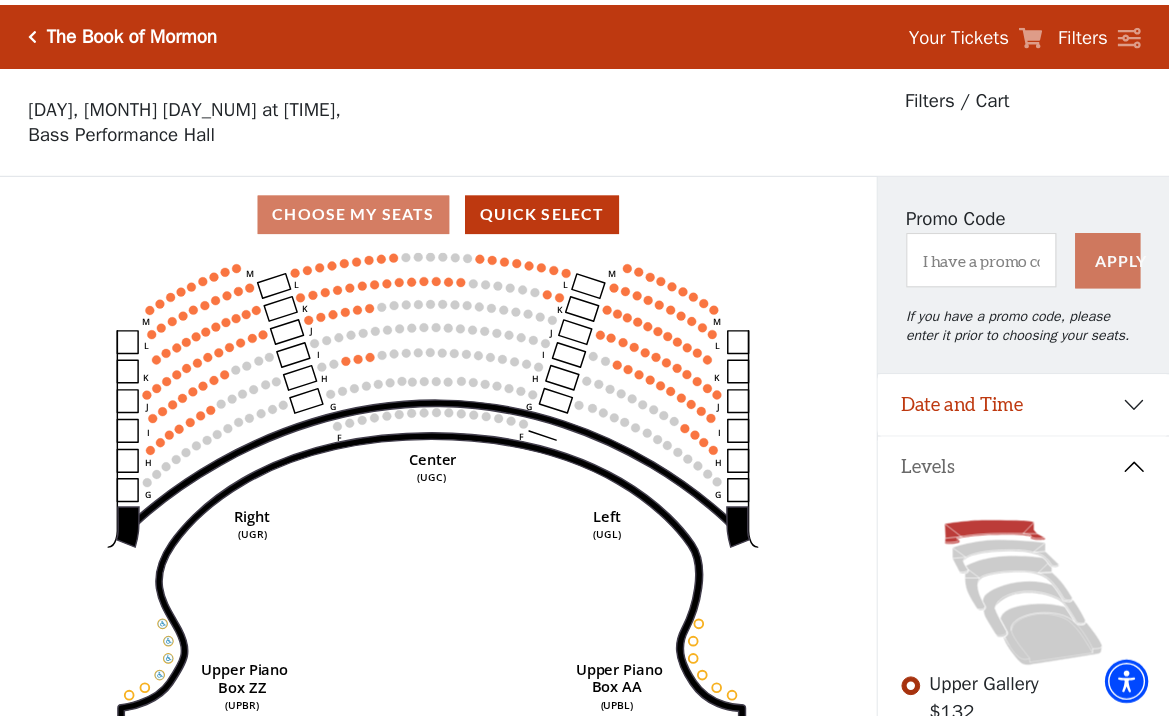 scroll, scrollTop: 93, scrollLeft: 0, axis: vertical 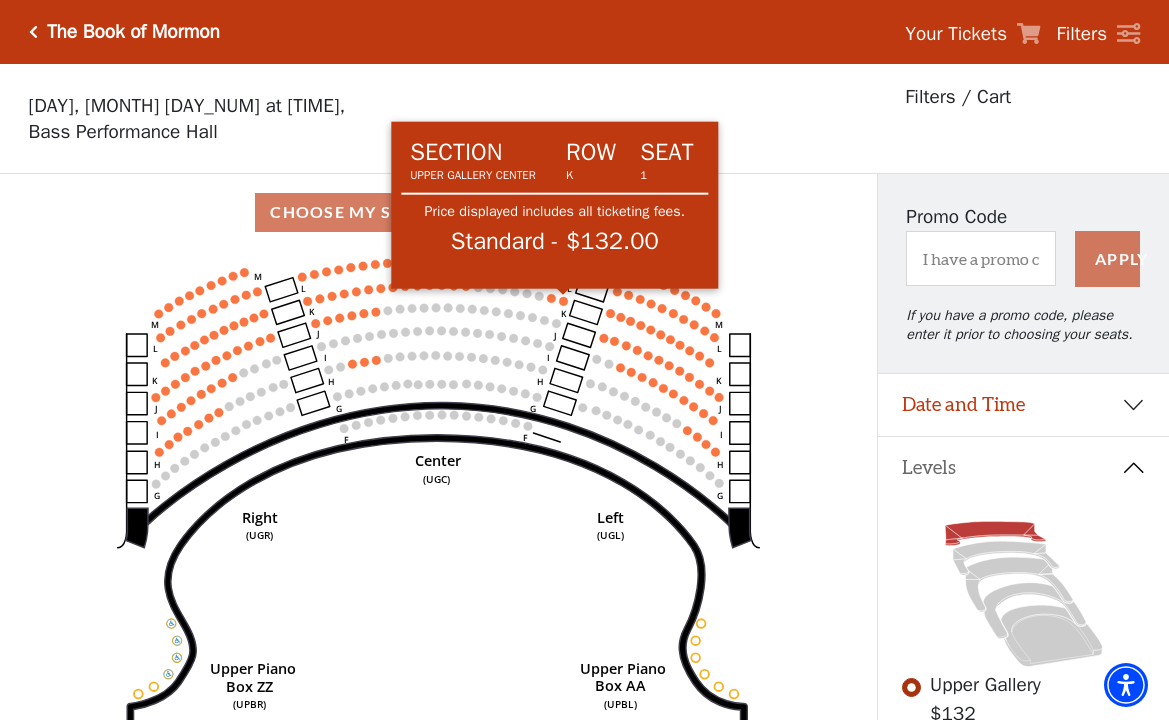 click 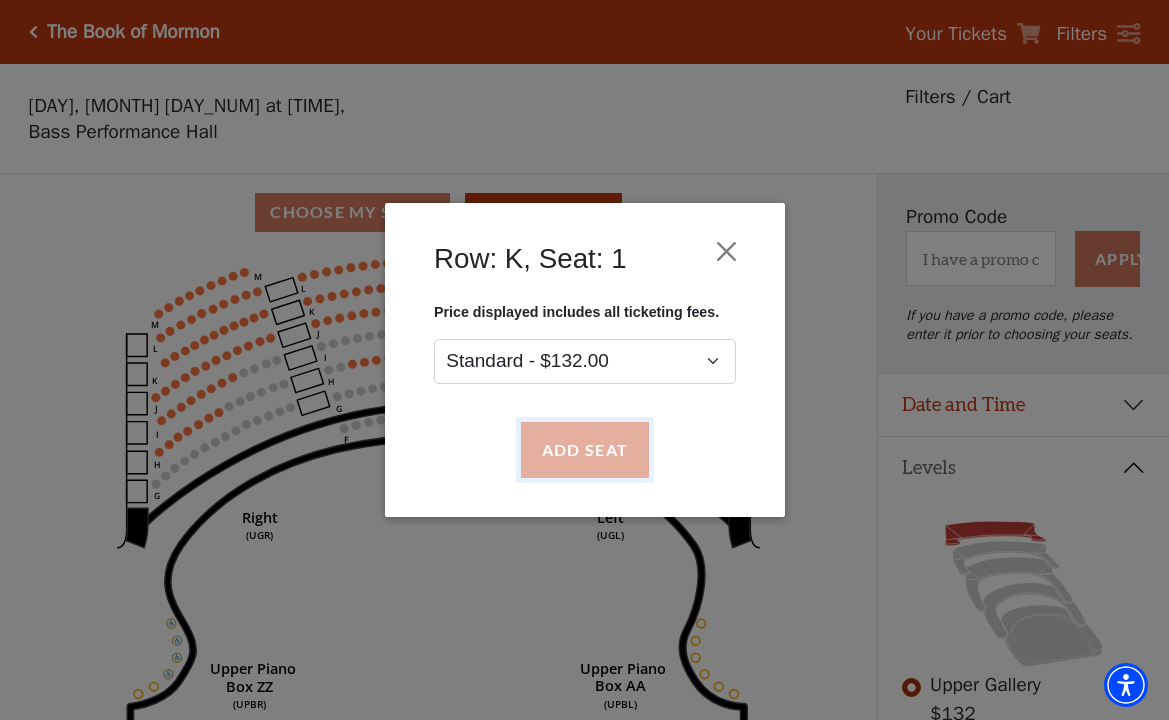 click on "Add Seat" at bounding box center (584, 450) 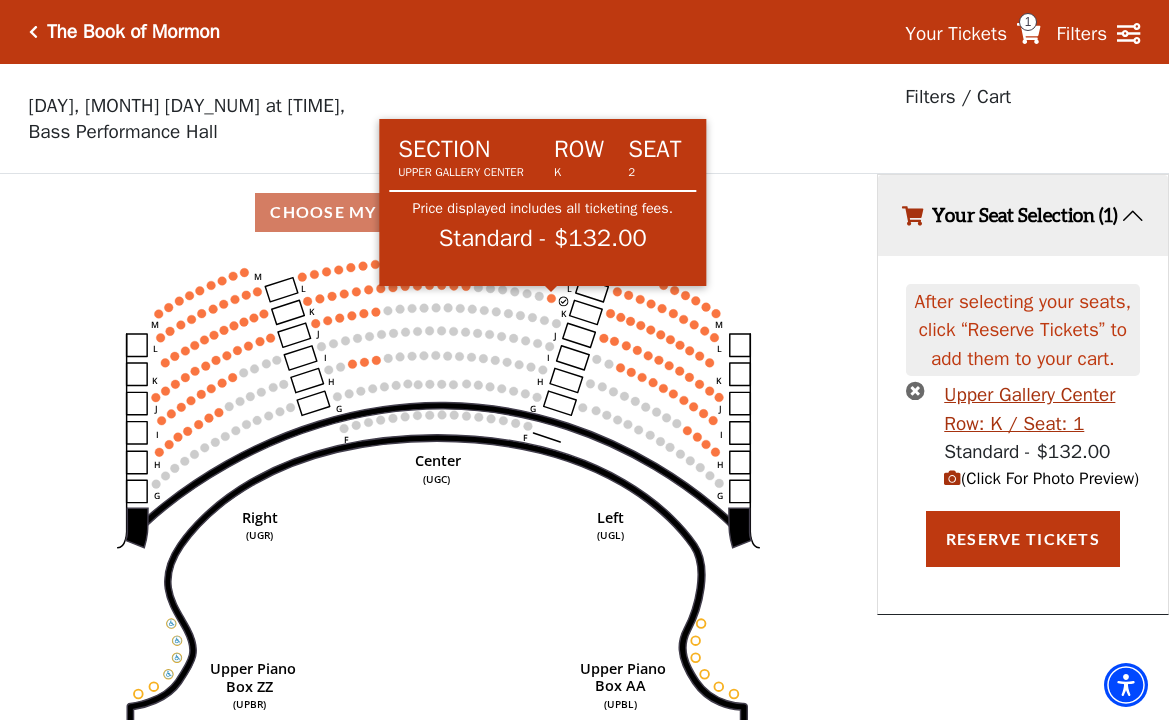 click 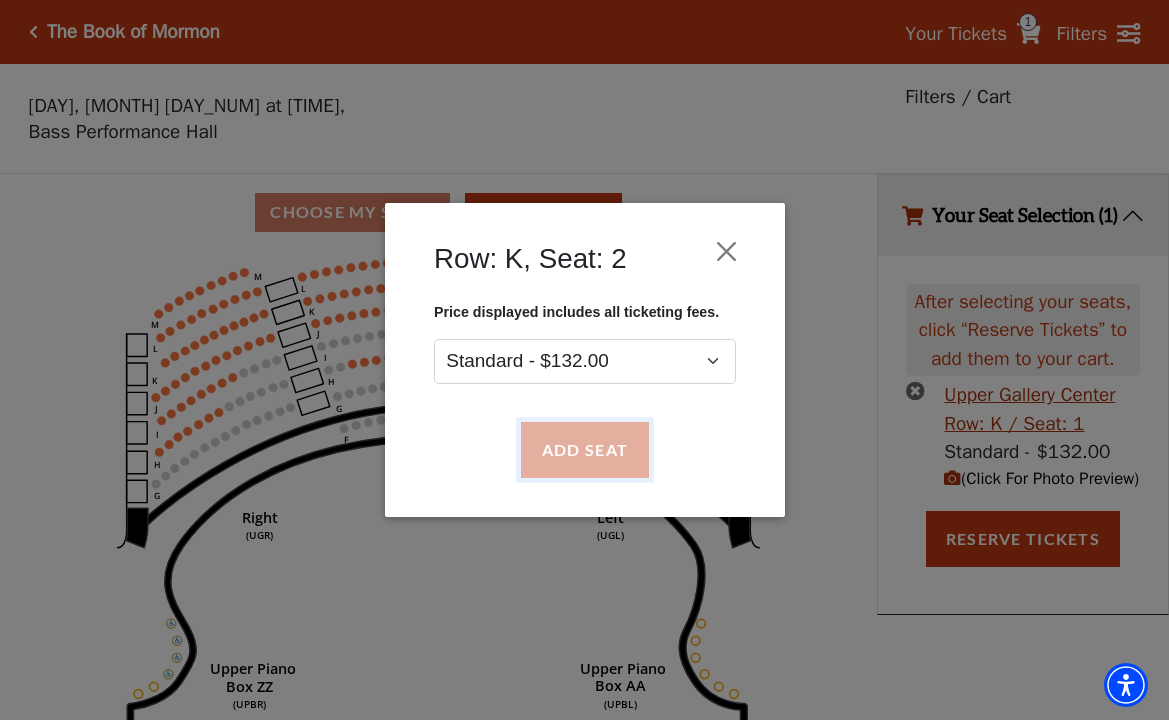 click on "Add Seat" at bounding box center [584, 450] 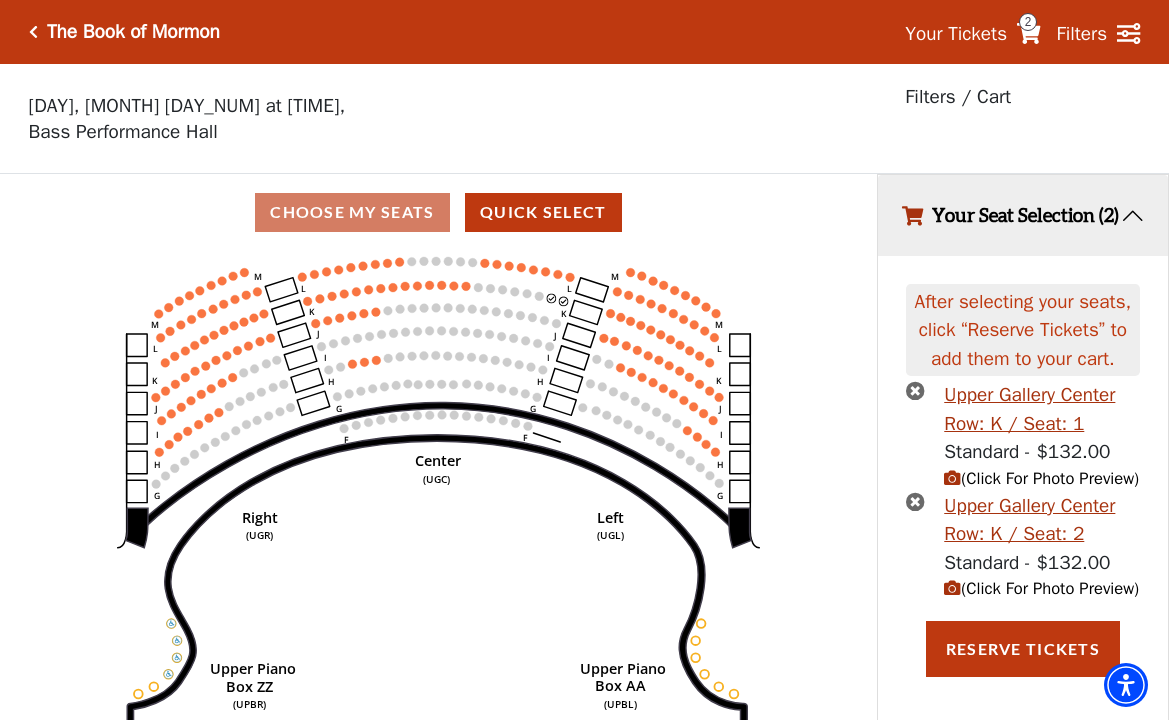 scroll, scrollTop: 84, scrollLeft: 0, axis: vertical 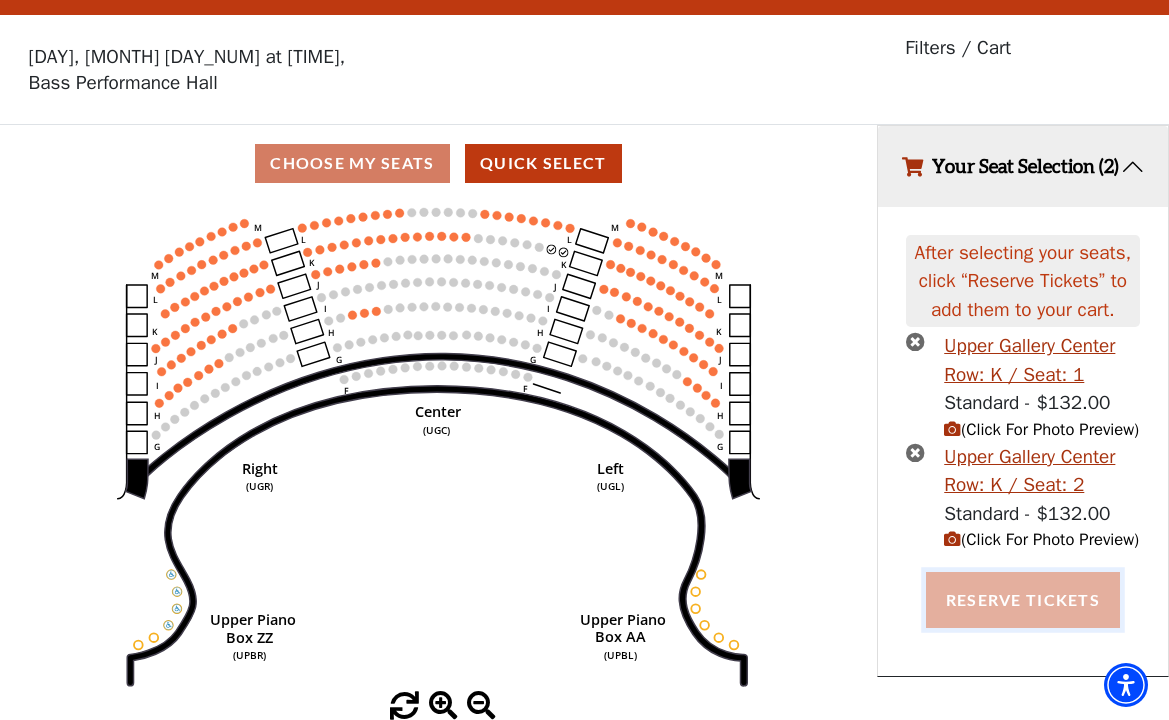 click on "Reserve Tickets" at bounding box center [1023, 600] 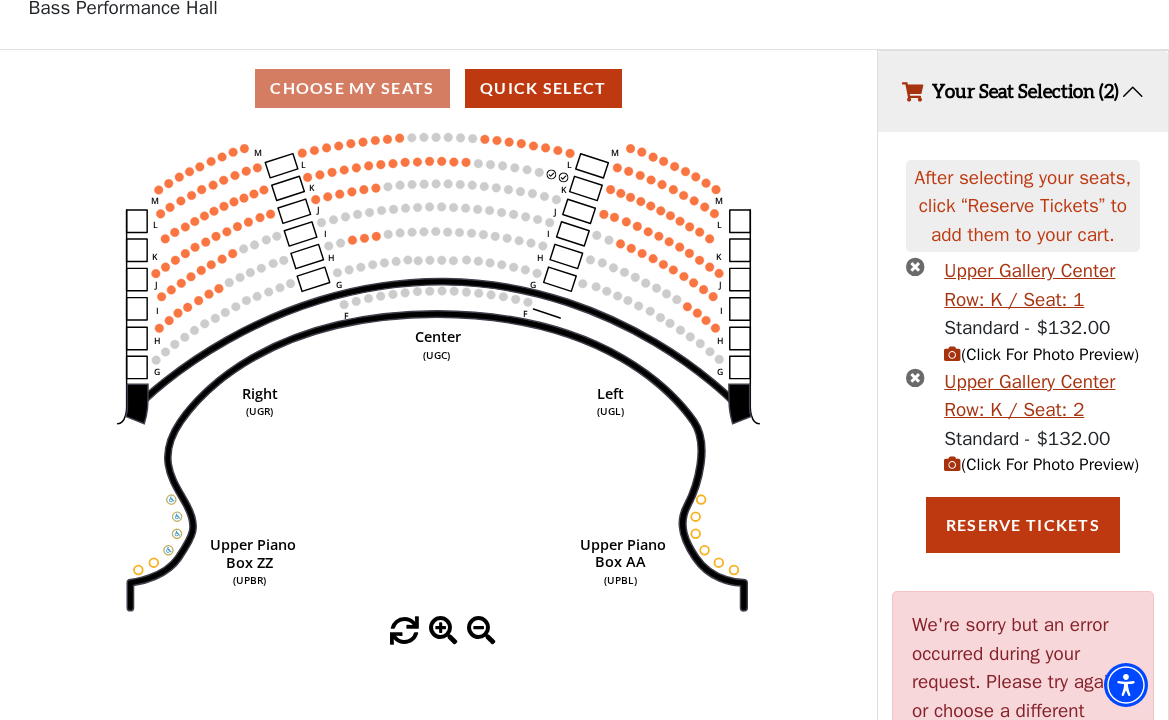scroll, scrollTop: 324, scrollLeft: 0, axis: vertical 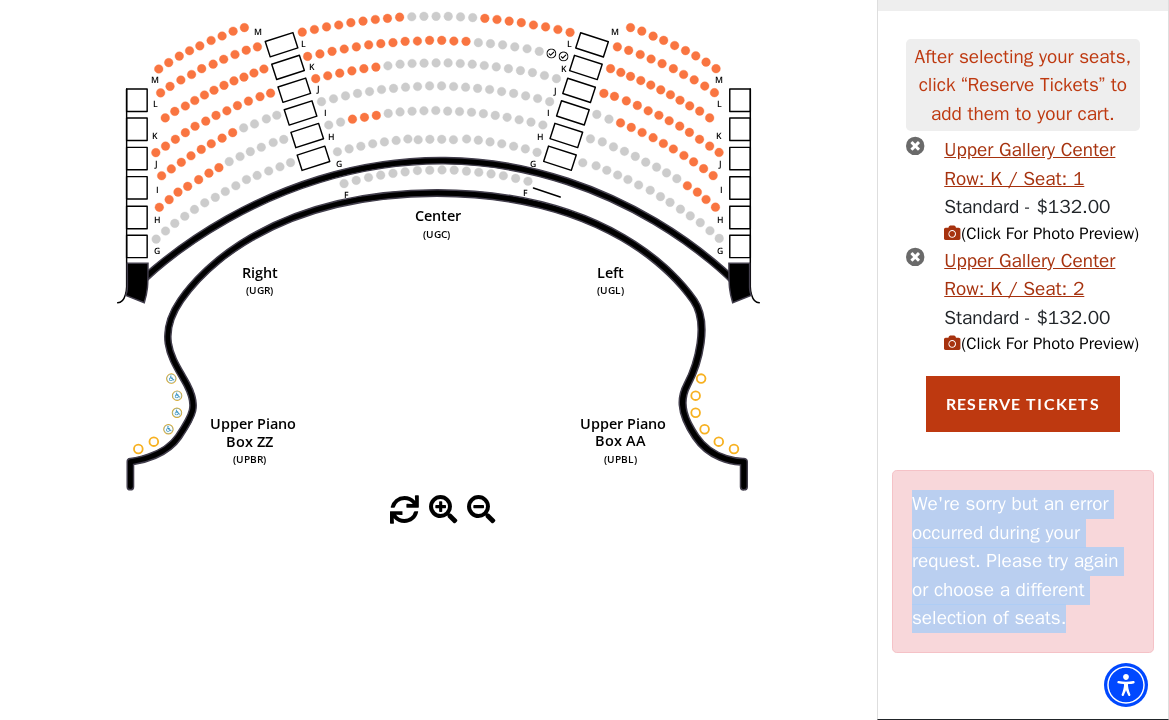 drag, startPoint x: 920, startPoint y: 493, endPoint x: 1093, endPoint y: 628, distance: 219.4402 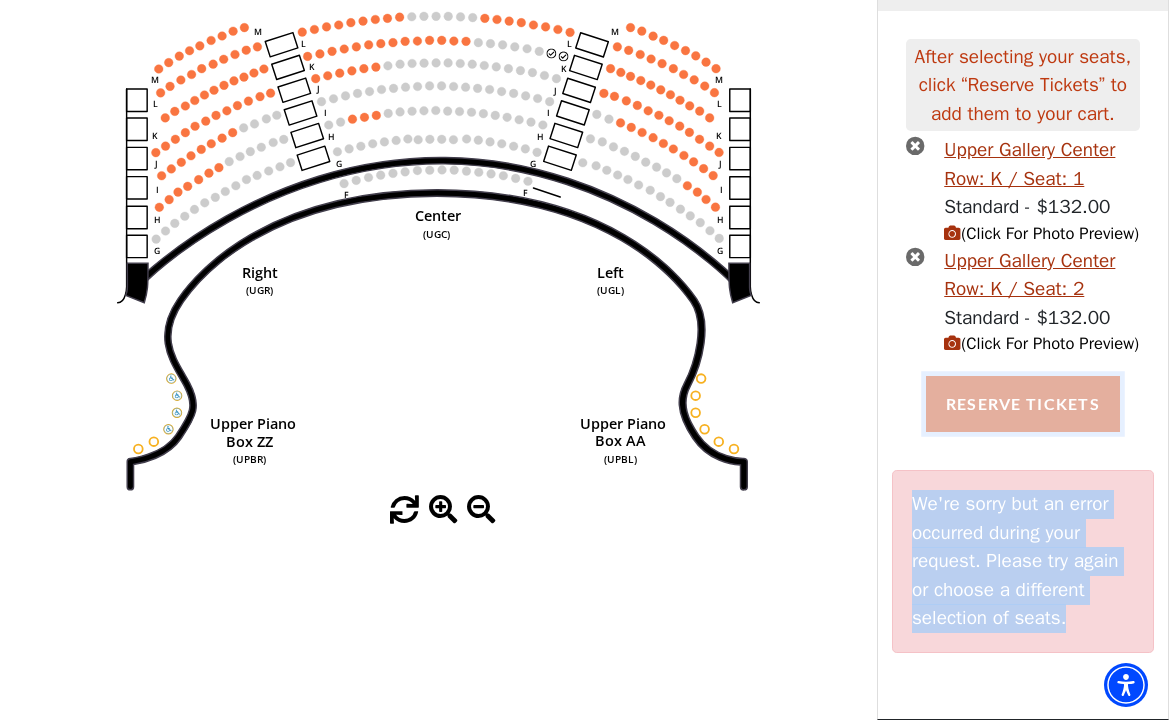 click on "Reserve Tickets" at bounding box center (1023, 404) 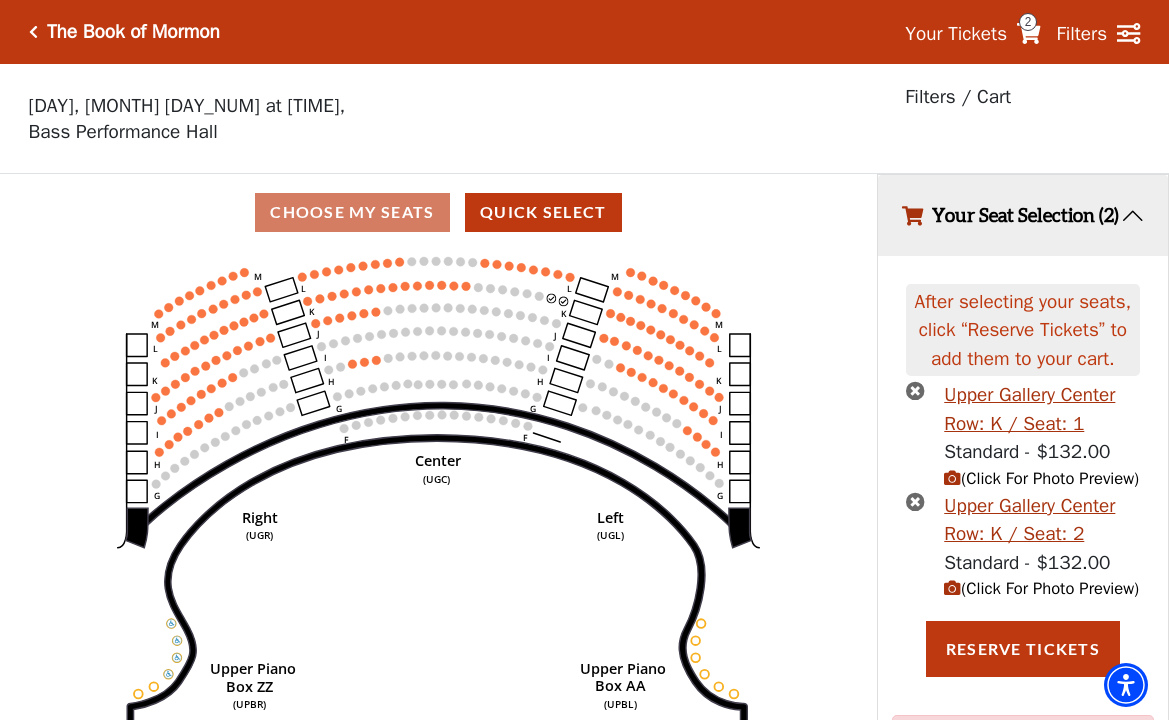 scroll, scrollTop: 100, scrollLeft: 0, axis: vertical 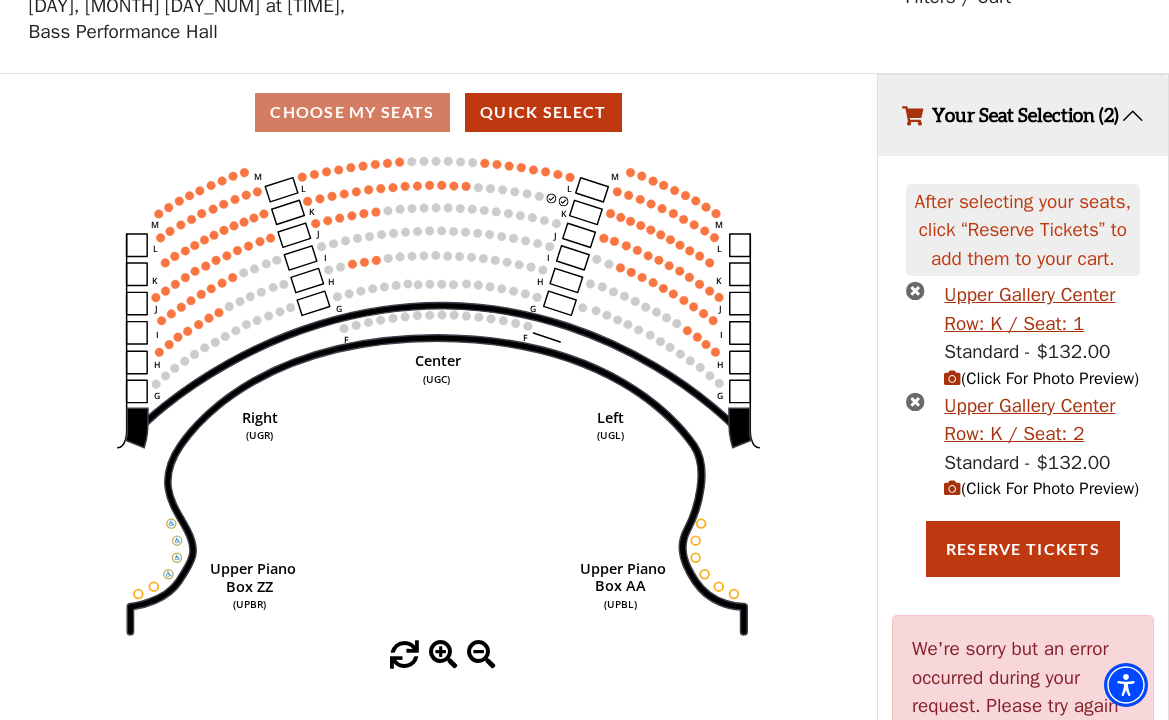 click at bounding box center (915, 401) 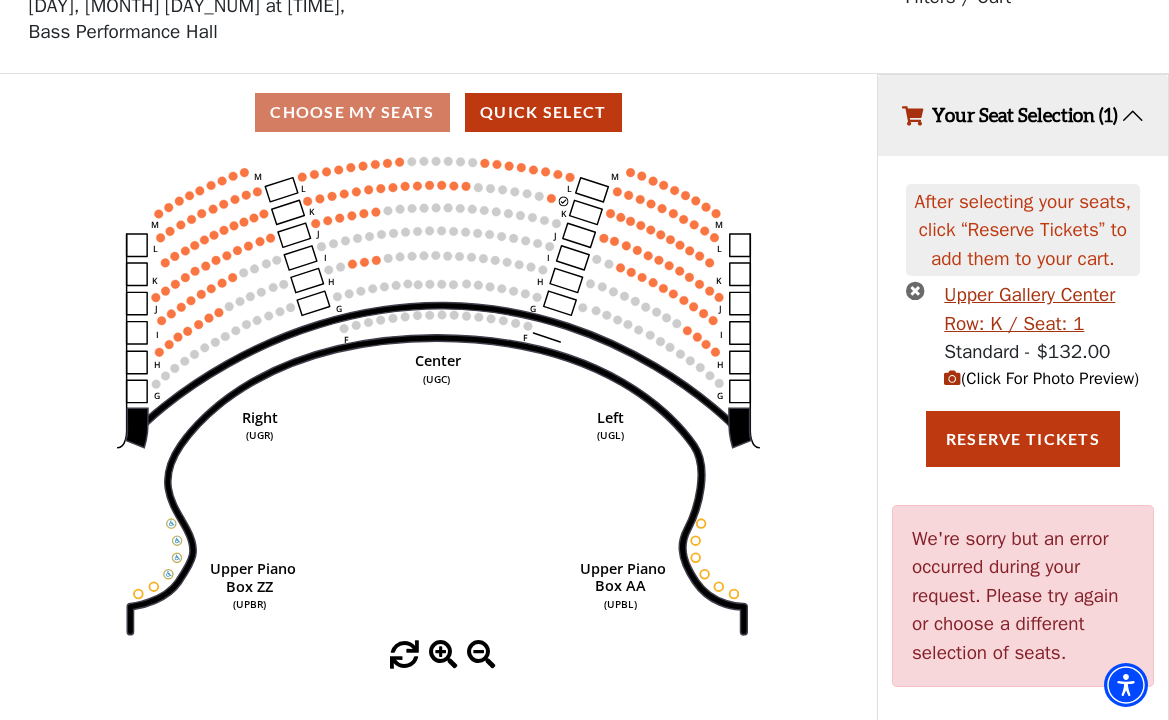 click at bounding box center [915, 290] 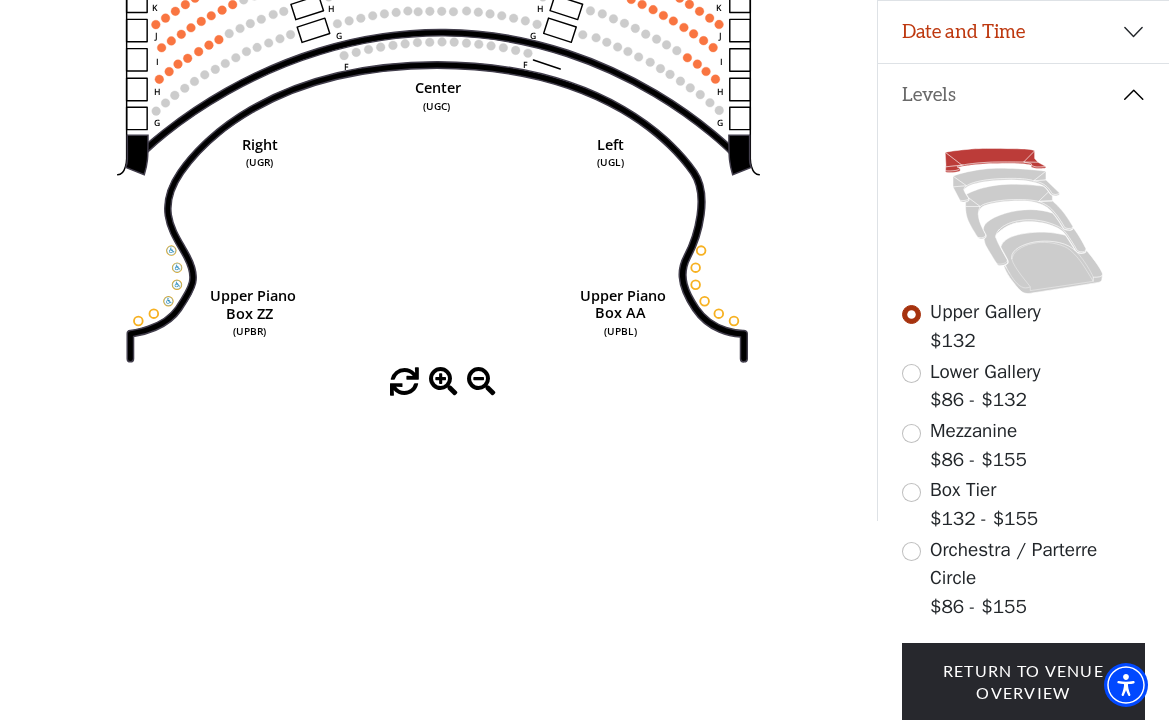 scroll, scrollTop: 73, scrollLeft: 0, axis: vertical 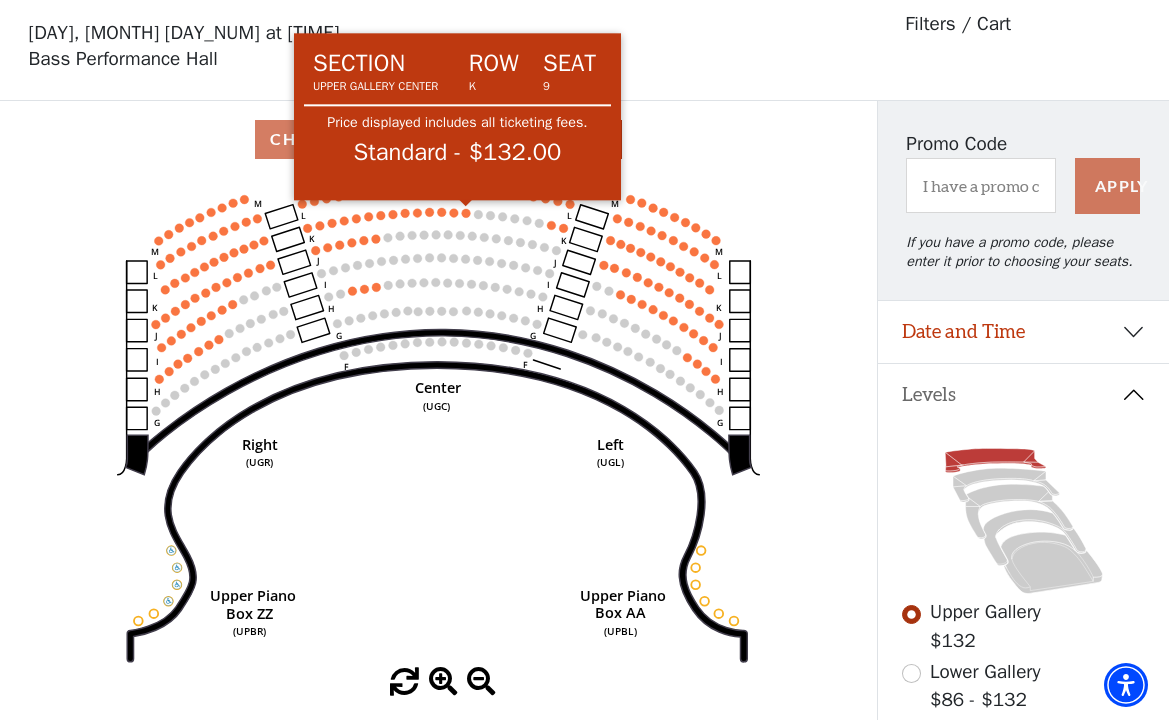 click 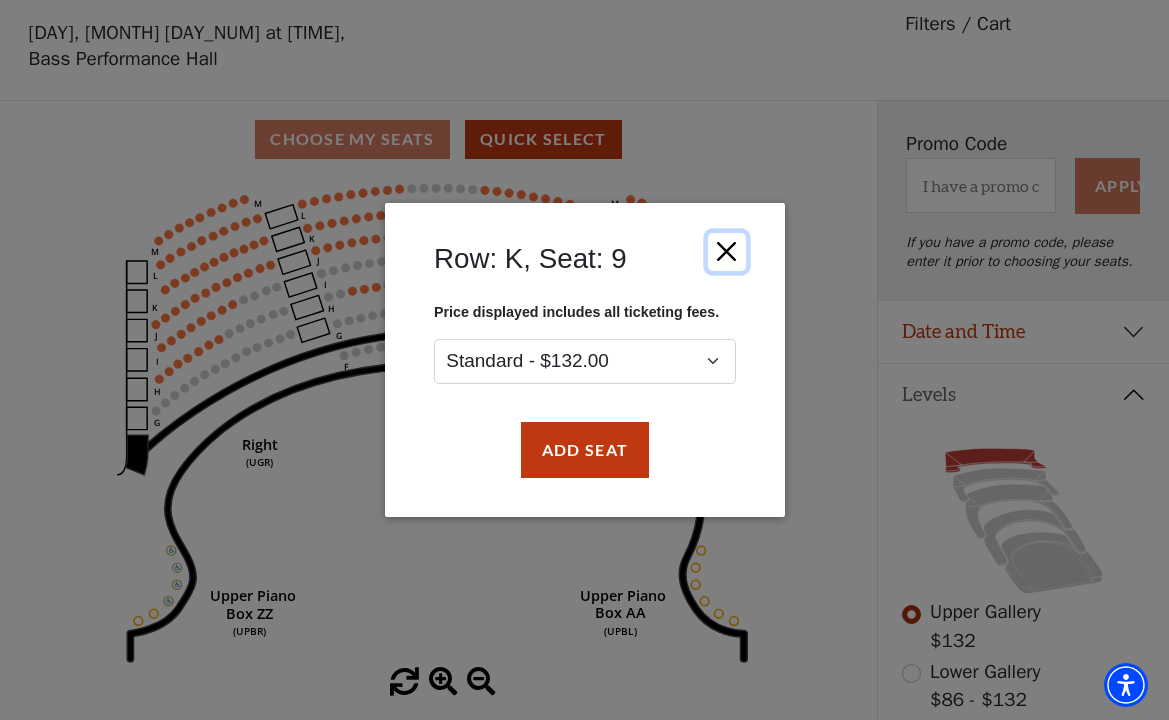 click at bounding box center [726, 252] 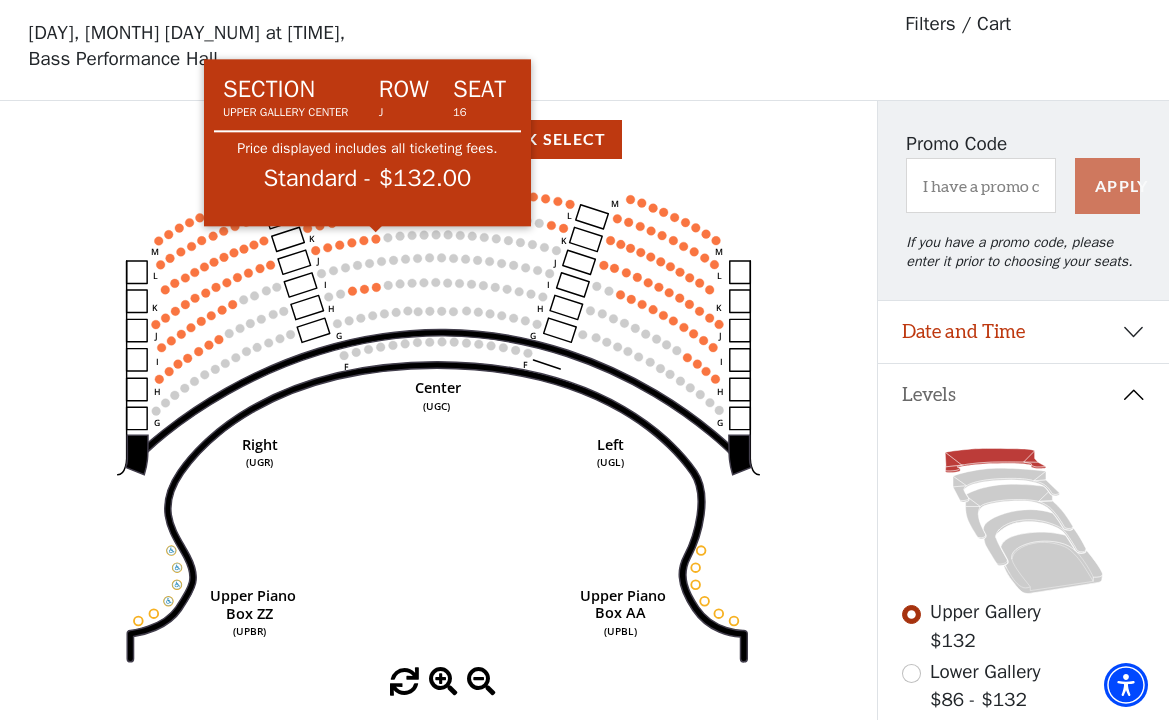 click 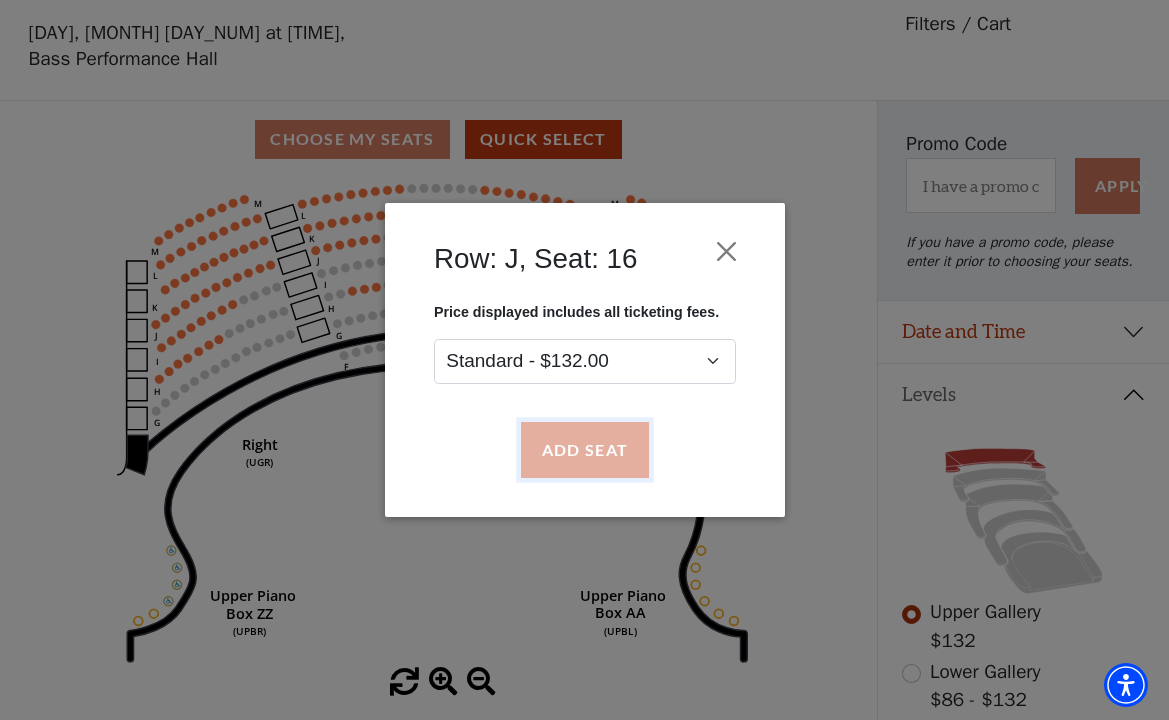 click on "Add Seat" at bounding box center [584, 450] 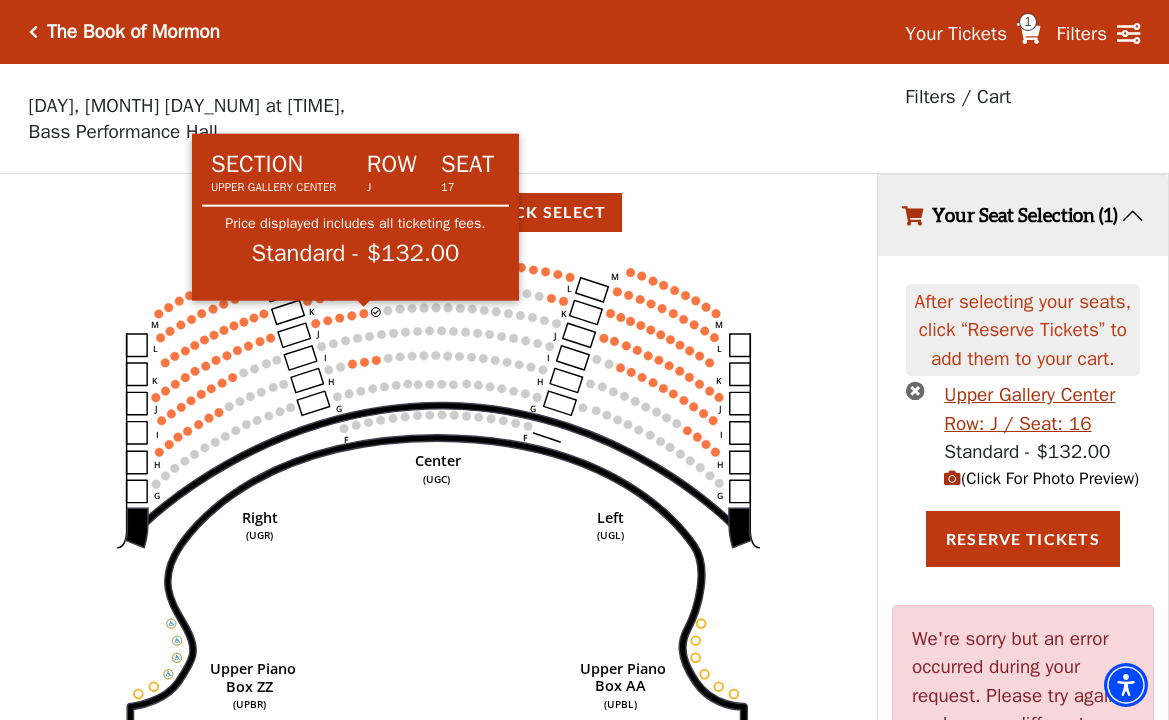 click 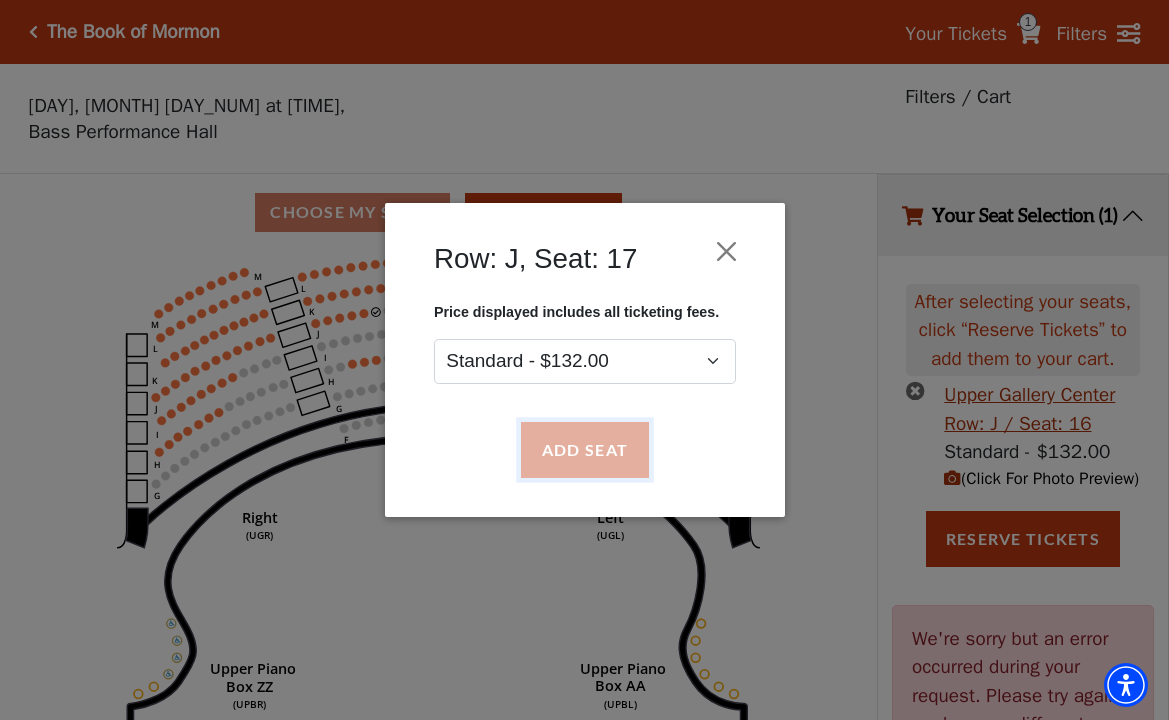 click on "Add Seat" at bounding box center [584, 450] 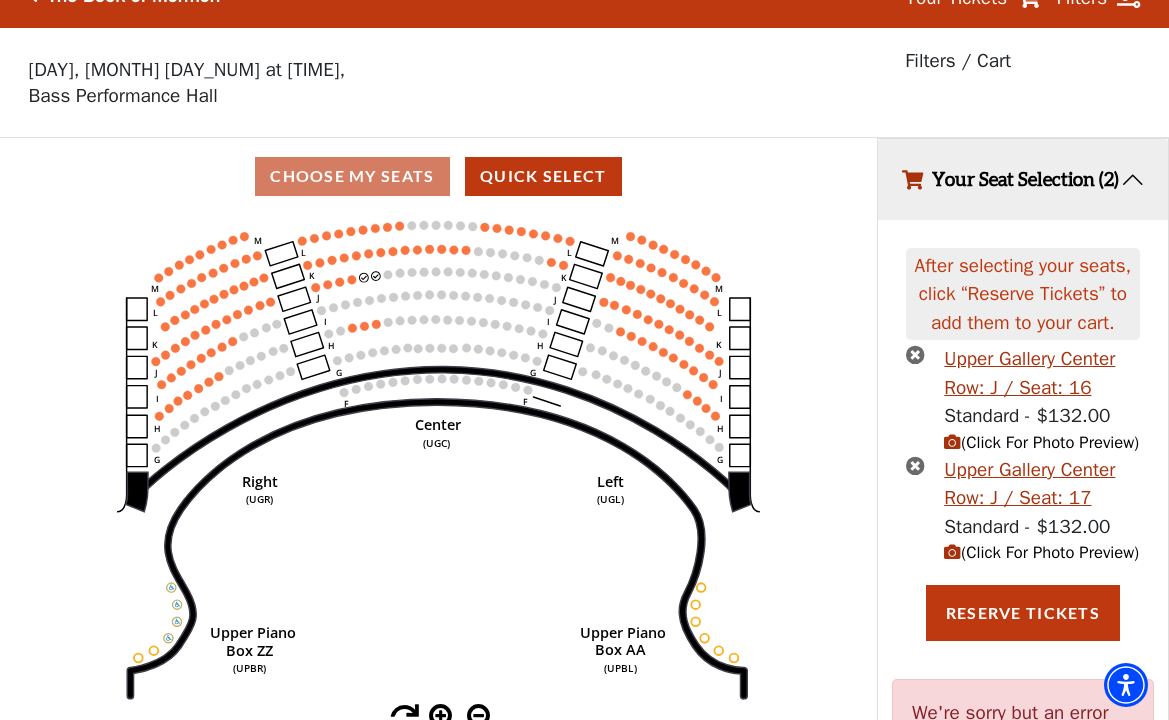 scroll, scrollTop: 324, scrollLeft: 0, axis: vertical 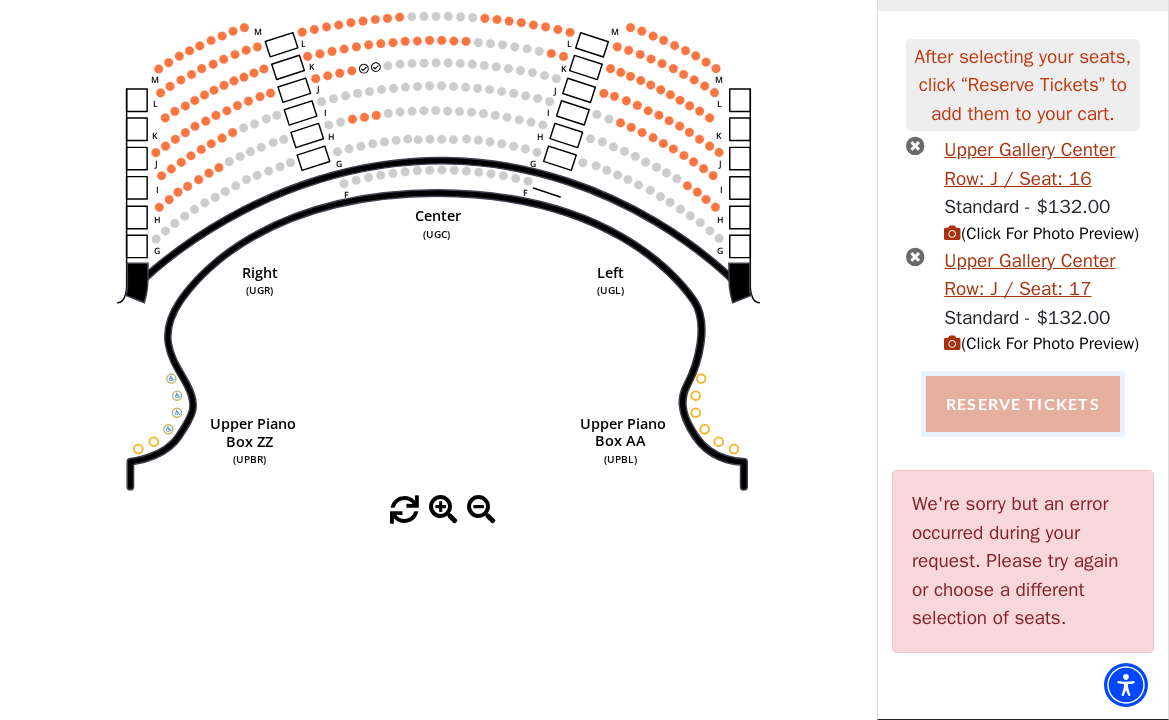 click on "Reserve Tickets" at bounding box center [1023, 404] 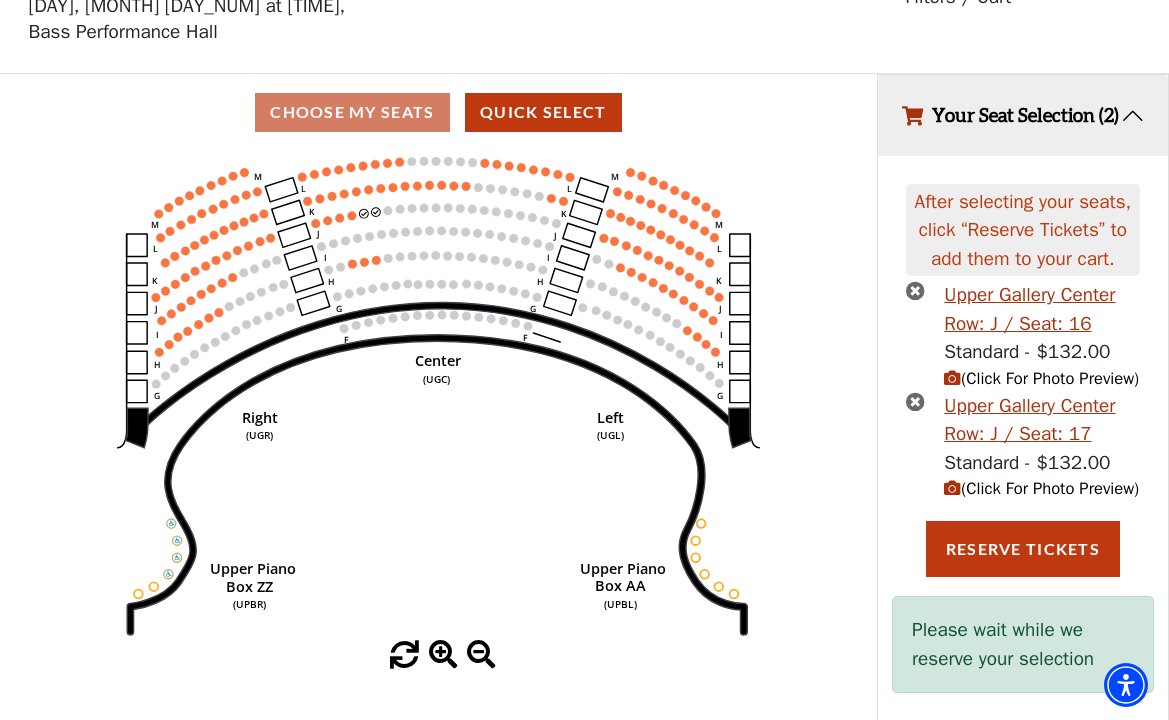 scroll, scrollTop: 200, scrollLeft: 0, axis: vertical 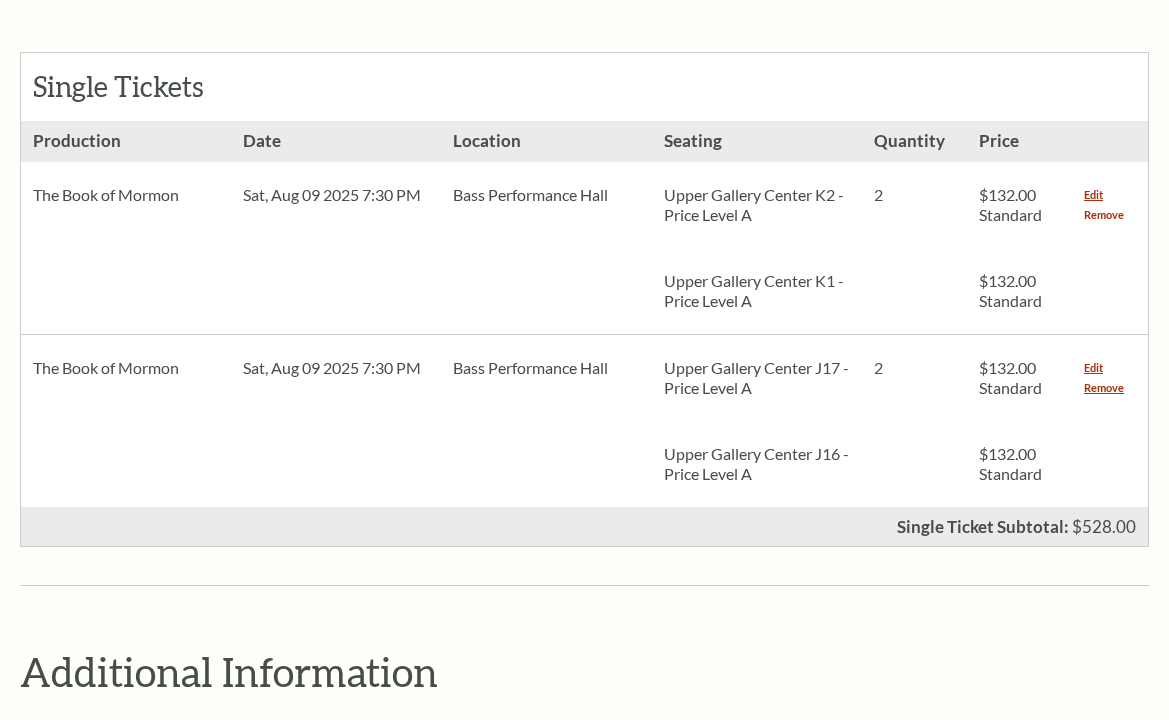 click on "Remove" at bounding box center [1104, 215] 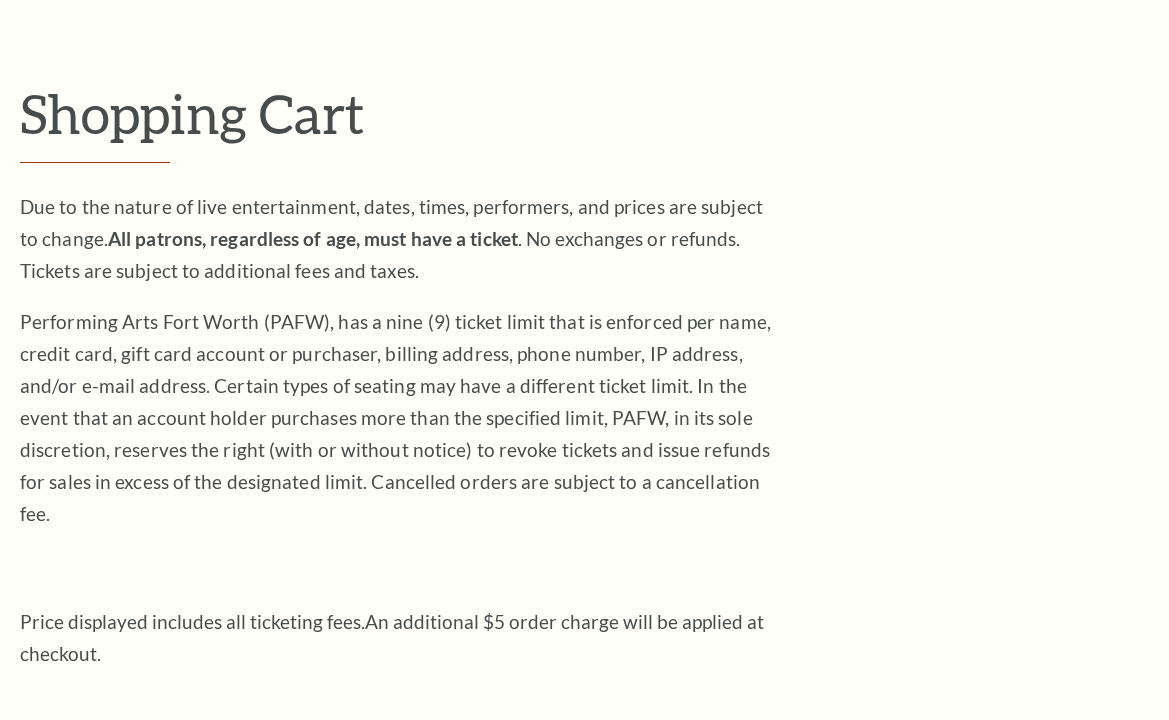 scroll, scrollTop: 100, scrollLeft: 0, axis: vertical 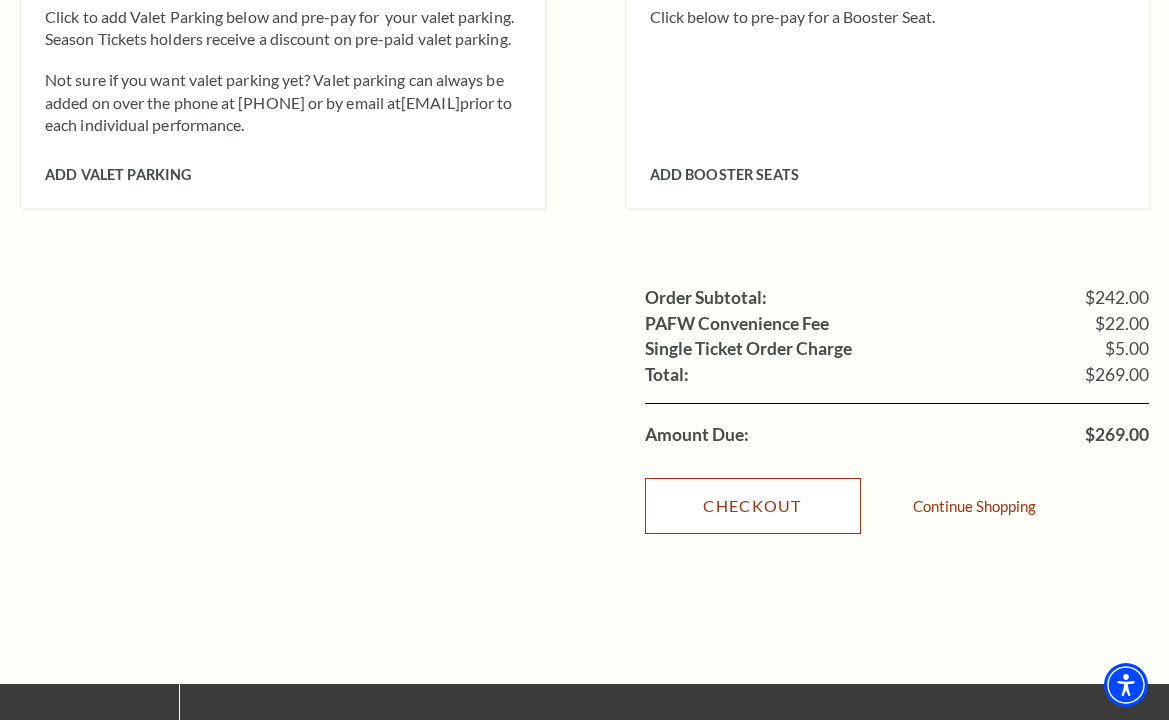 click on "Checkout" at bounding box center [753, 506] 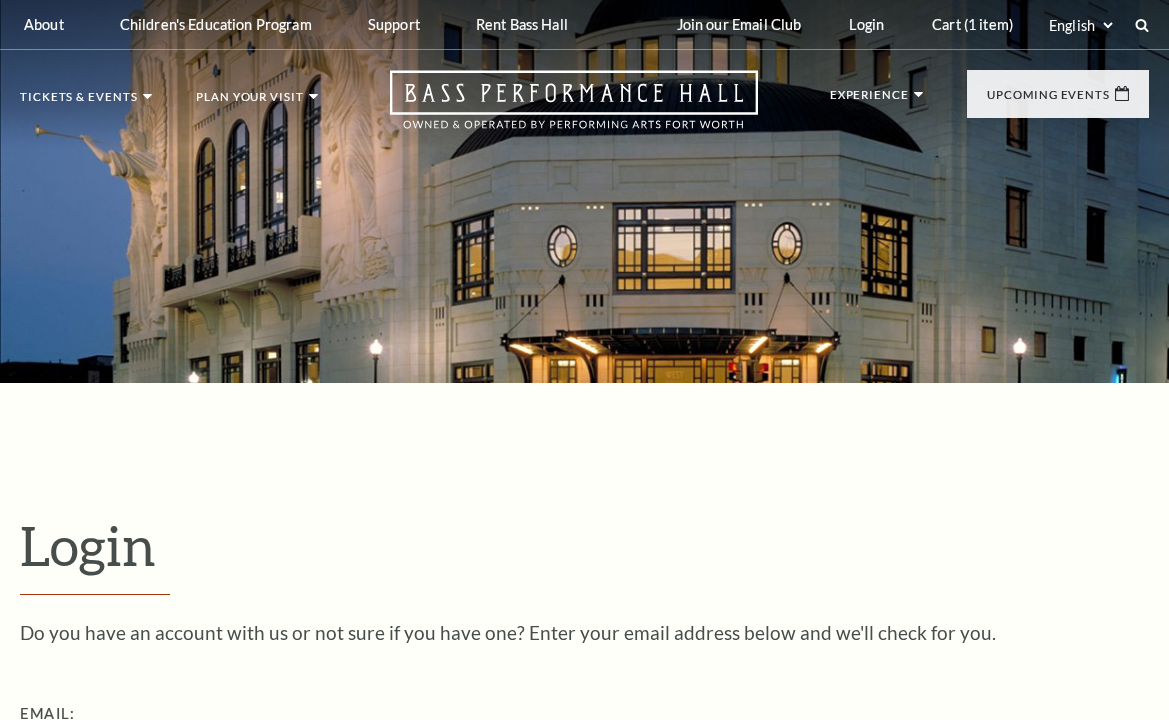 scroll, scrollTop: 513, scrollLeft: 0, axis: vertical 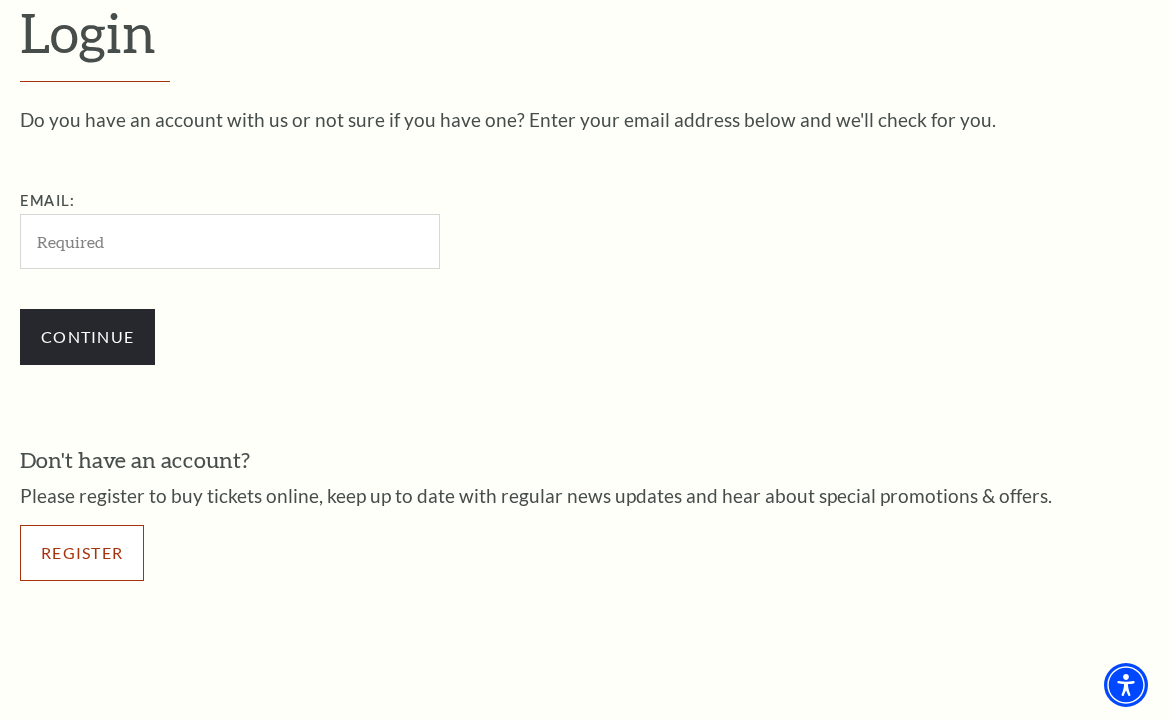 click on "Register" at bounding box center (82, 553) 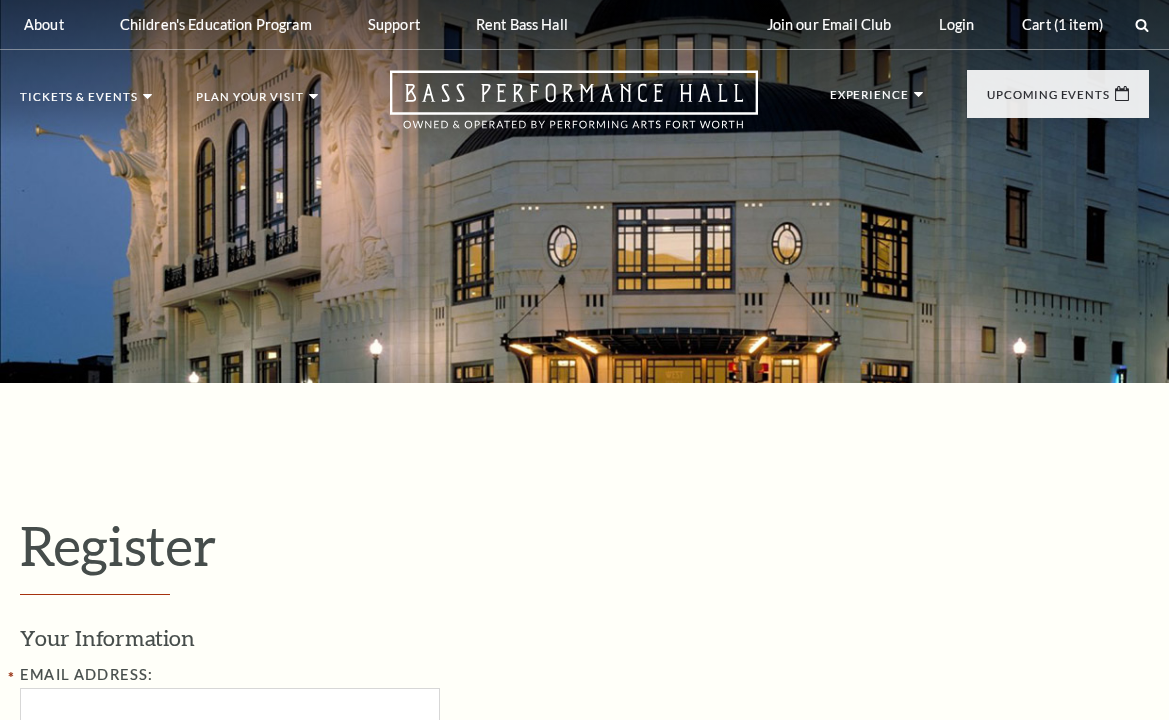 select on "1" 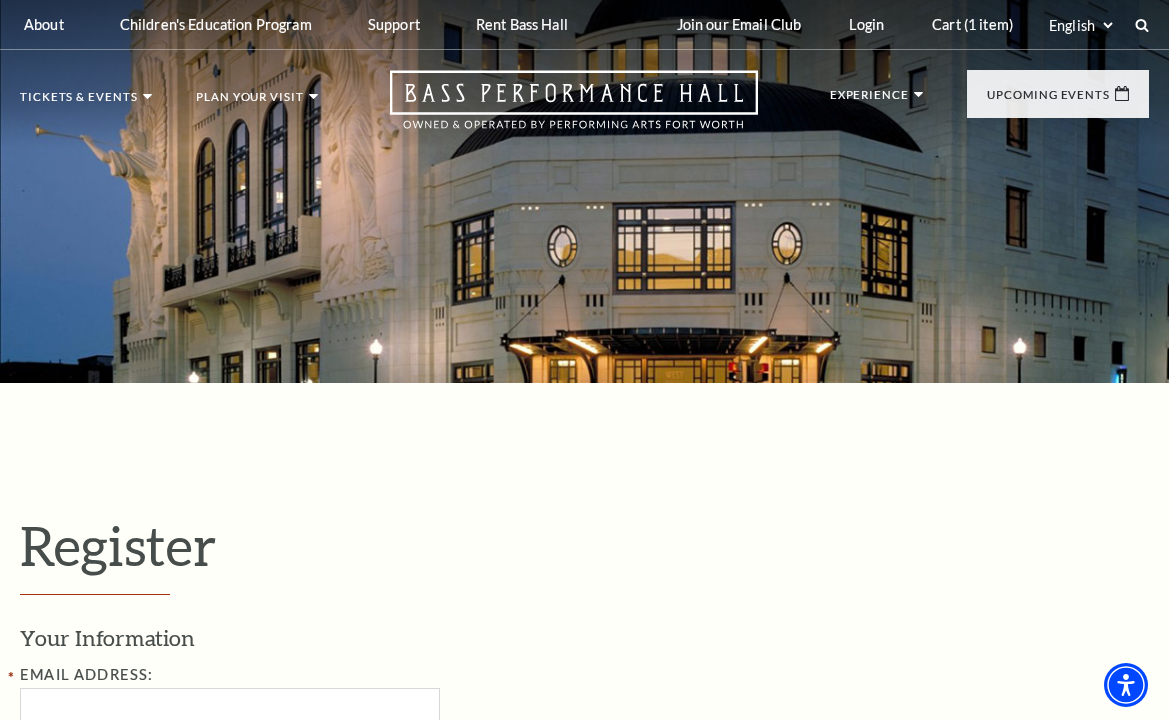scroll, scrollTop: 0, scrollLeft: 0, axis: both 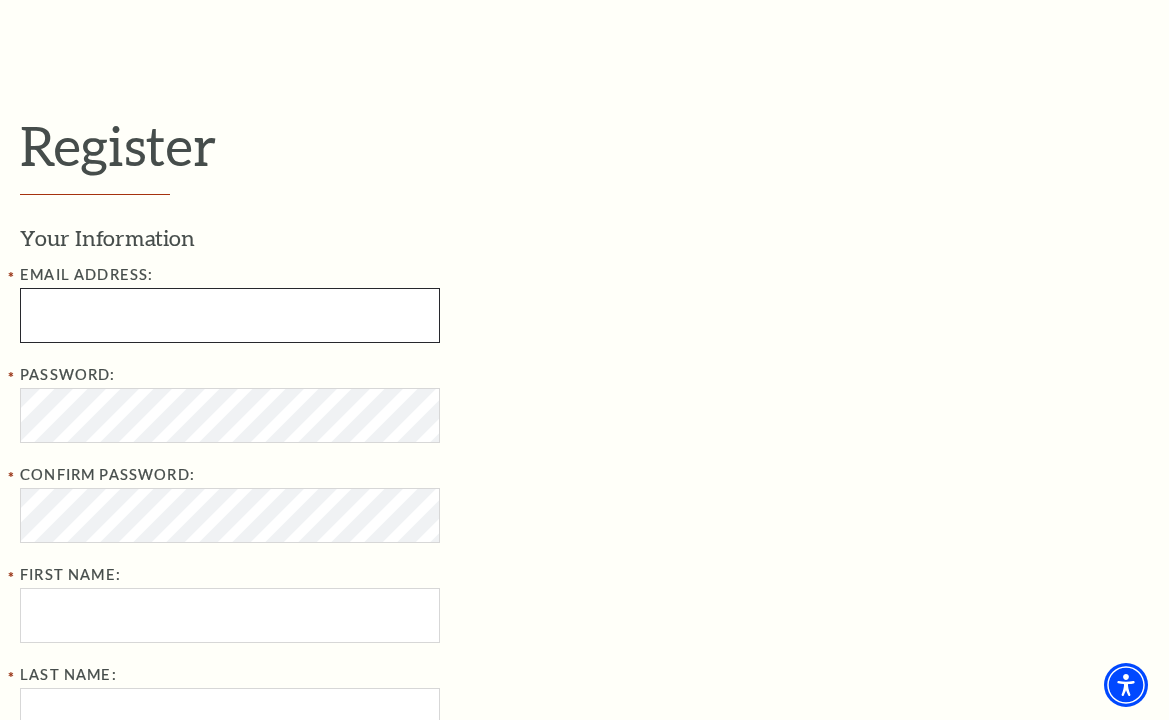 click at bounding box center (230, 315) 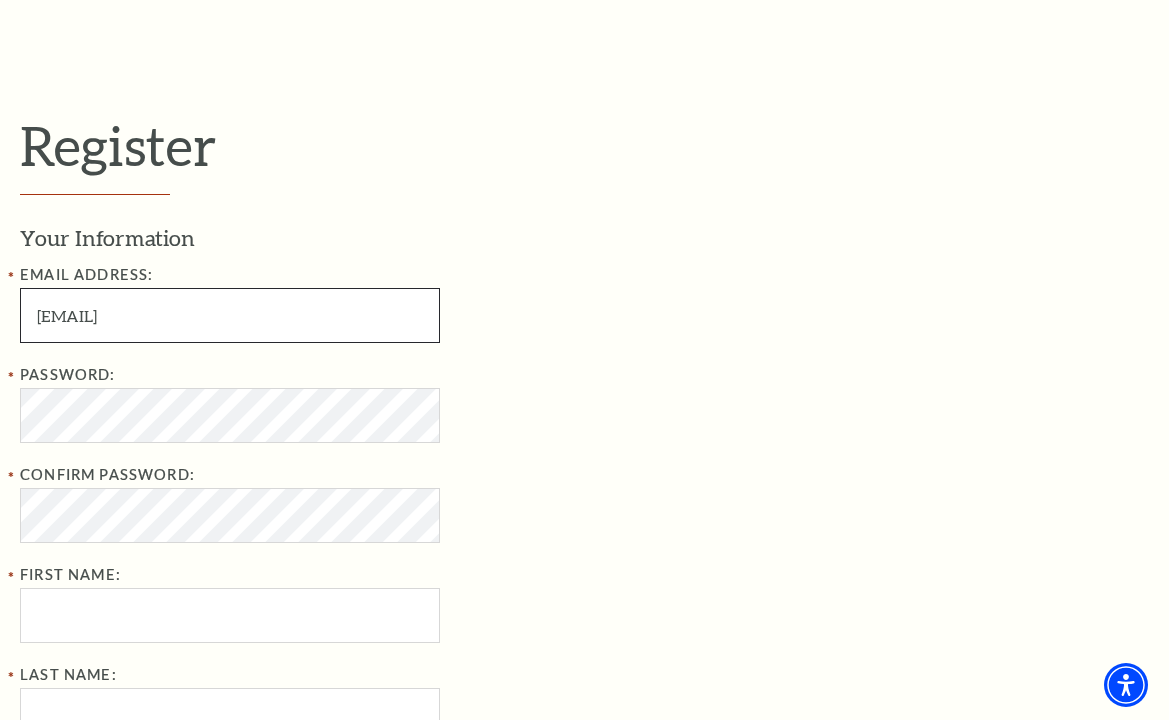 type on "[EMAIL]" 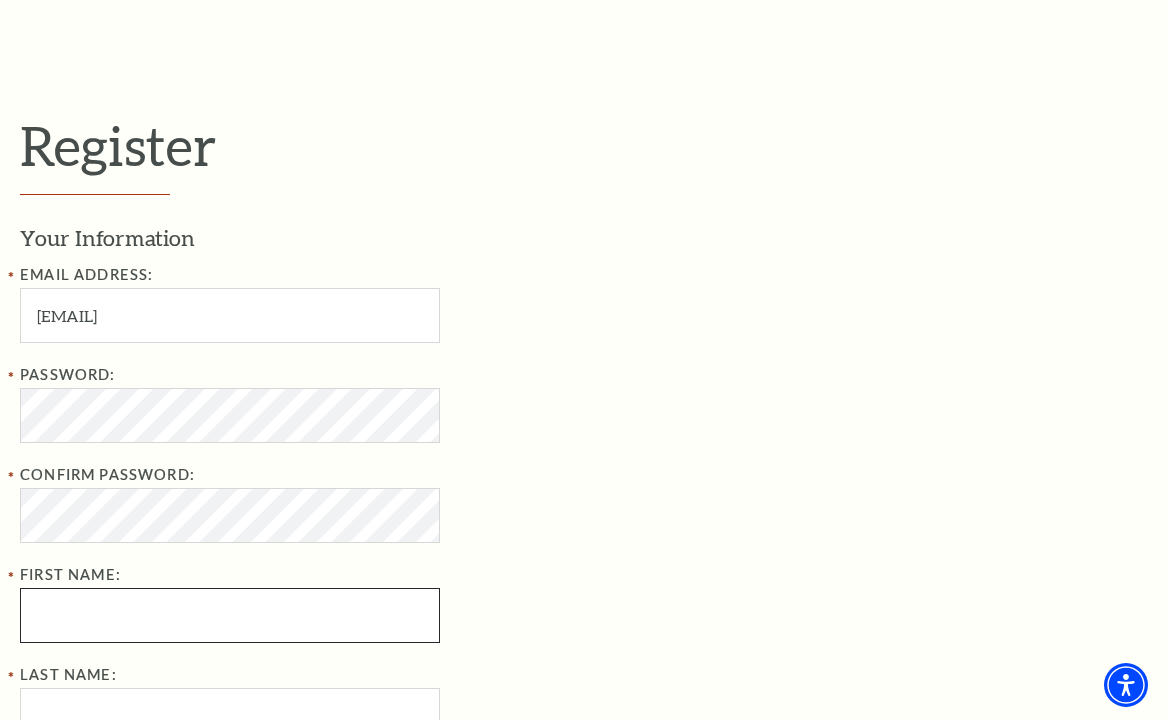 click on "First Name:" at bounding box center [230, 615] 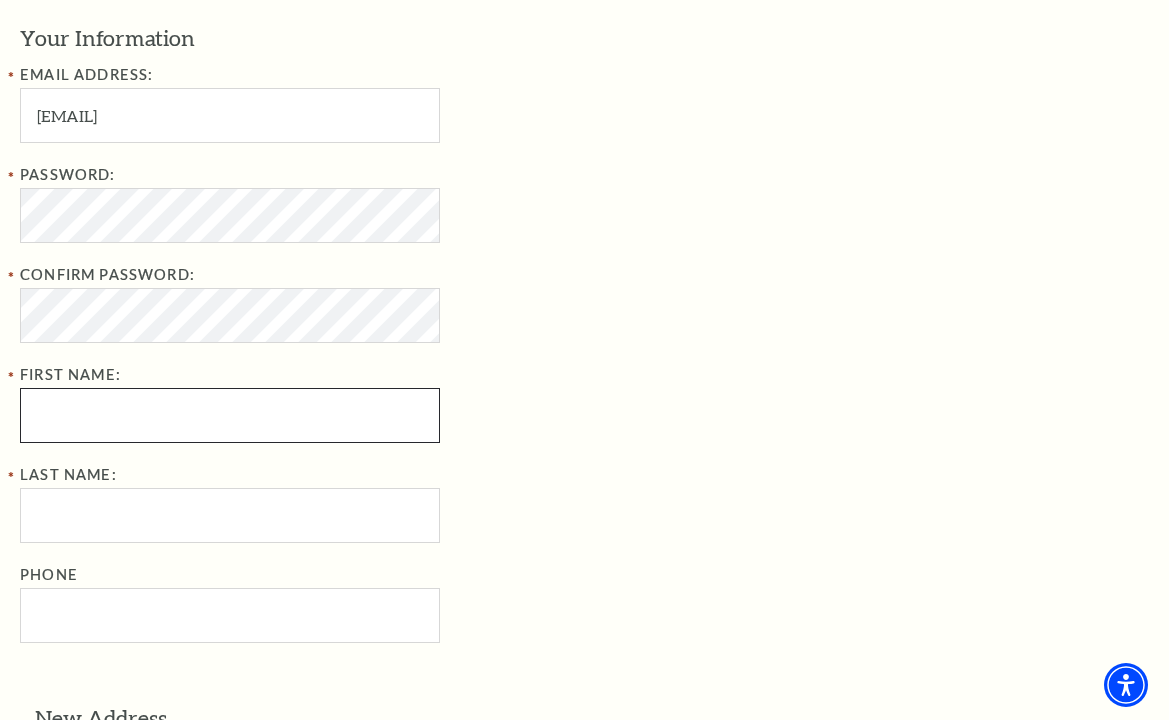 paste on "Laura" 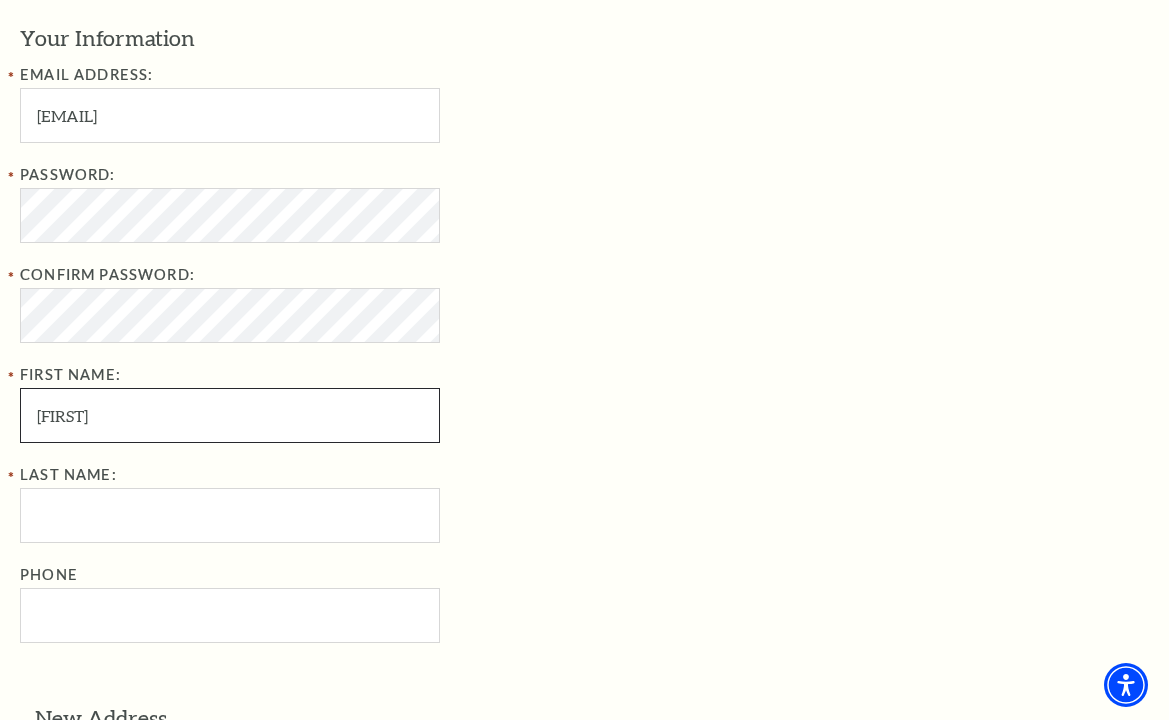 type on "Laura" 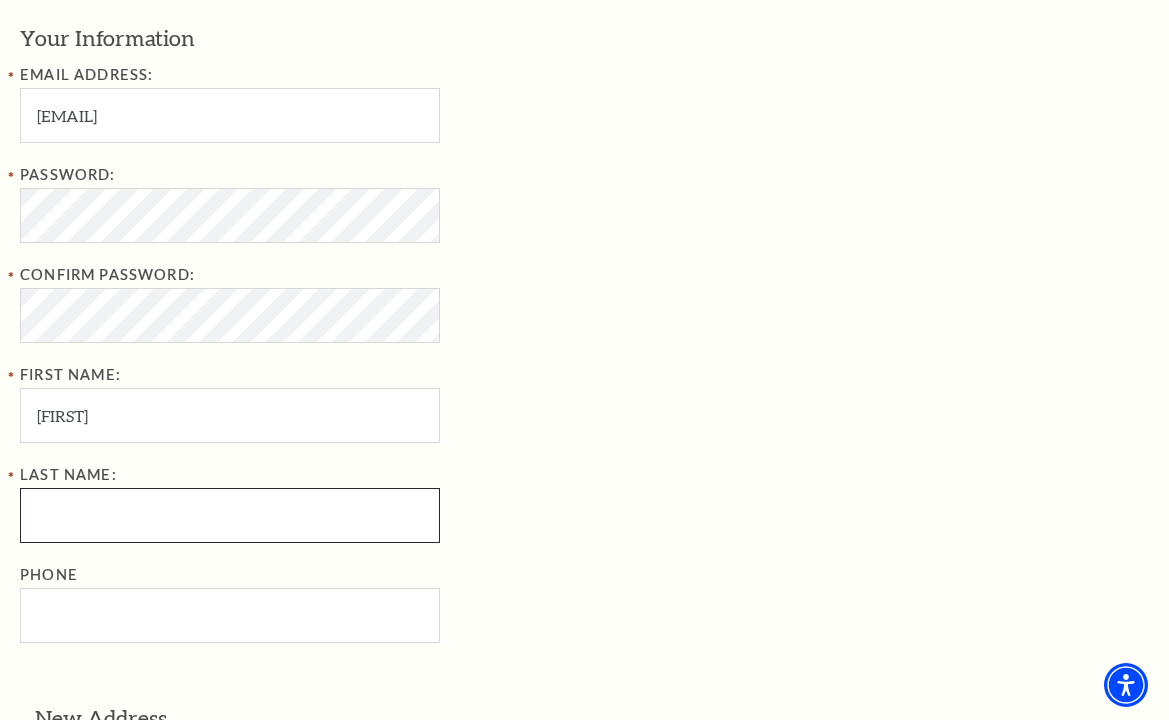 click on "Last Name:" at bounding box center (230, 515) 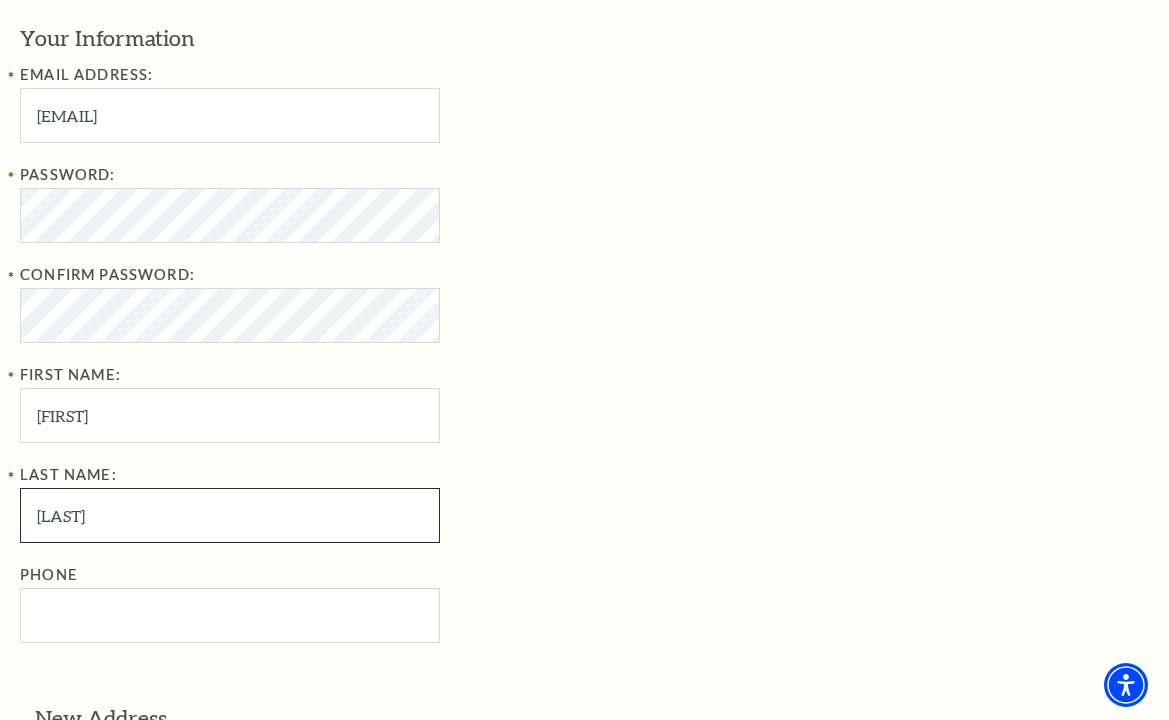 type on "Ferguson" 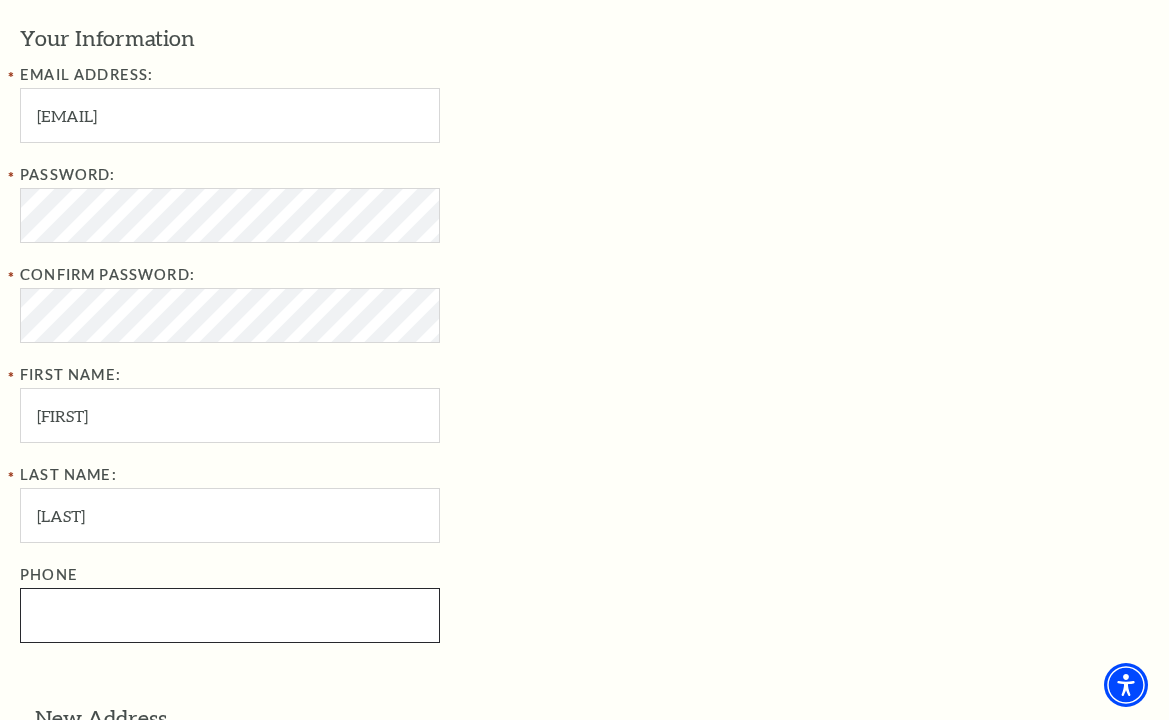 click on "Phone" at bounding box center (230, 615) 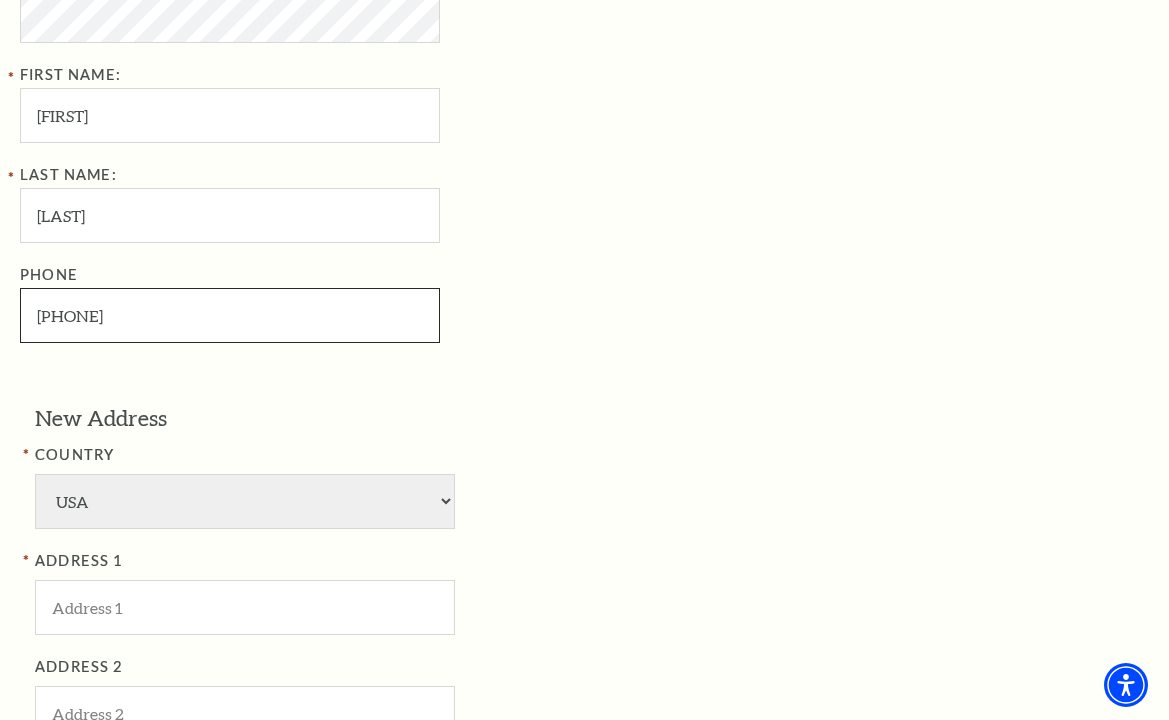 scroll, scrollTop: 1000, scrollLeft: 0, axis: vertical 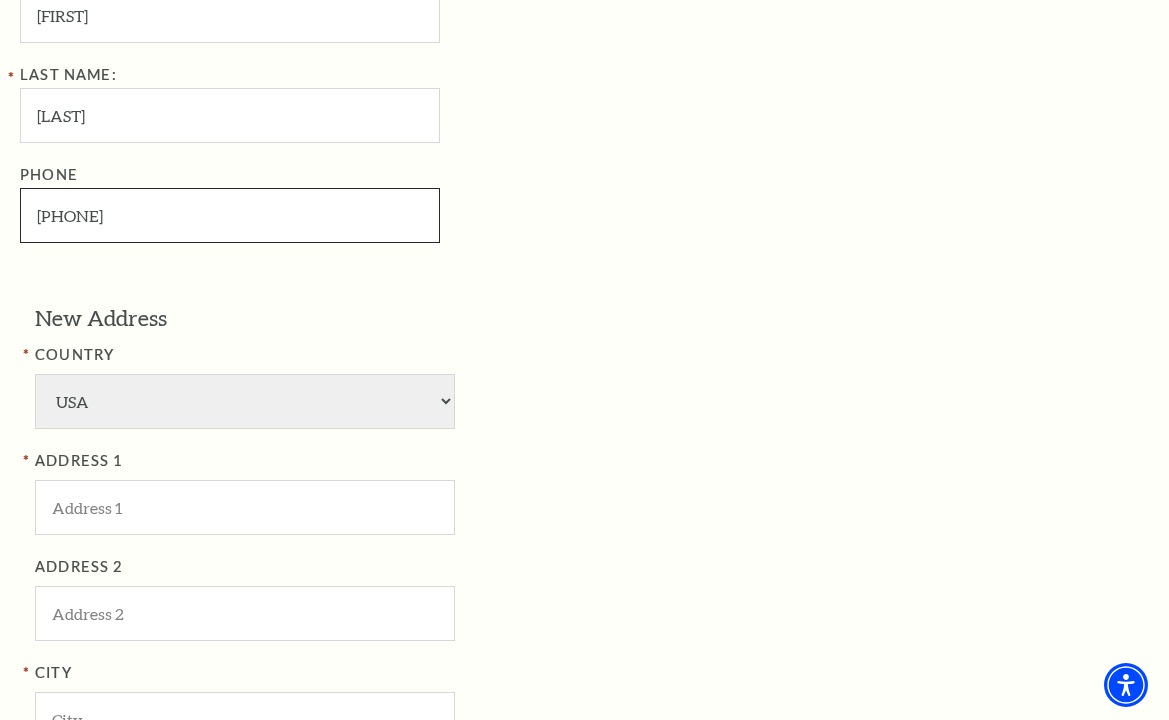 type on "254-721-4695" 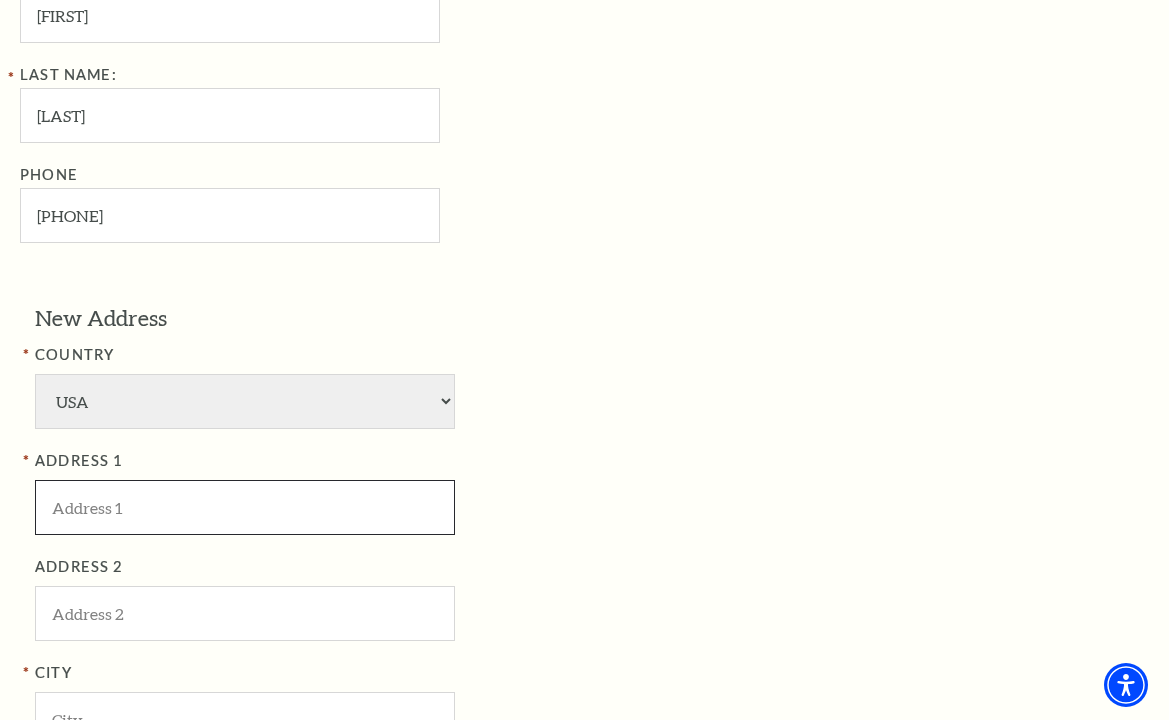 click at bounding box center (245, 507) 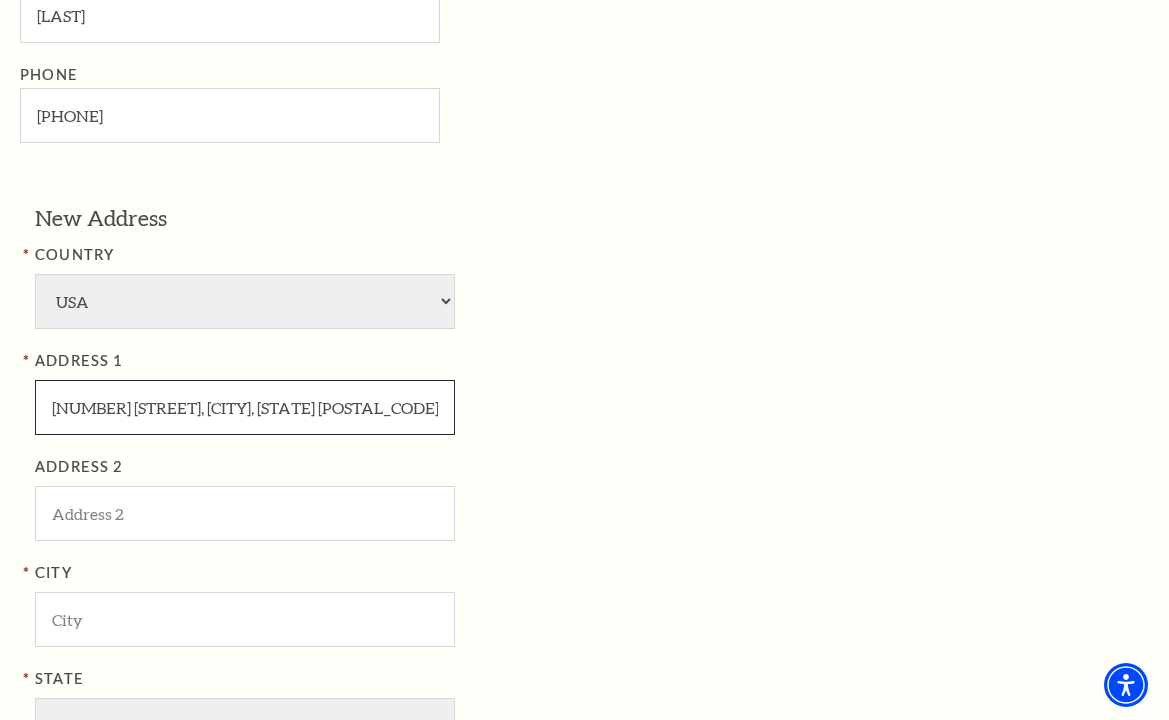 scroll, scrollTop: 1200, scrollLeft: 0, axis: vertical 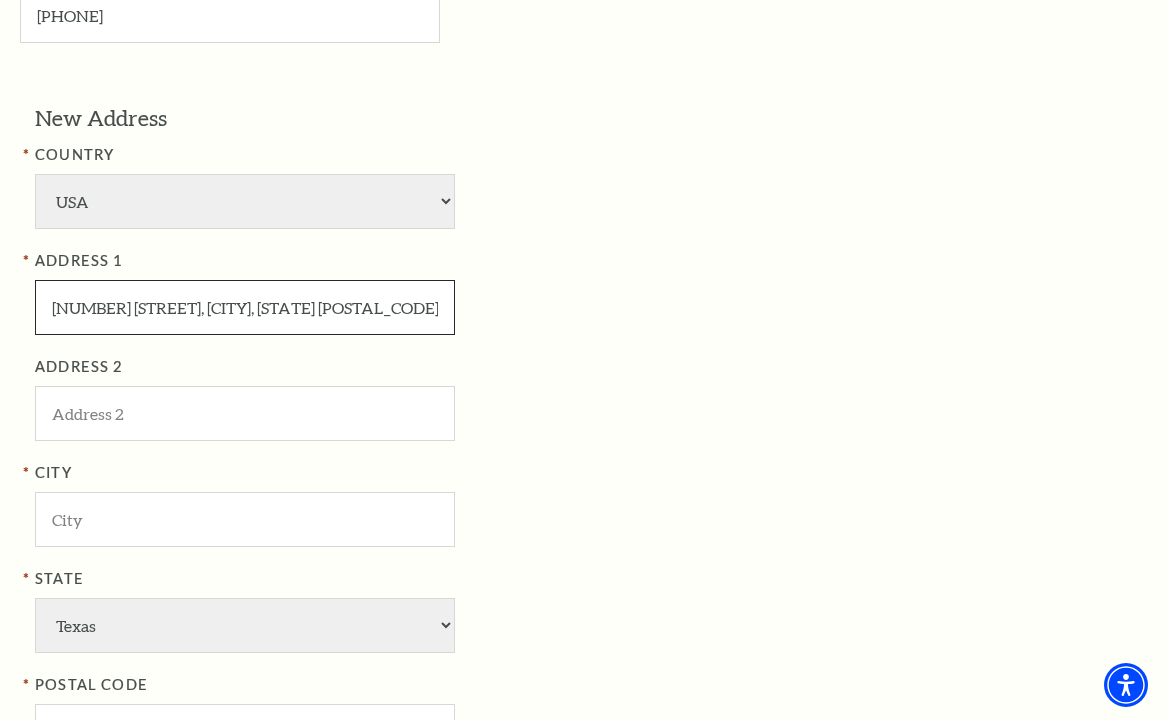 drag, startPoint x: 204, startPoint y: 311, endPoint x: 260, endPoint y: 311, distance: 56 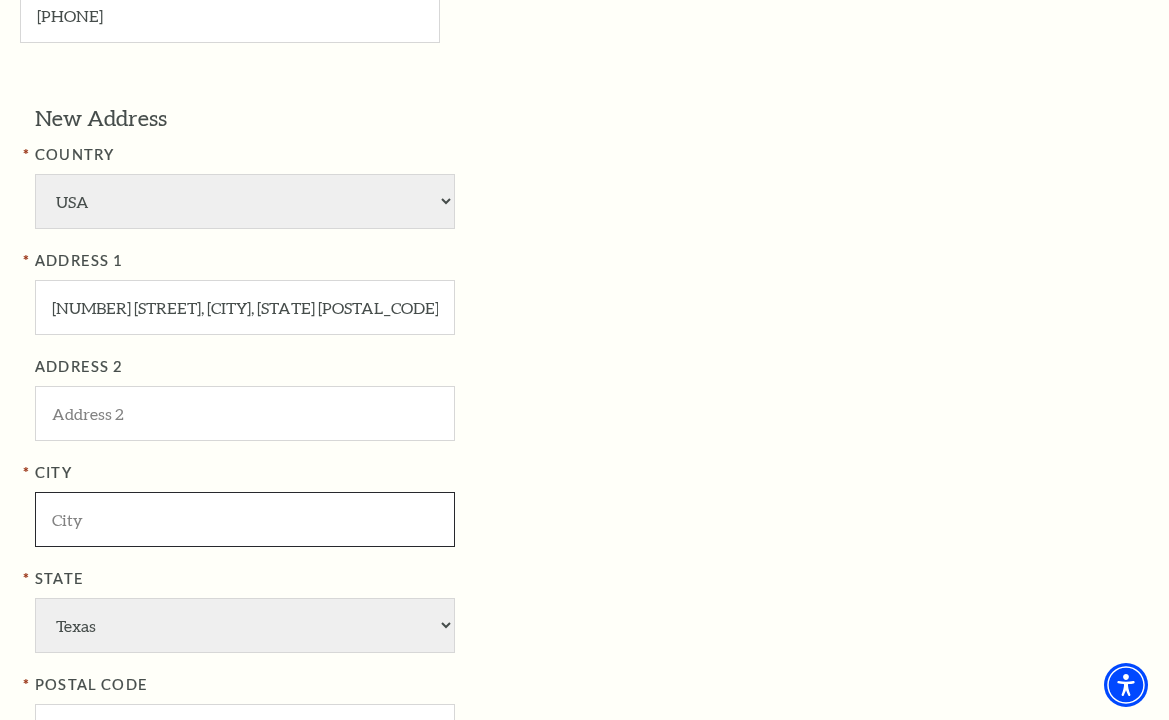 click at bounding box center (245, 519) 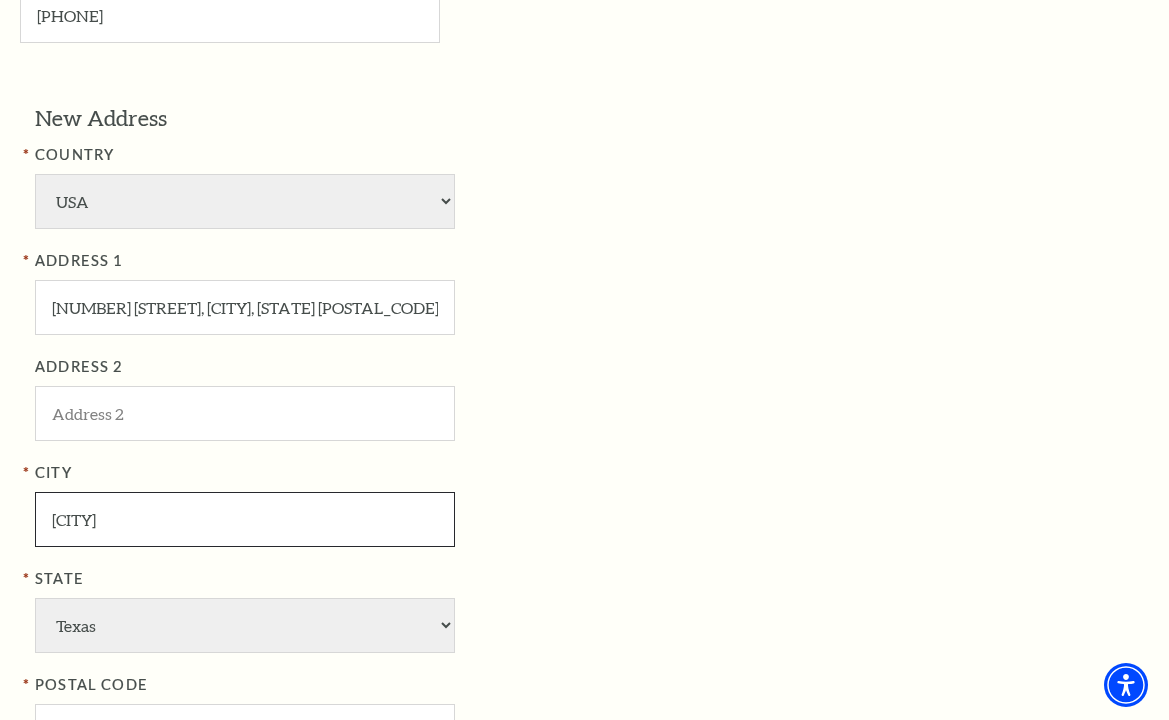 scroll, scrollTop: 1300, scrollLeft: 0, axis: vertical 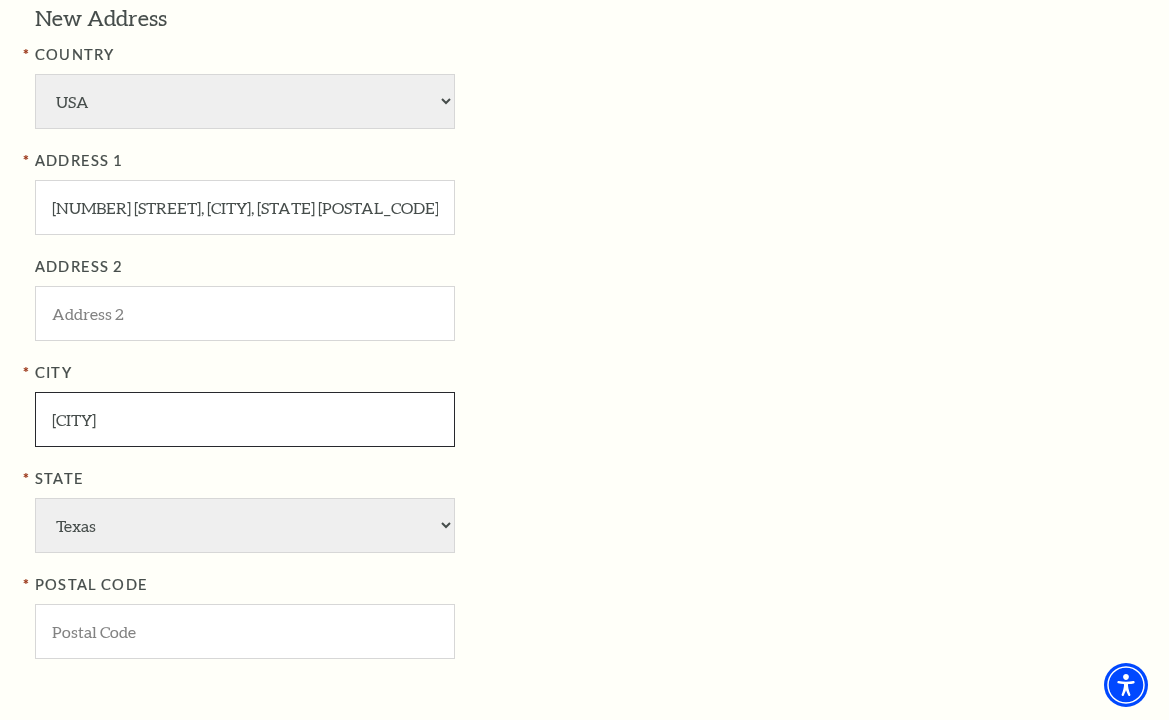 type on "Houston" 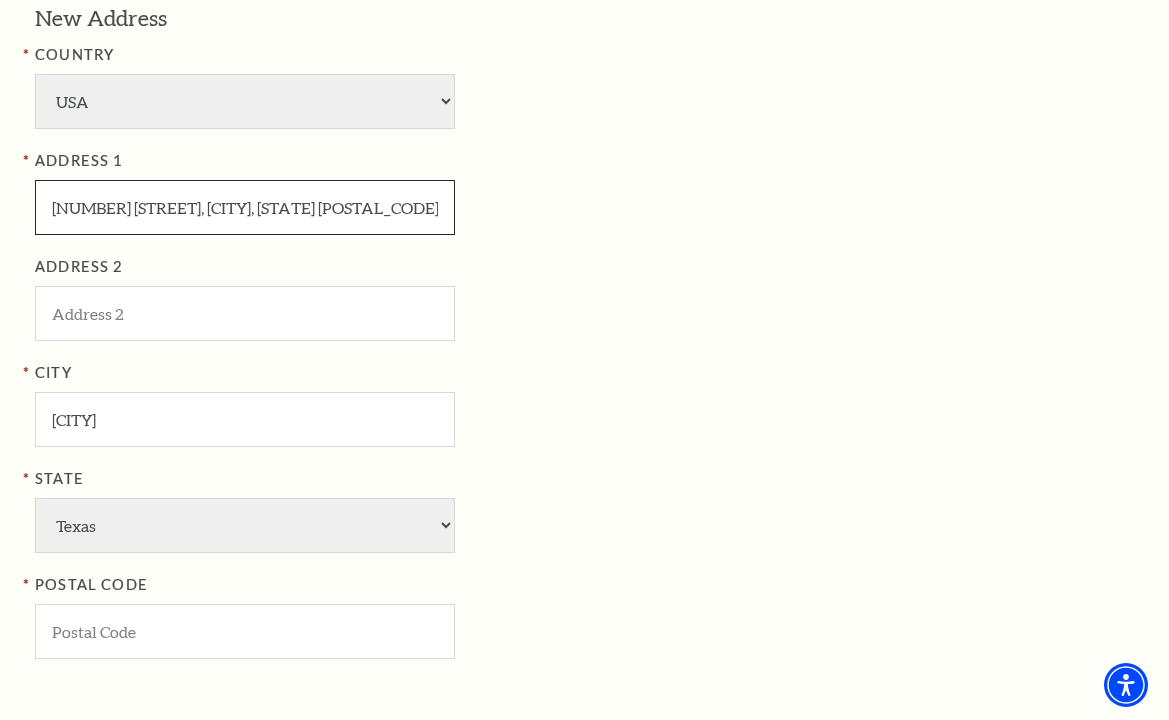 drag, startPoint x: 298, startPoint y: 207, endPoint x: 353, endPoint y: 233, distance: 60.835846 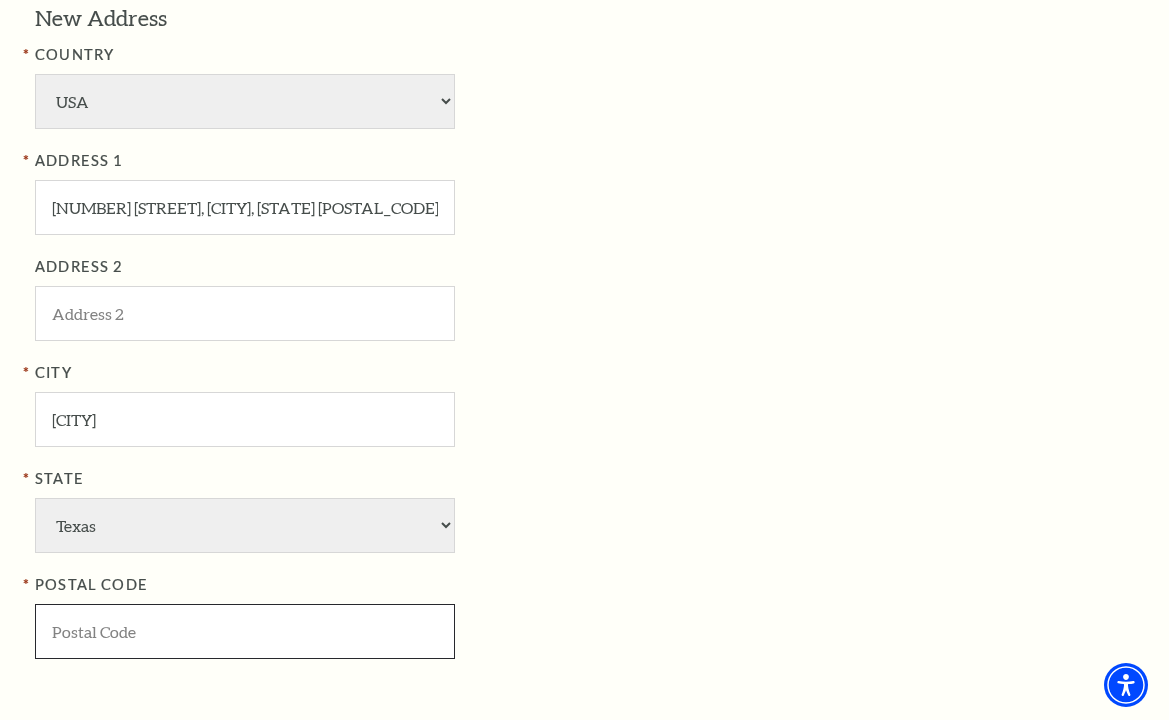 click at bounding box center (245, 631) 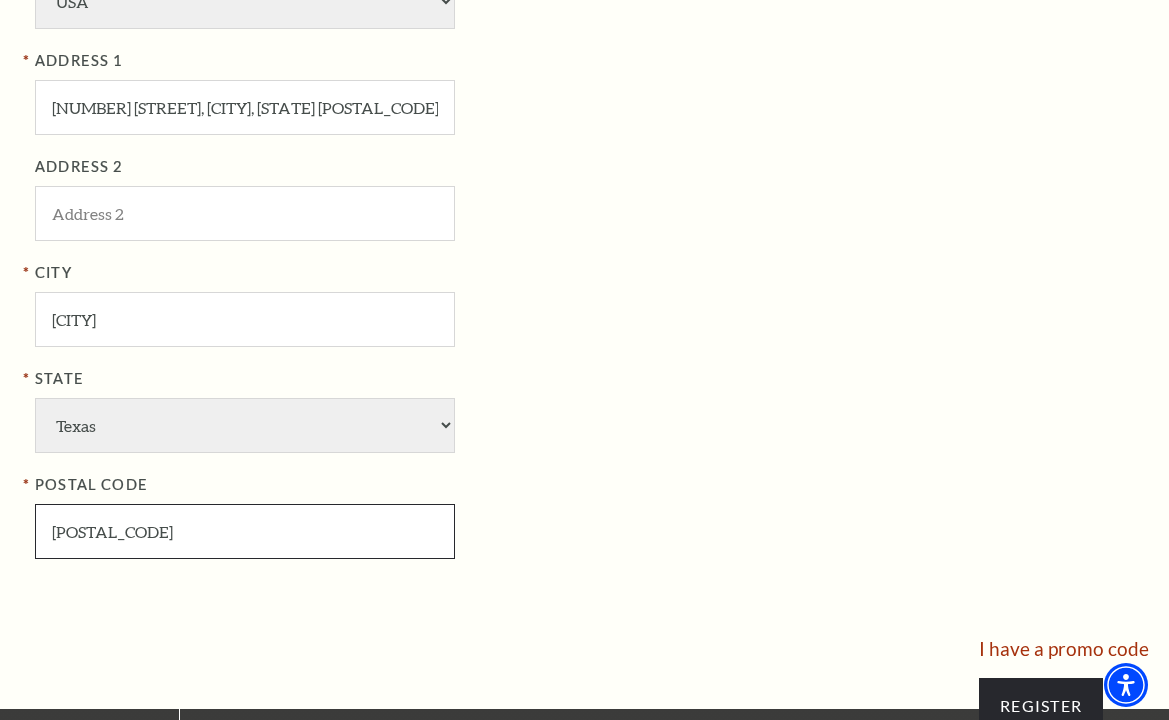 scroll, scrollTop: 1200, scrollLeft: 0, axis: vertical 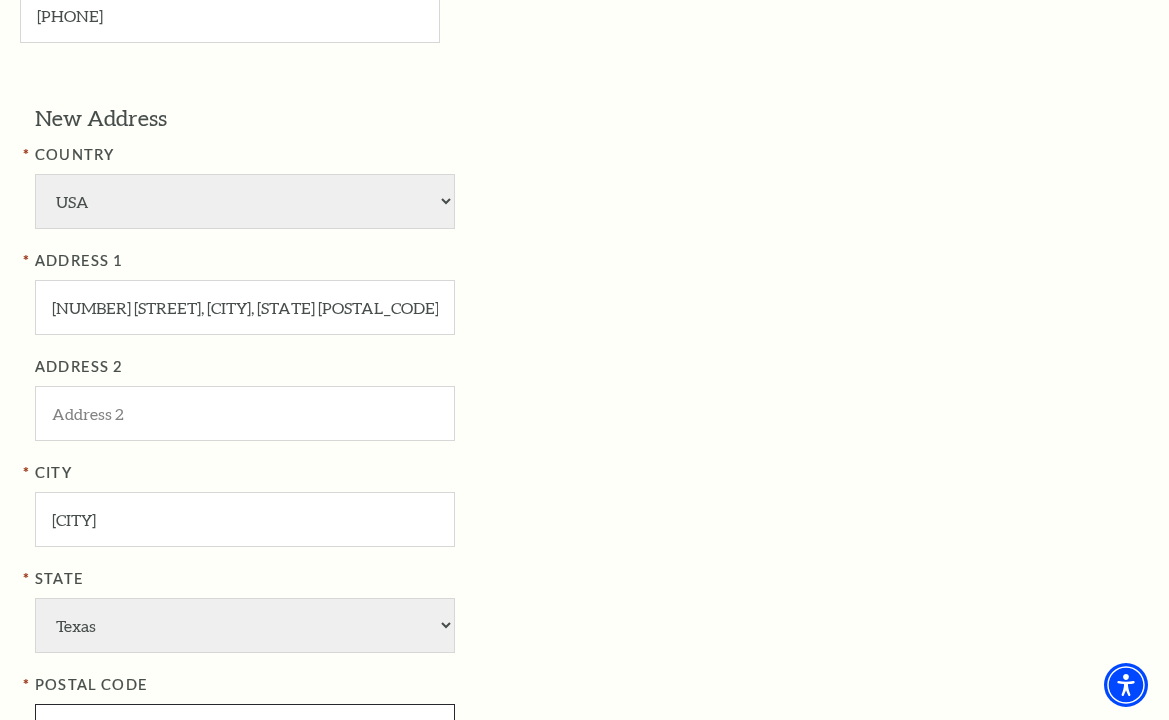 type on "77092" 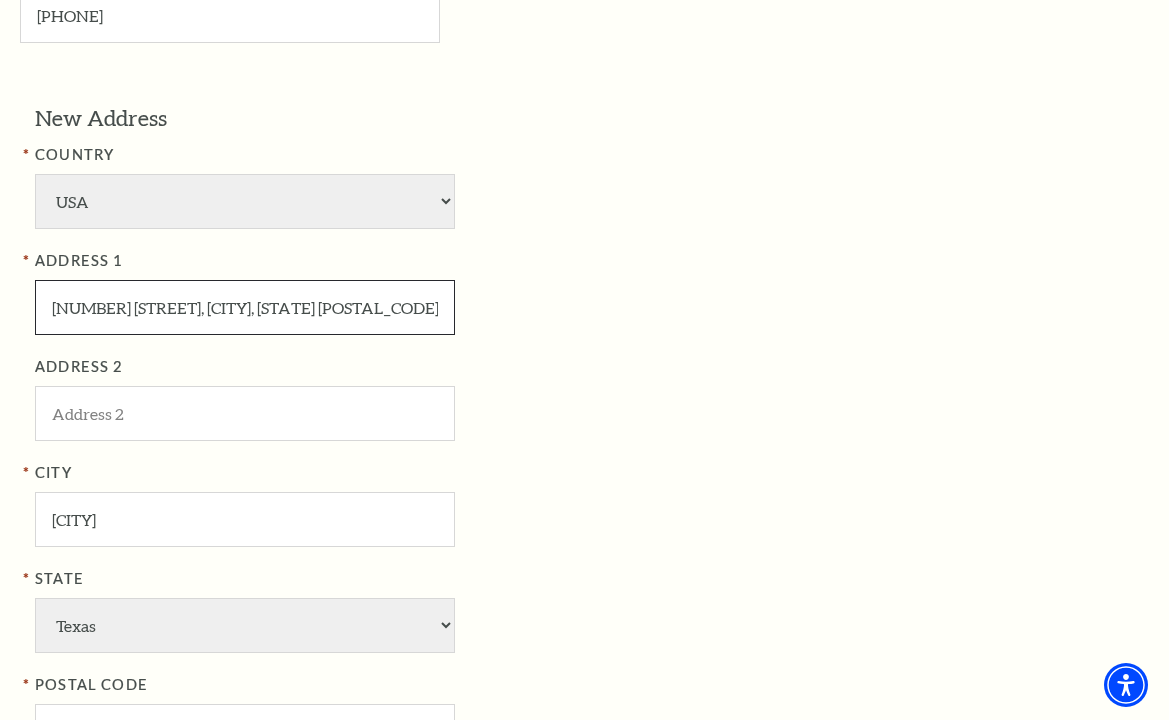 drag, startPoint x: 194, startPoint y: 312, endPoint x: 404, endPoint y: 315, distance: 210.02142 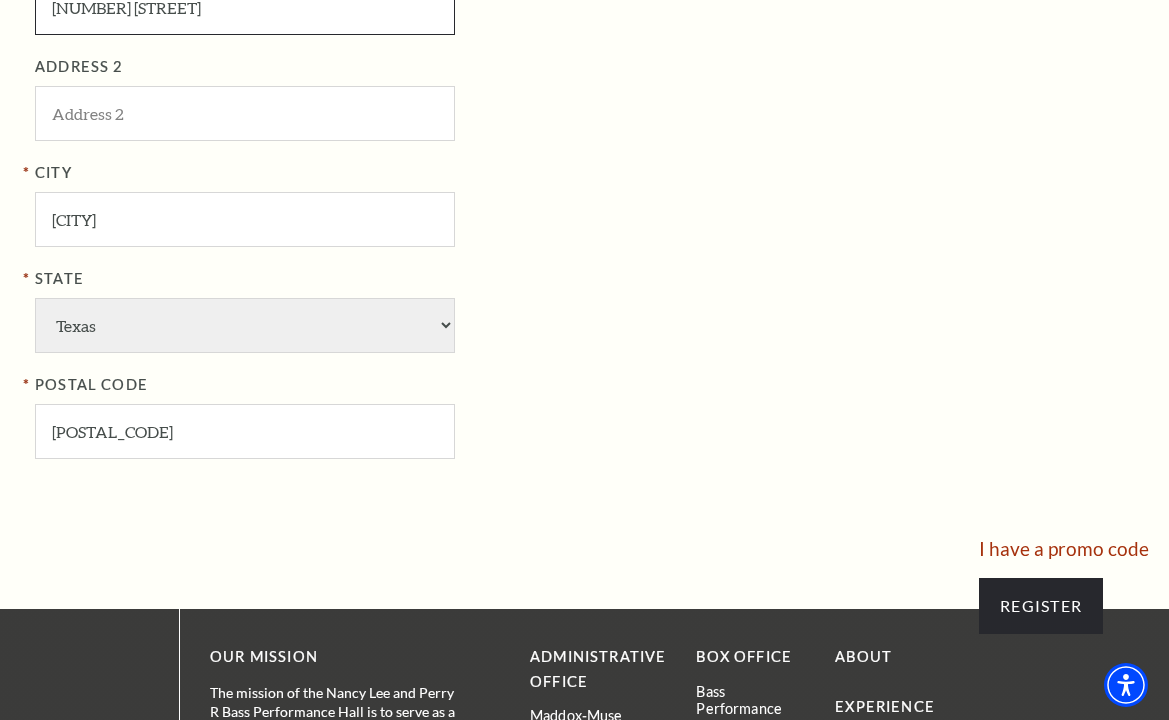 scroll, scrollTop: 1600, scrollLeft: 0, axis: vertical 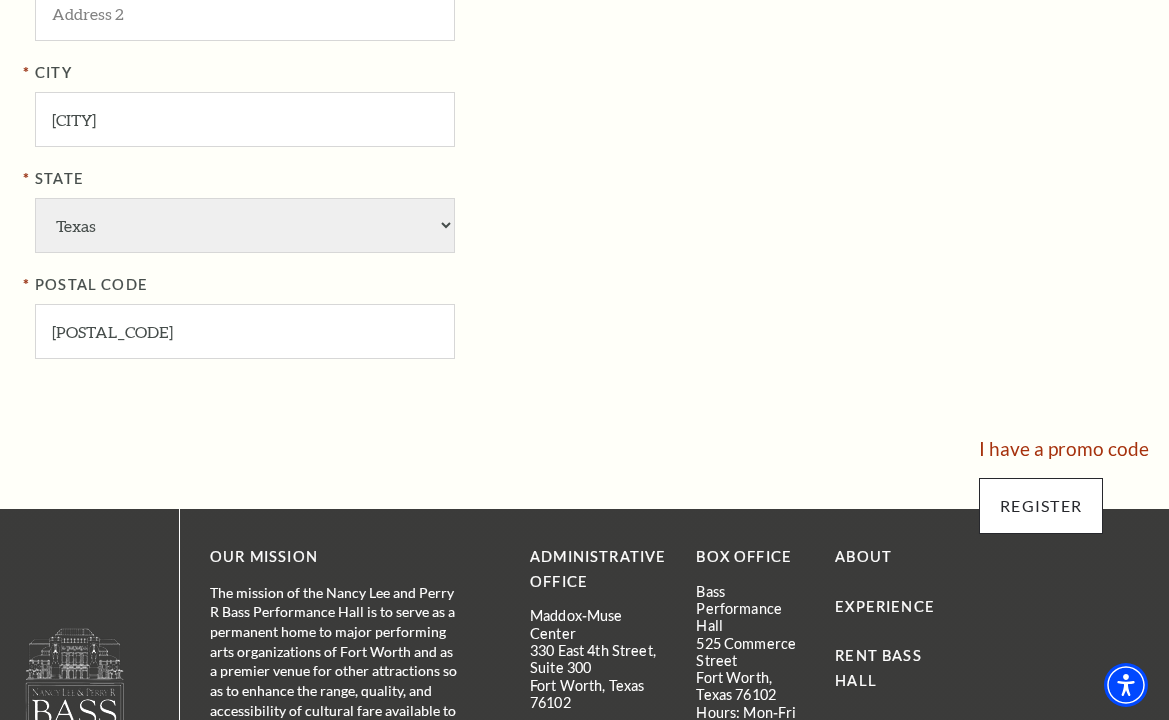 type on "5902 Greenmont Dr" 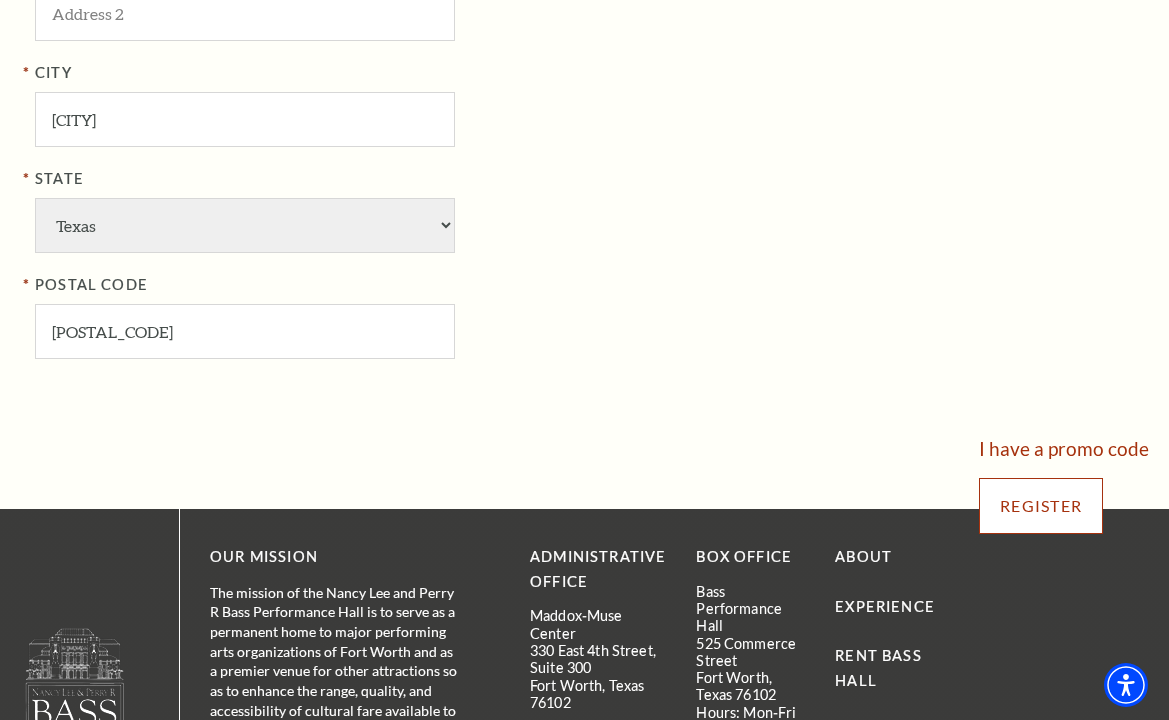 click on "Register" at bounding box center (1041, 506) 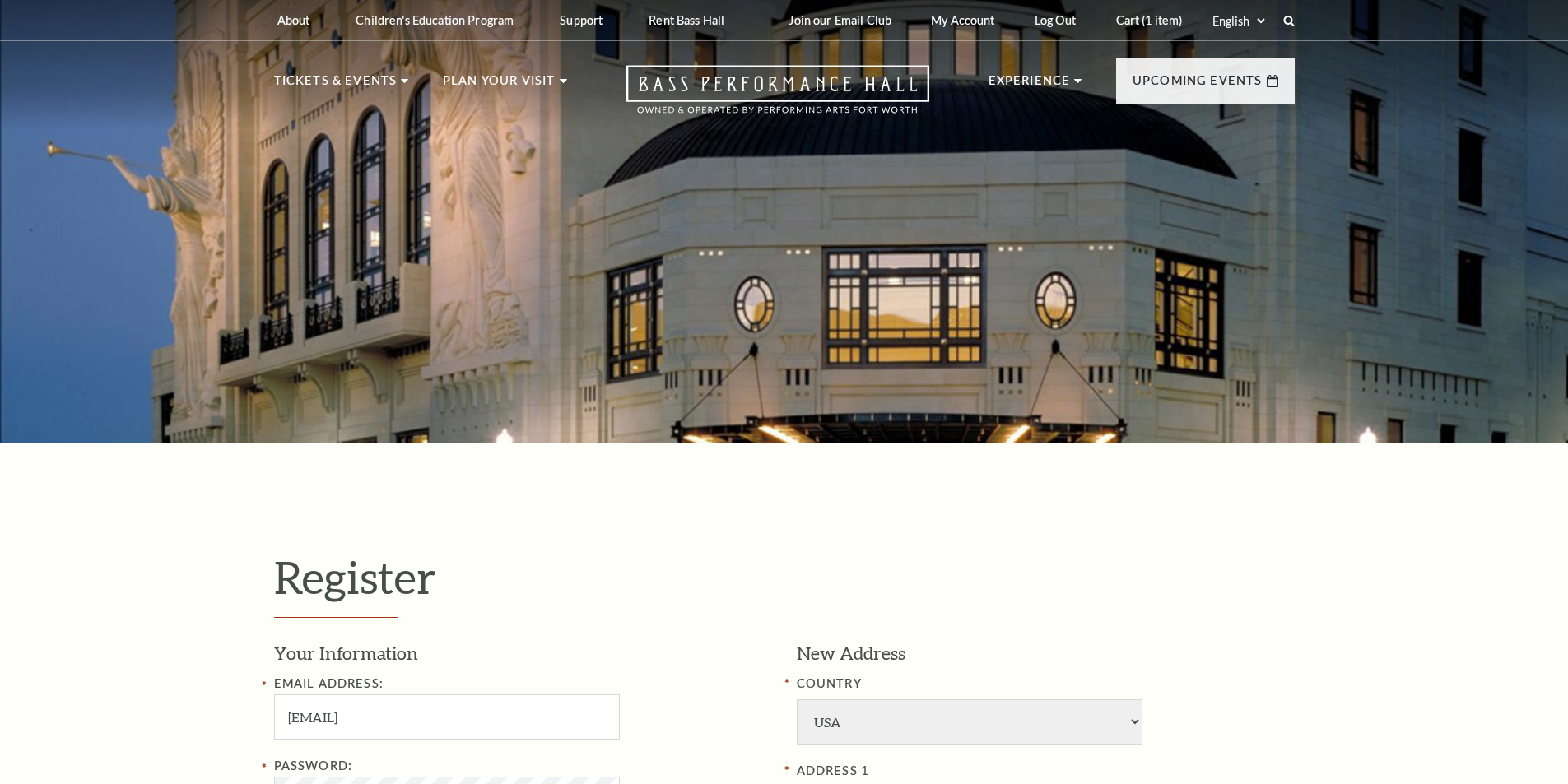 select on "1" 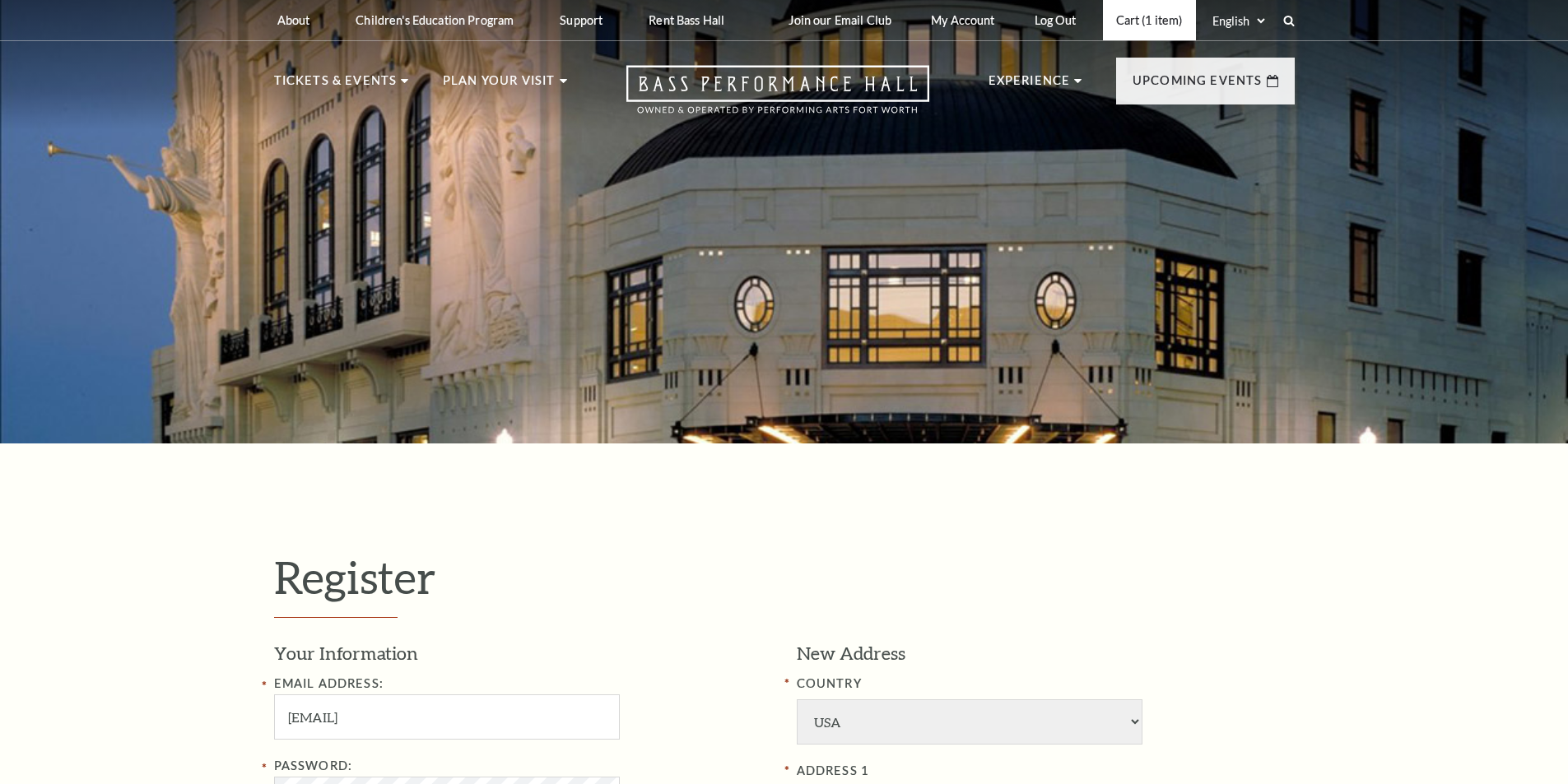 click on "Cart (1 item)" at bounding box center (1149, 20) 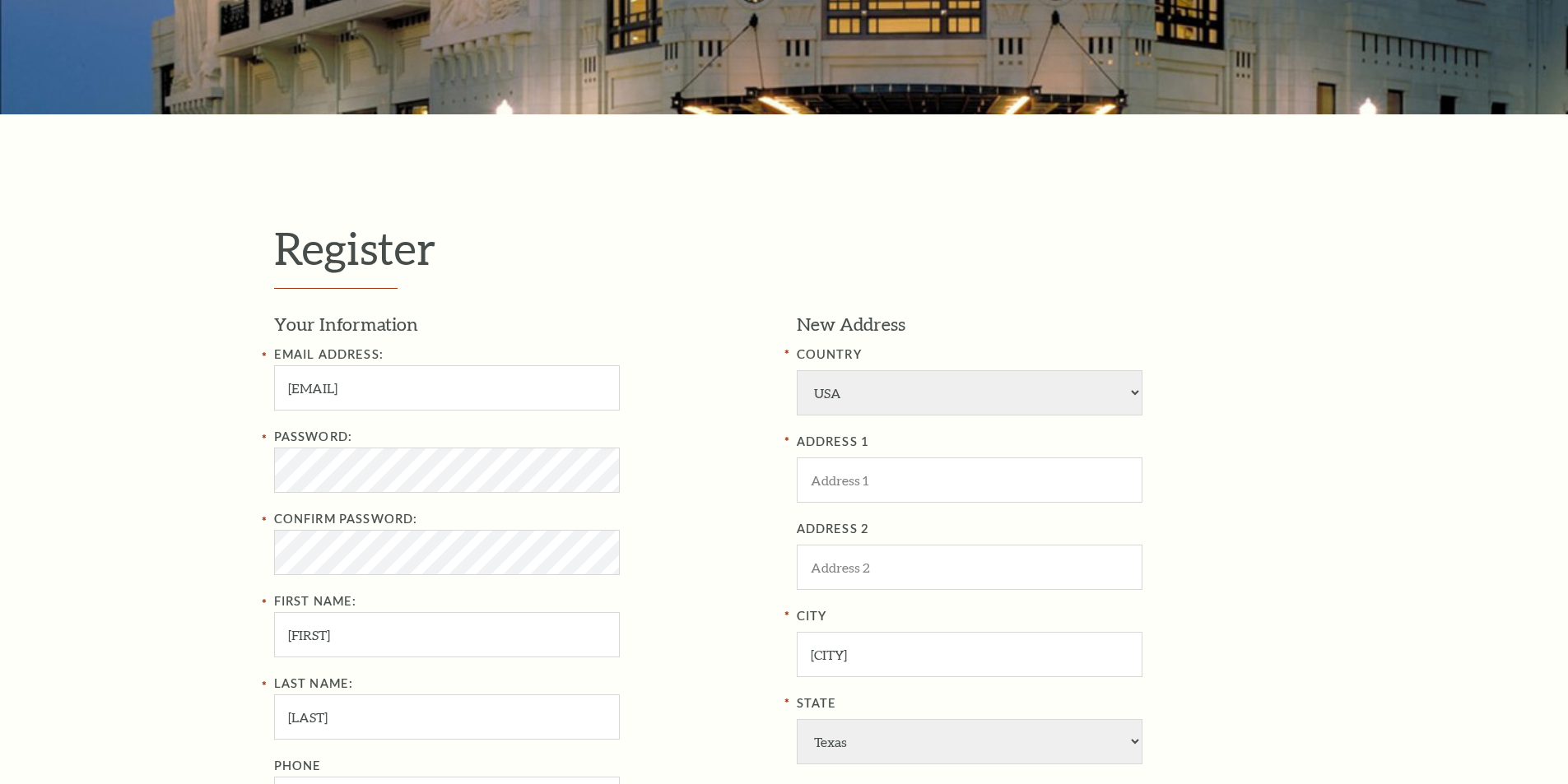 scroll, scrollTop: 411, scrollLeft: 0, axis: vertical 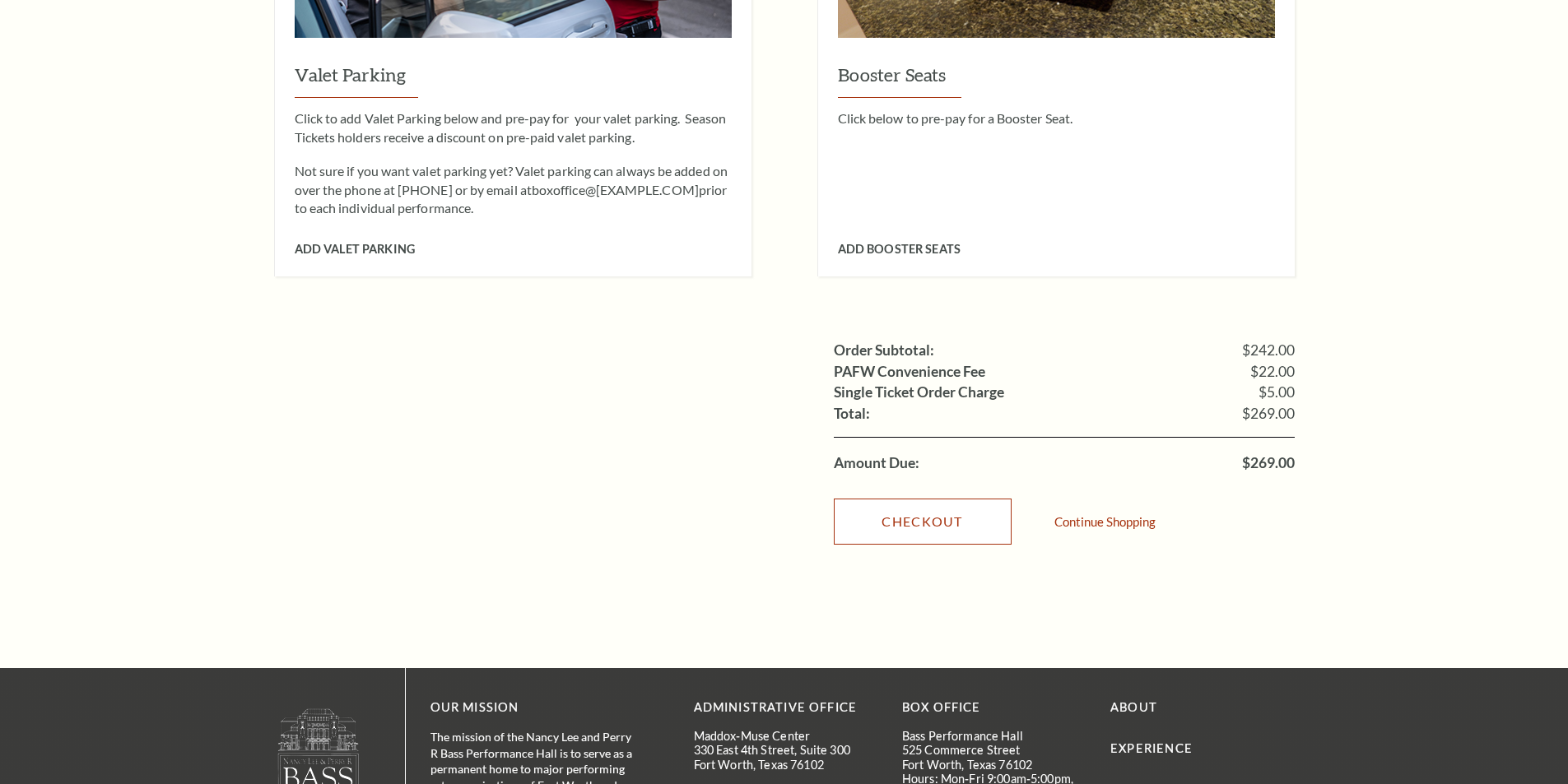 click on "Checkout" at bounding box center [923, 522] 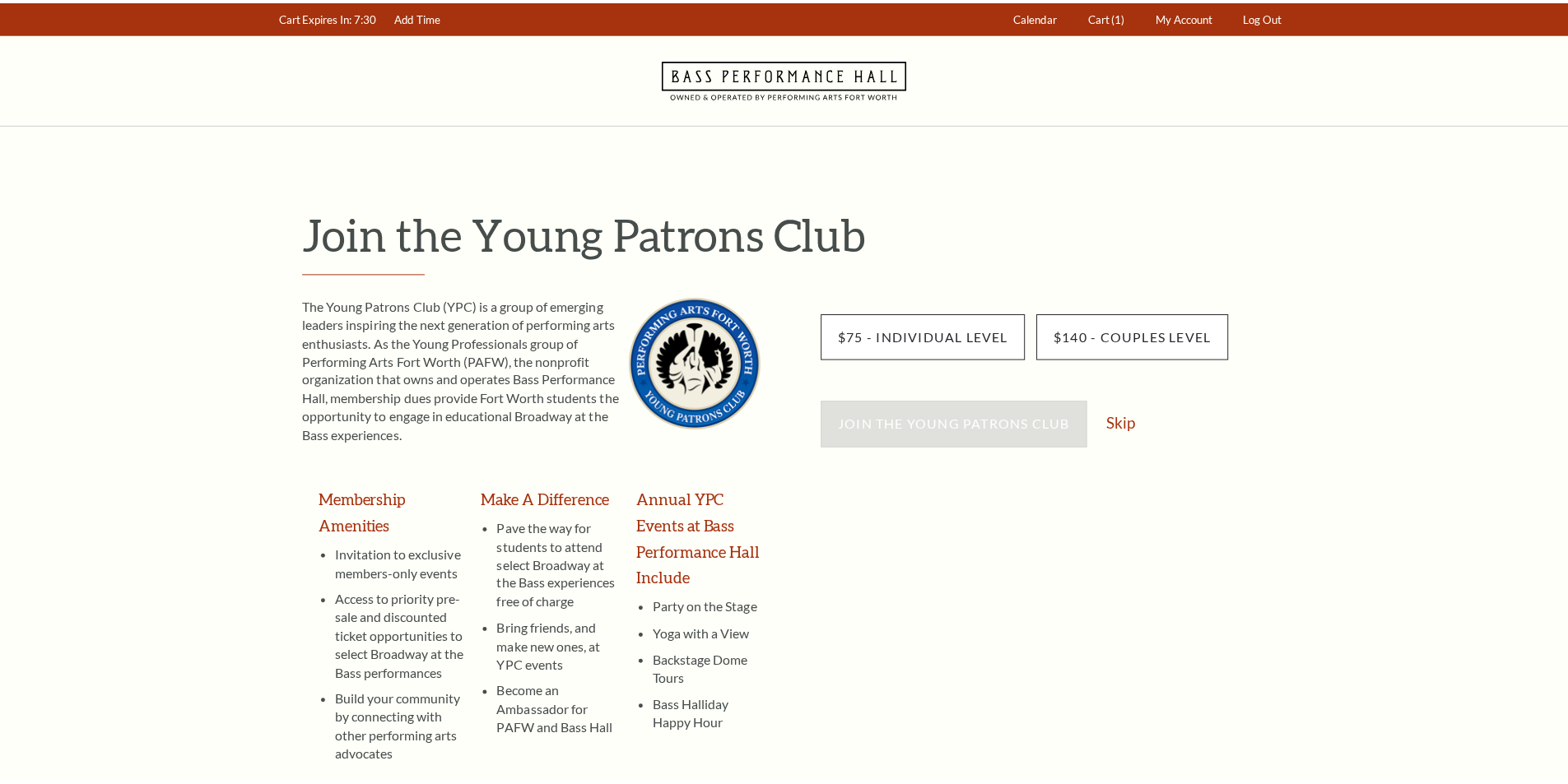 scroll, scrollTop: 0, scrollLeft: 0, axis: both 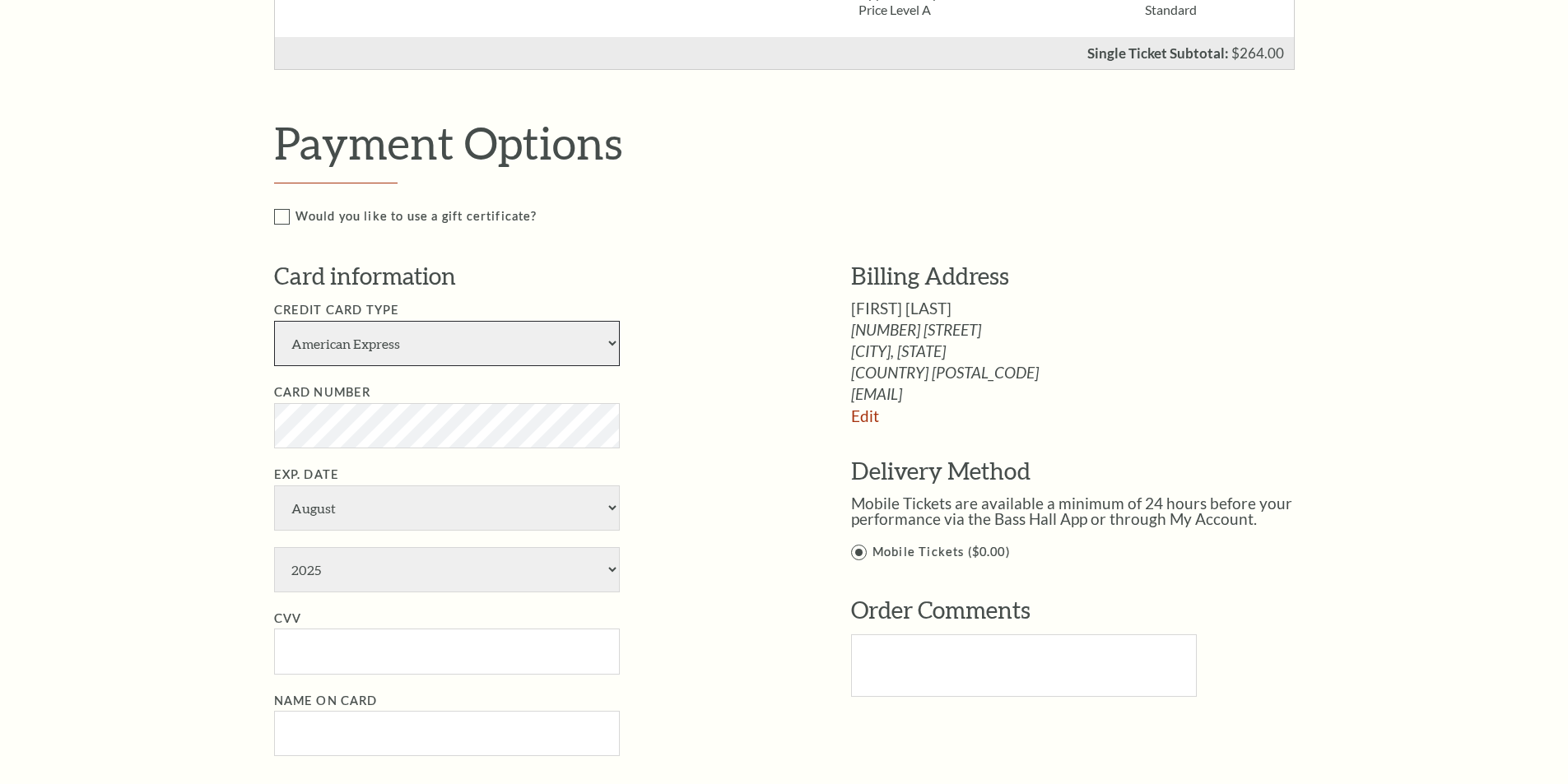 click on "American Express
Visa
Master Card
Discover" at bounding box center (447, 343) 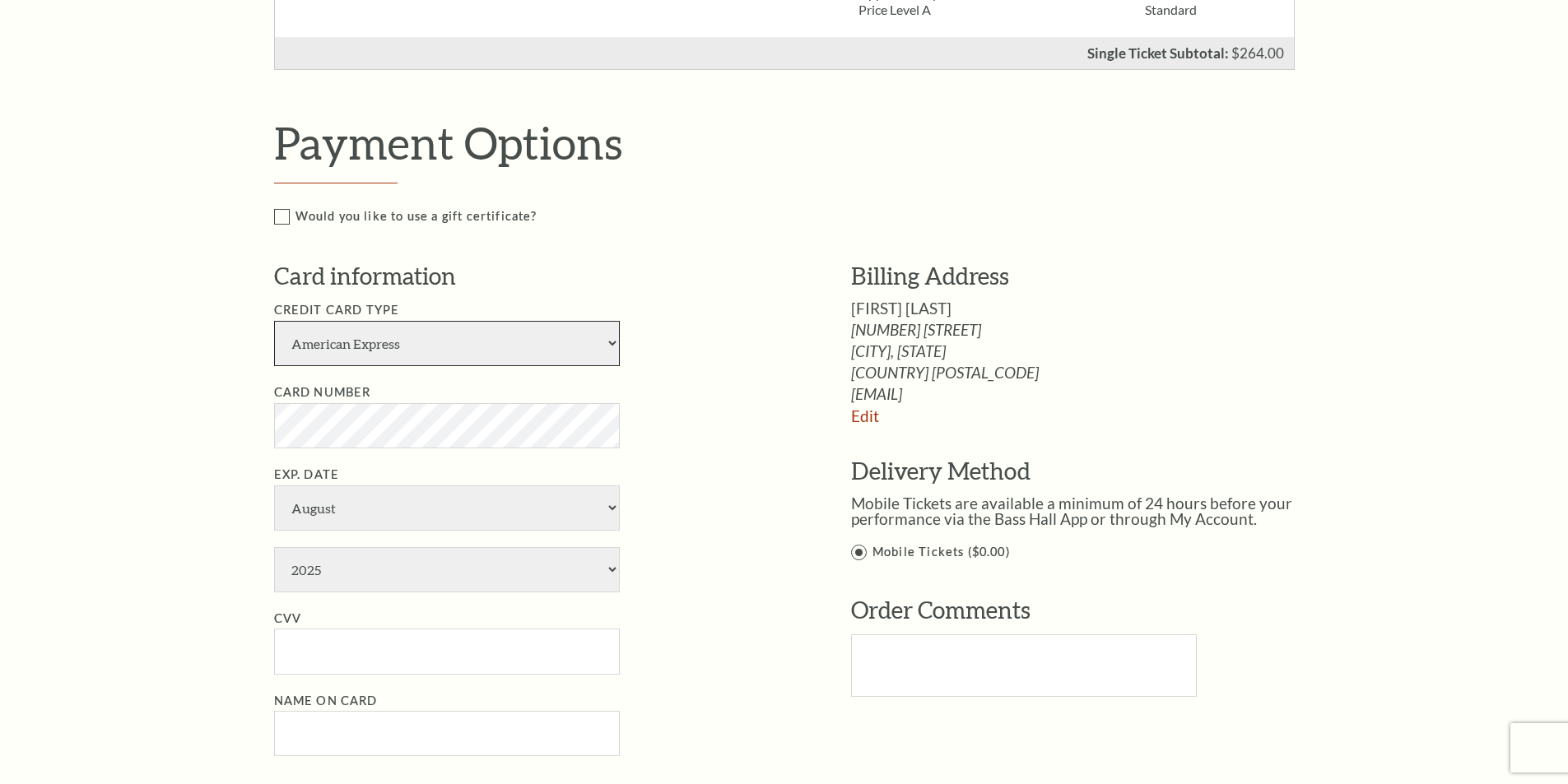 select on "24" 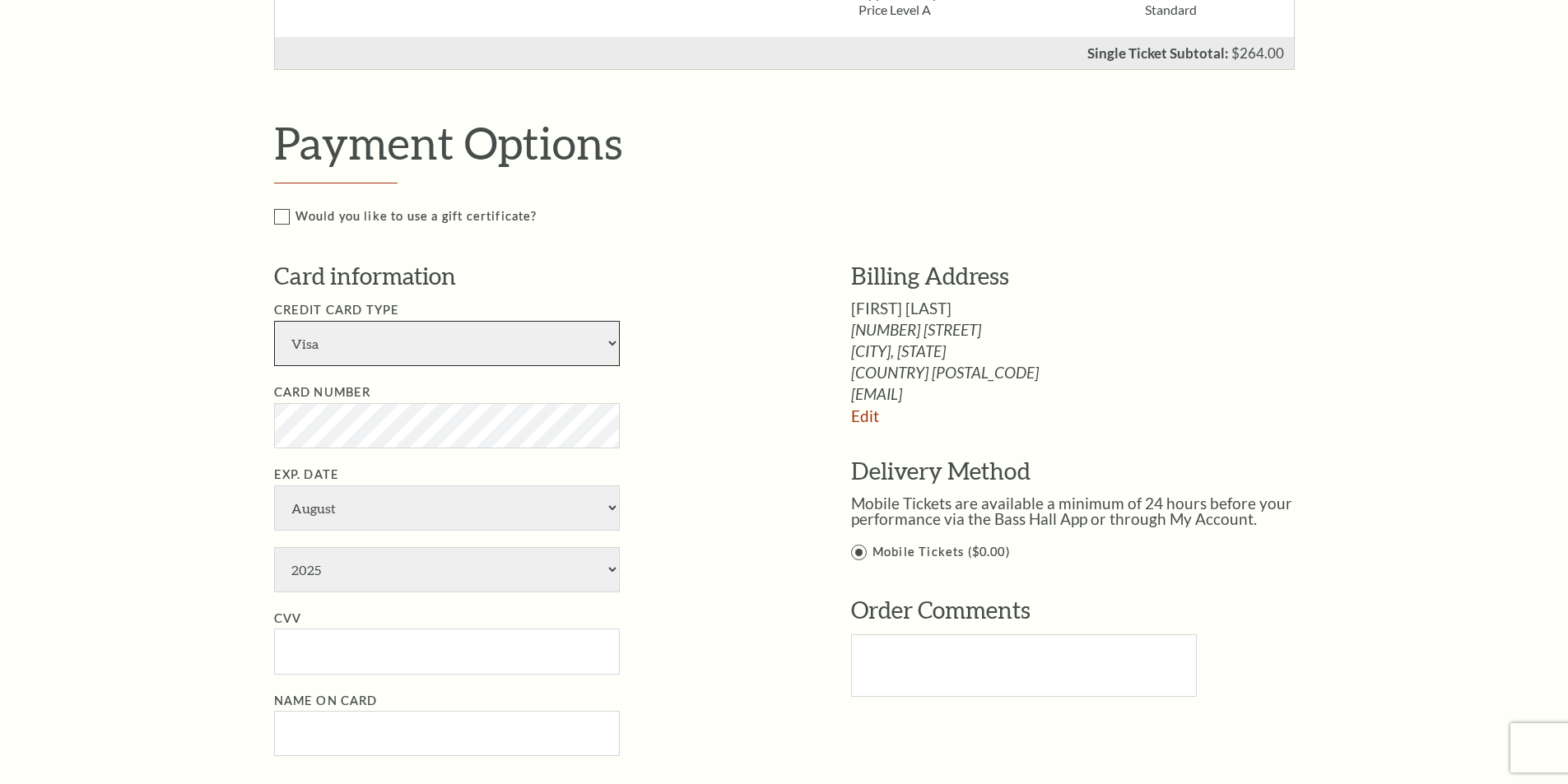 click on "American Express
Visa
Master Card
Discover" at bounding box center [447, 343] 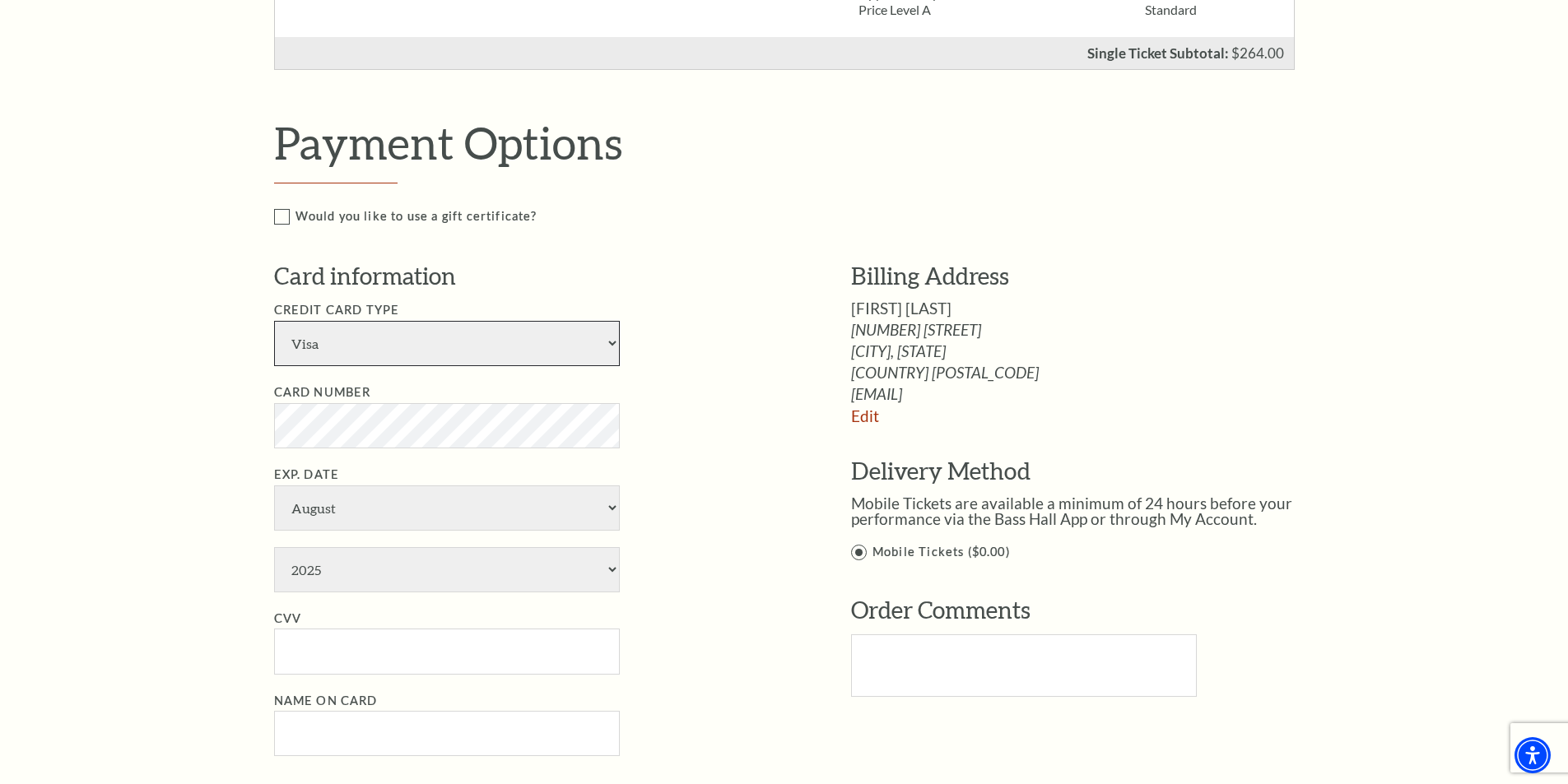 scroll, scrollTop: 740, scrollLeft: 0, axis: vertical 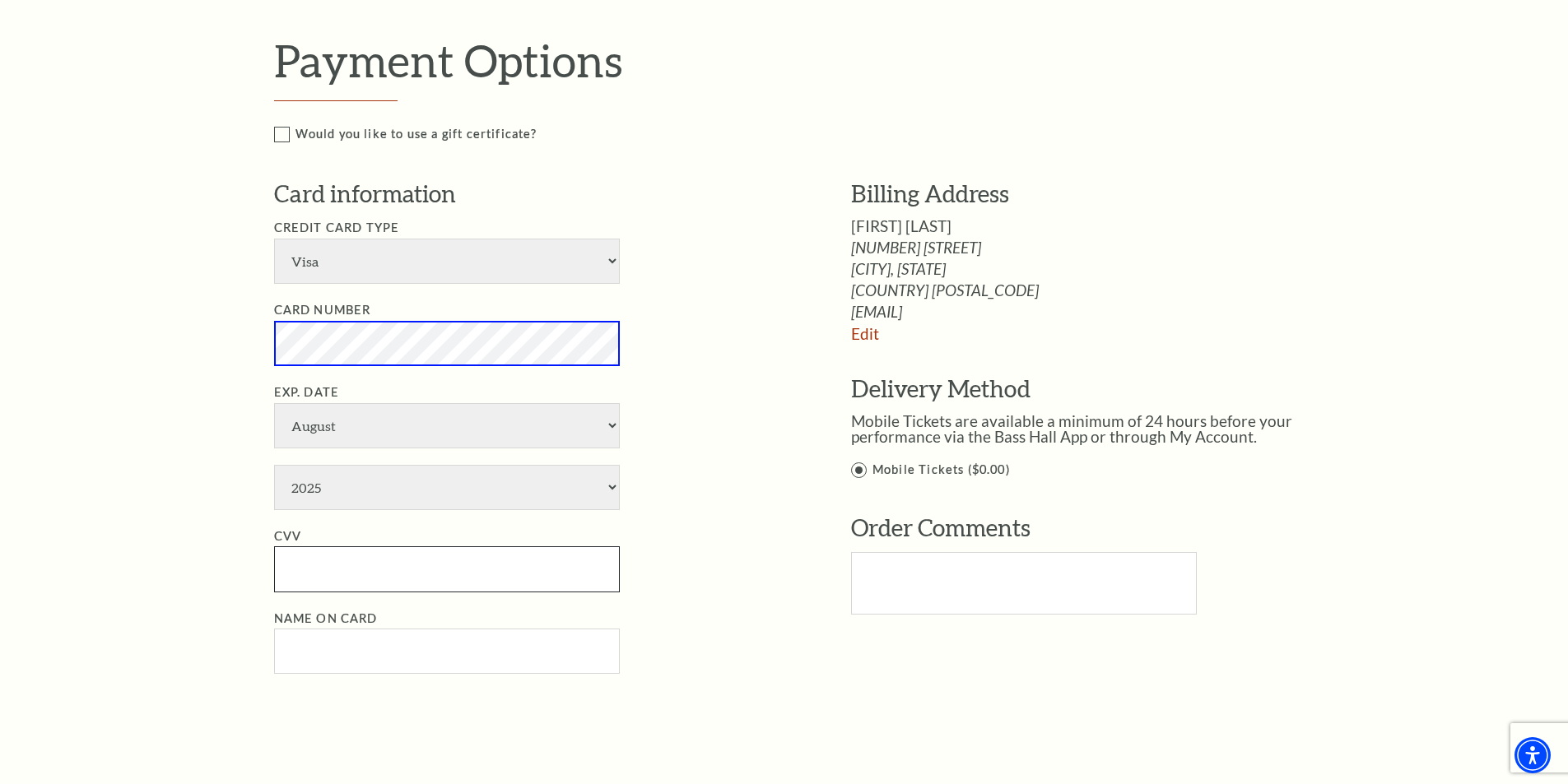 click on "CVV" at bounding box center [447, 568] 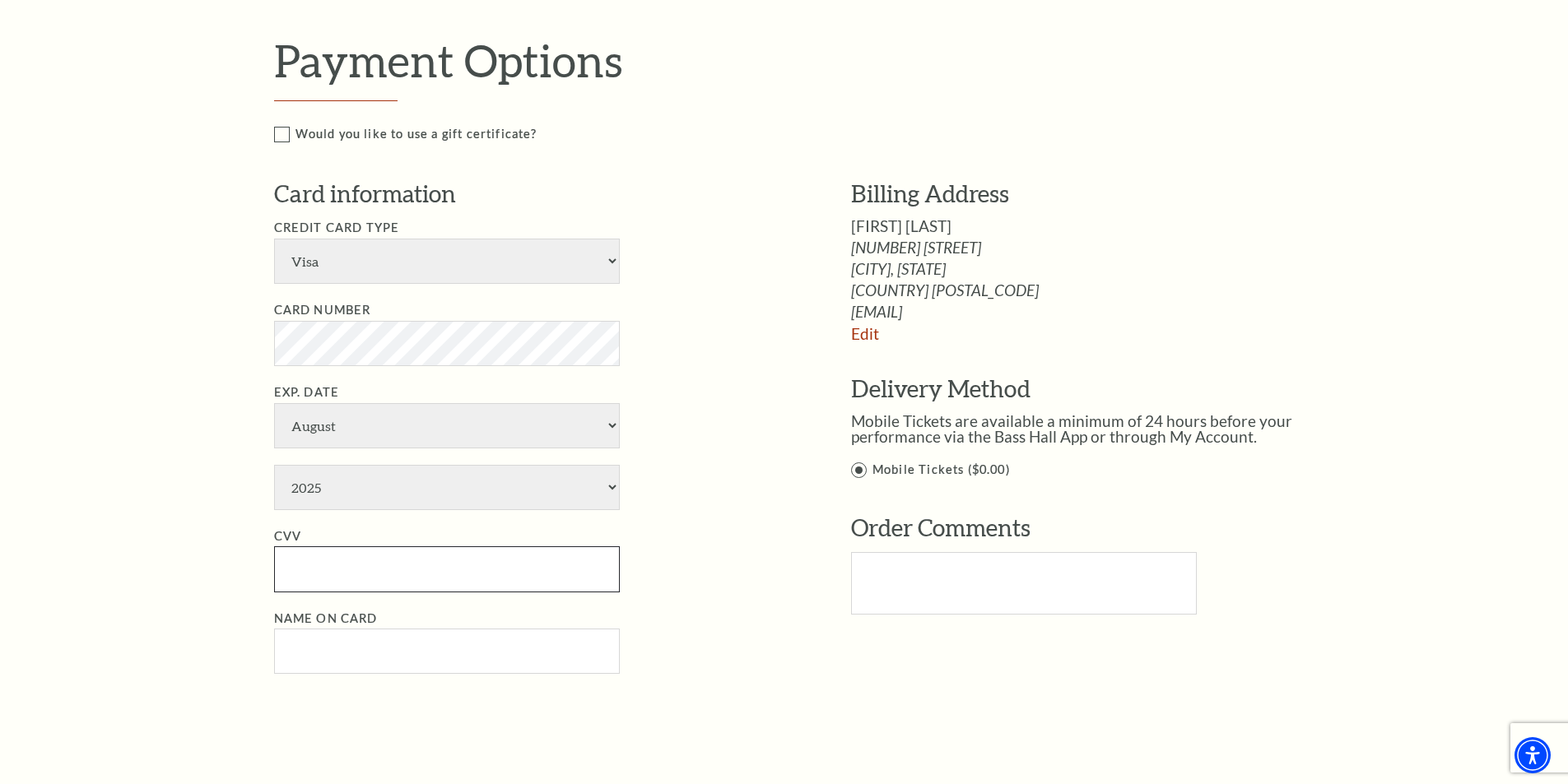 paste on "219" 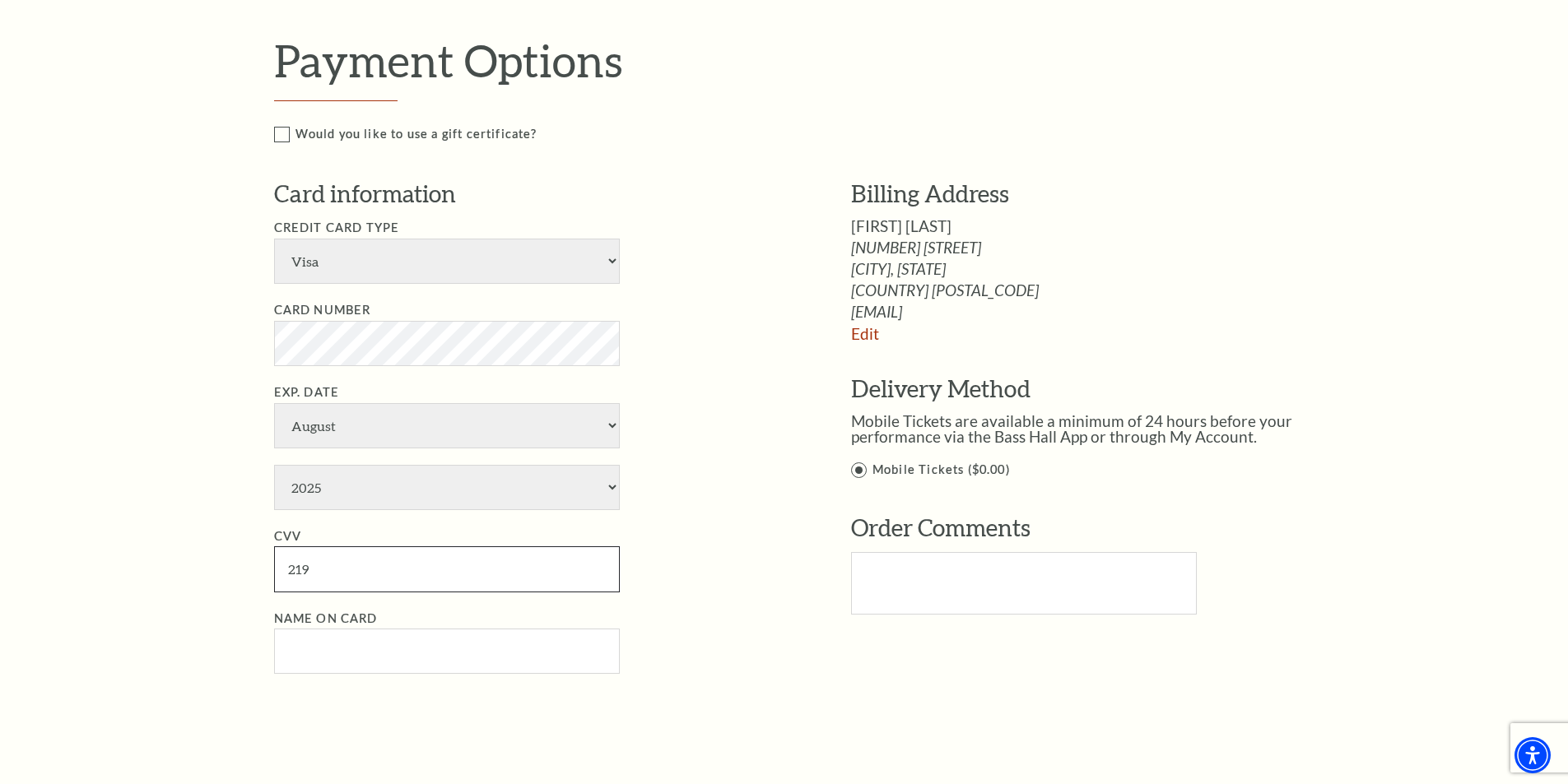 type on "219" 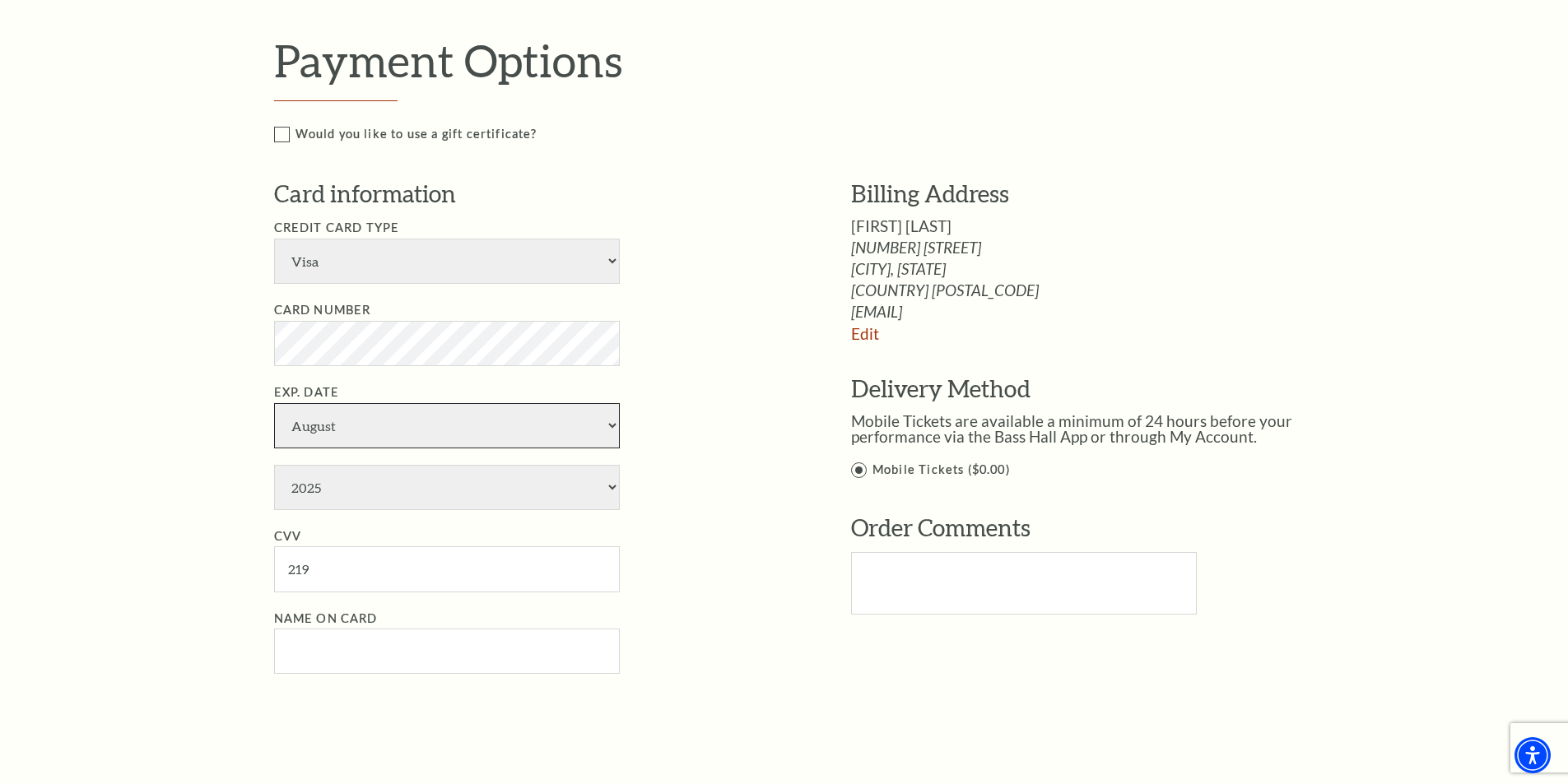 click on "January
February
March
April
May
June
July
August
September
October
November
December" at bounding box center [447, 425] 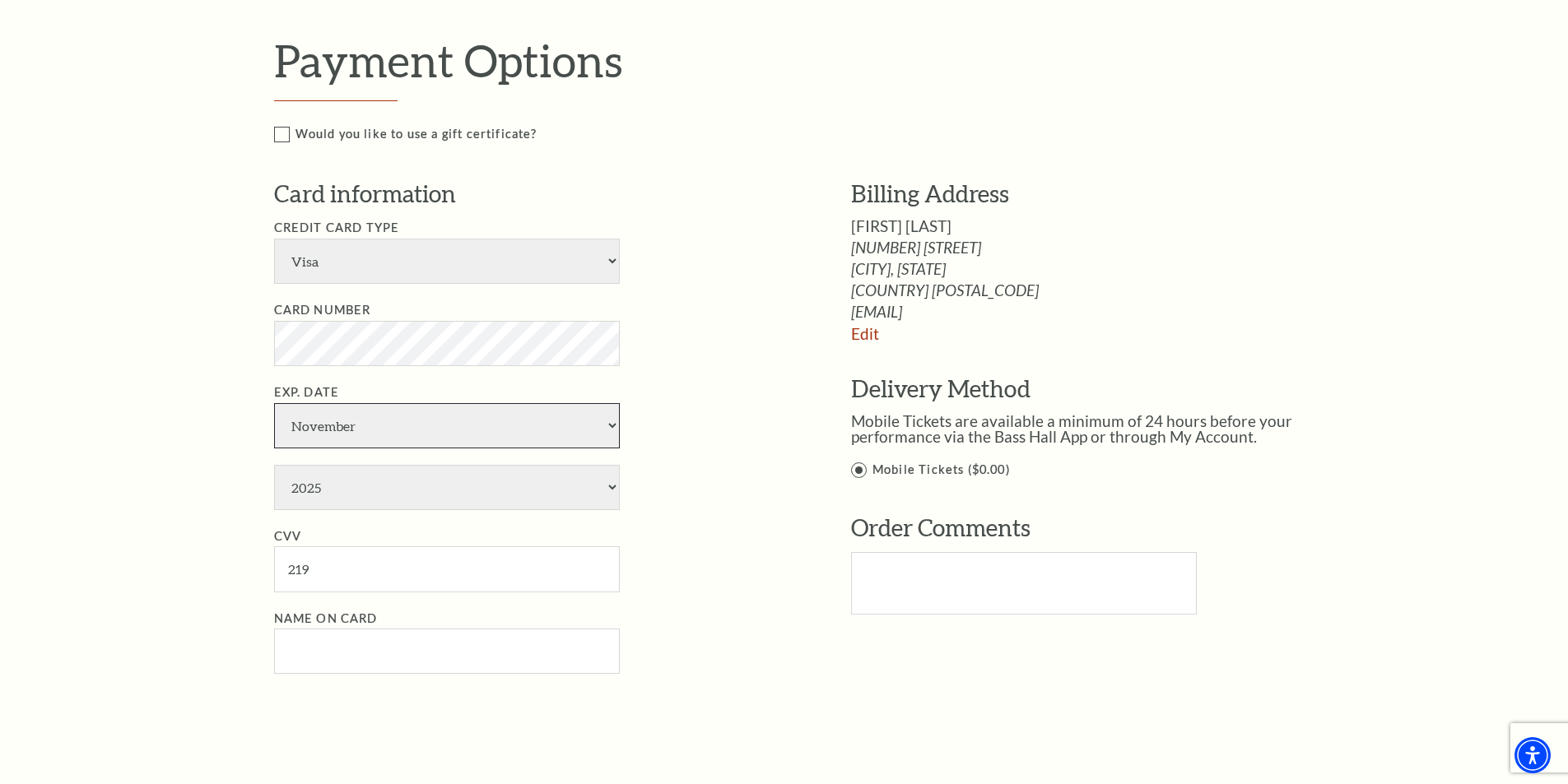 click on "January
February
March
April
May
June
July
August
September
October
November
December" at bounding box center (447, 425) 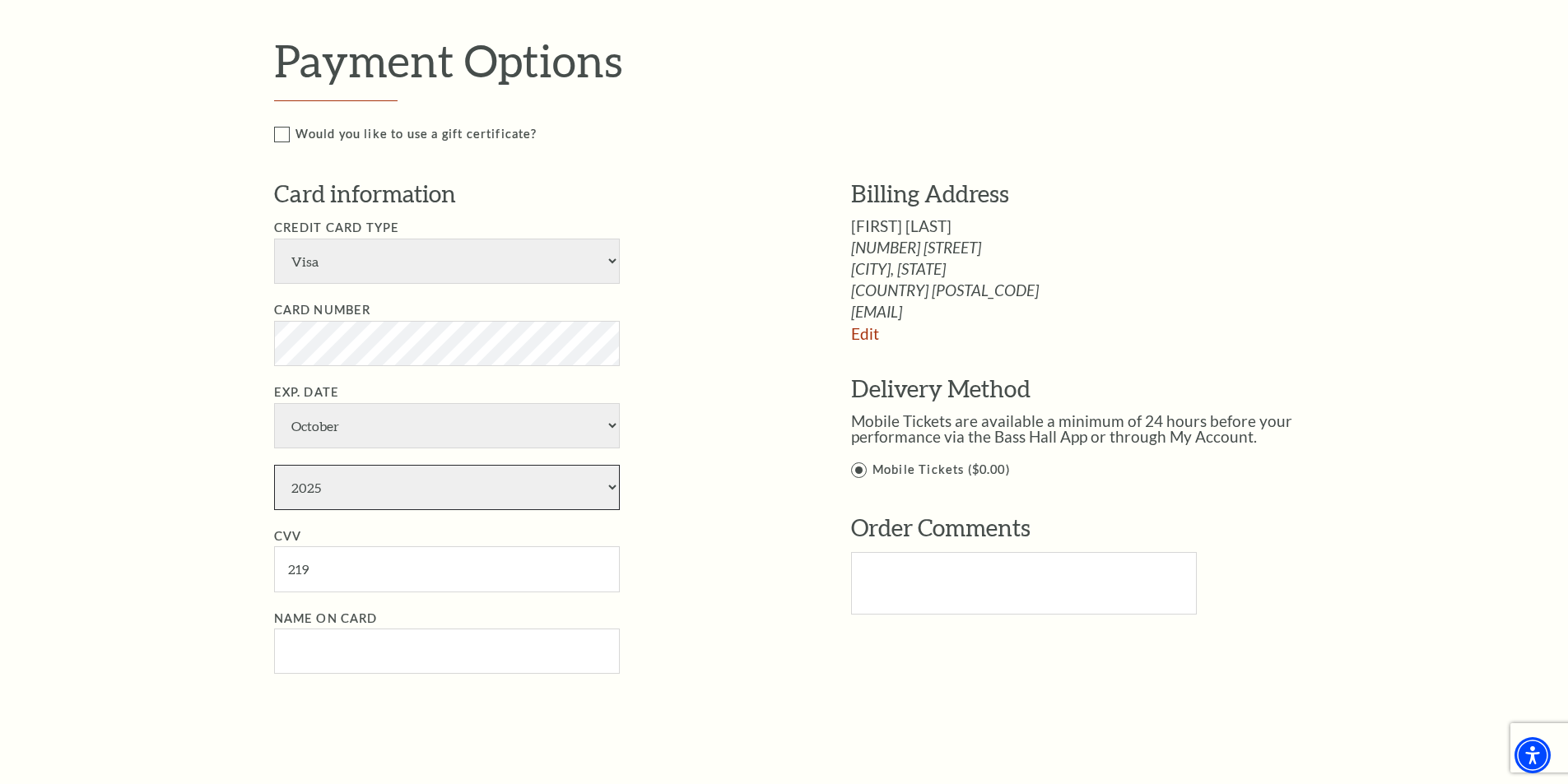 click on "2025
2026
2027
2028
2029
2030
2031
2032
2033
2034" at bounding box center [447, 487] 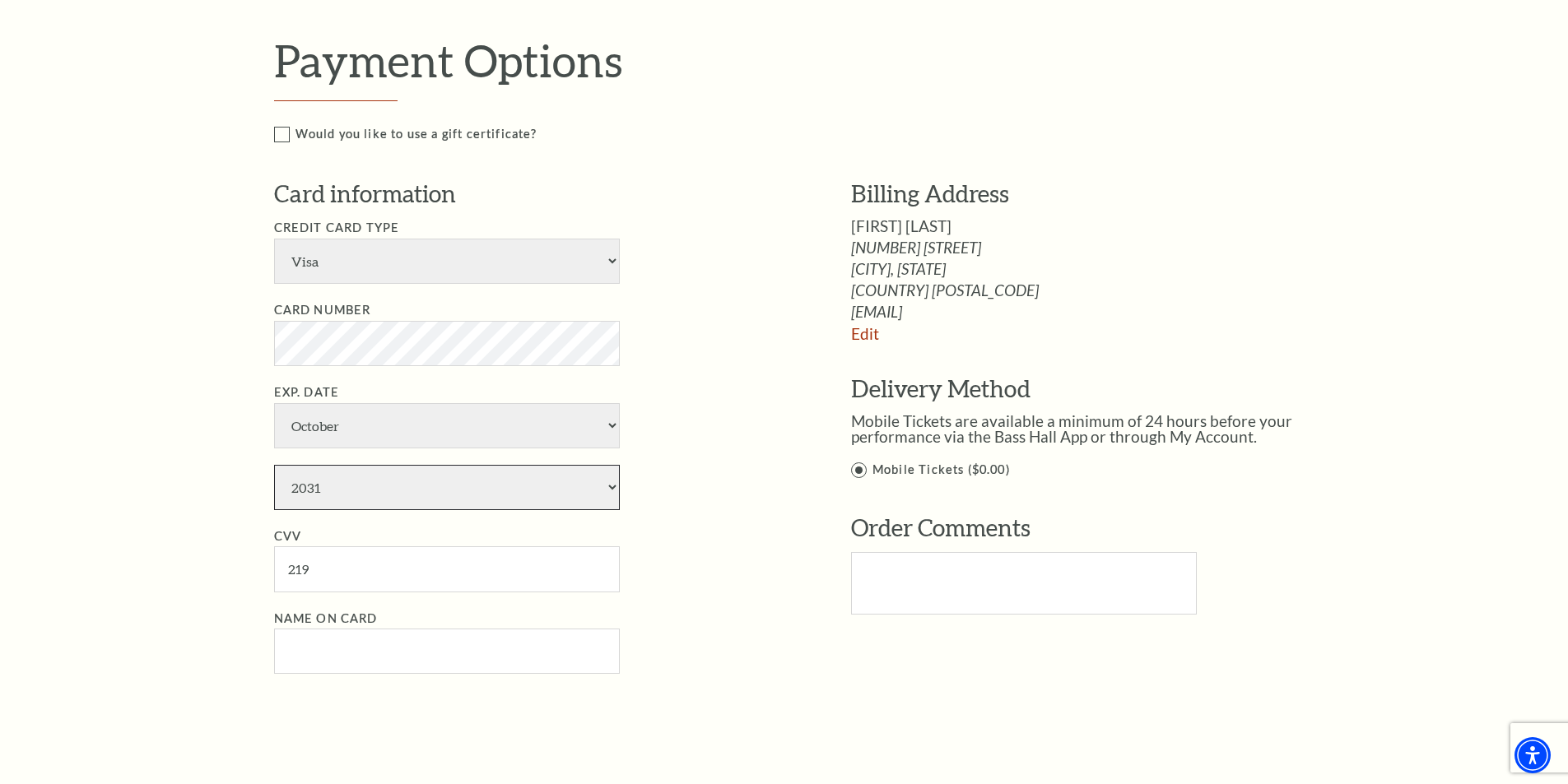 click on "2025
2026
2027
2028
2029
2030
2031
2032
2033
2034" at bounding box center [447, 487] 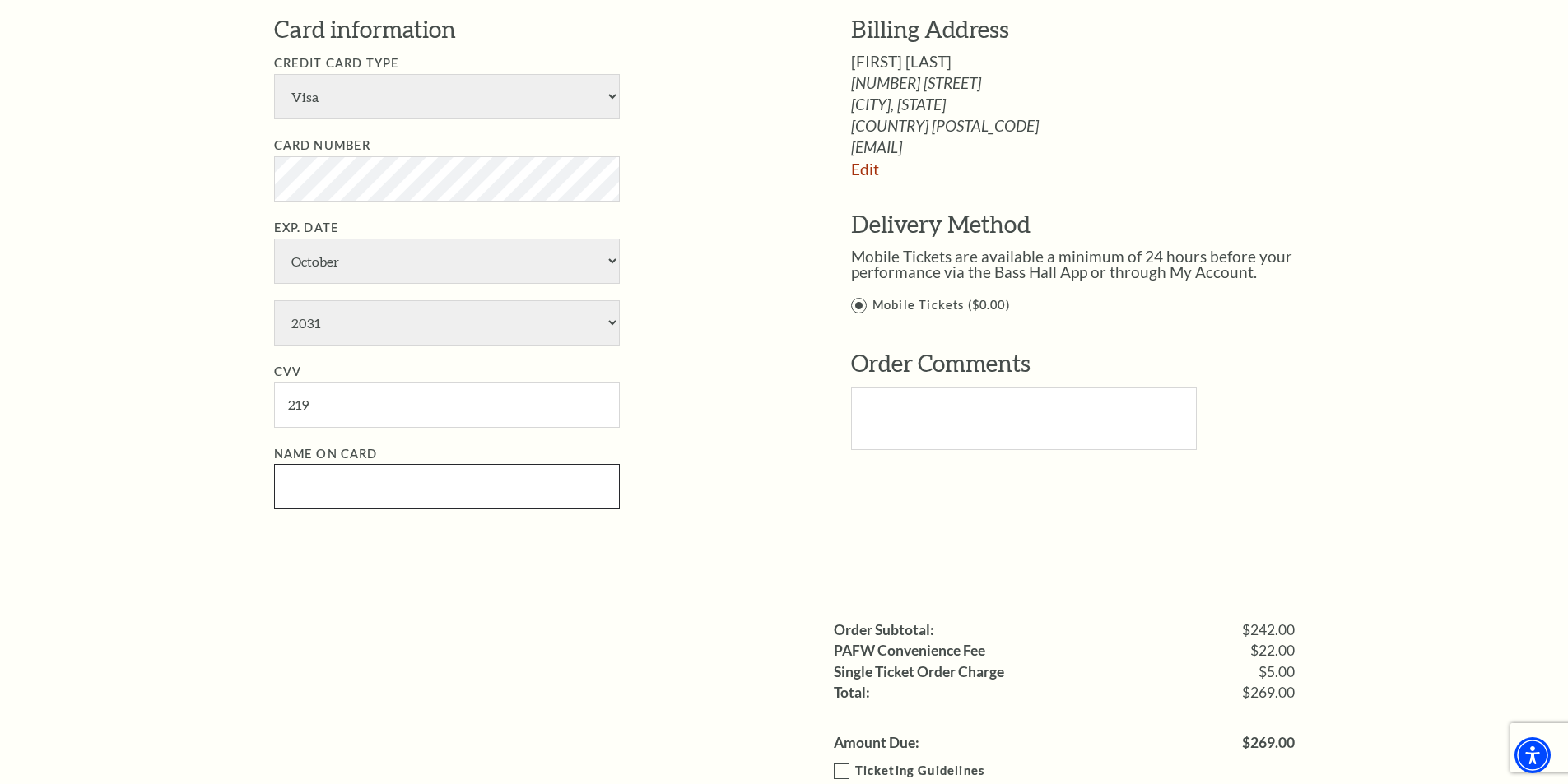 click on "Name on Card" at bounding box center (447, 486) 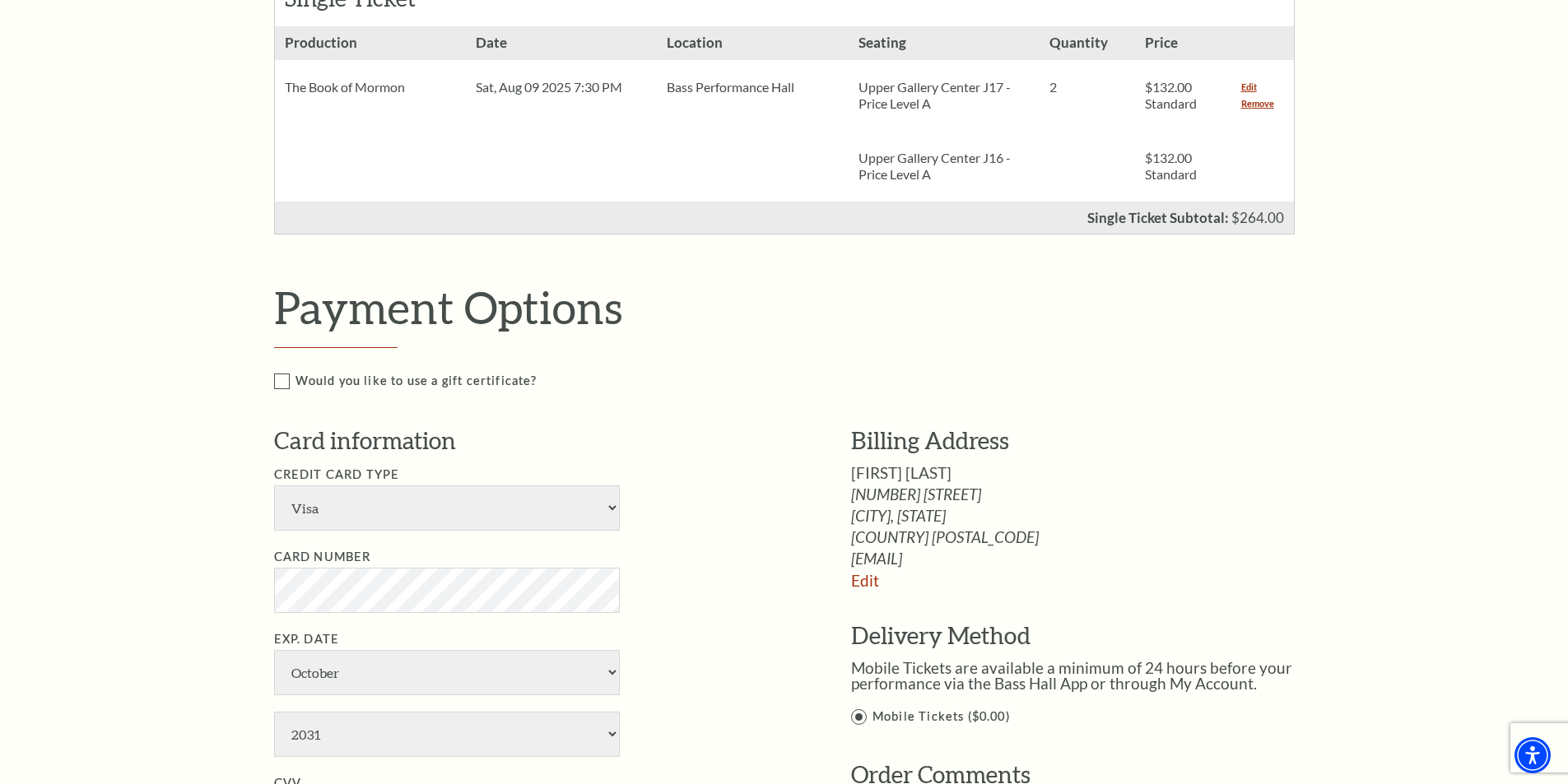scroll, scrollTop: 823, scrollLeft: 0, axis: vertical 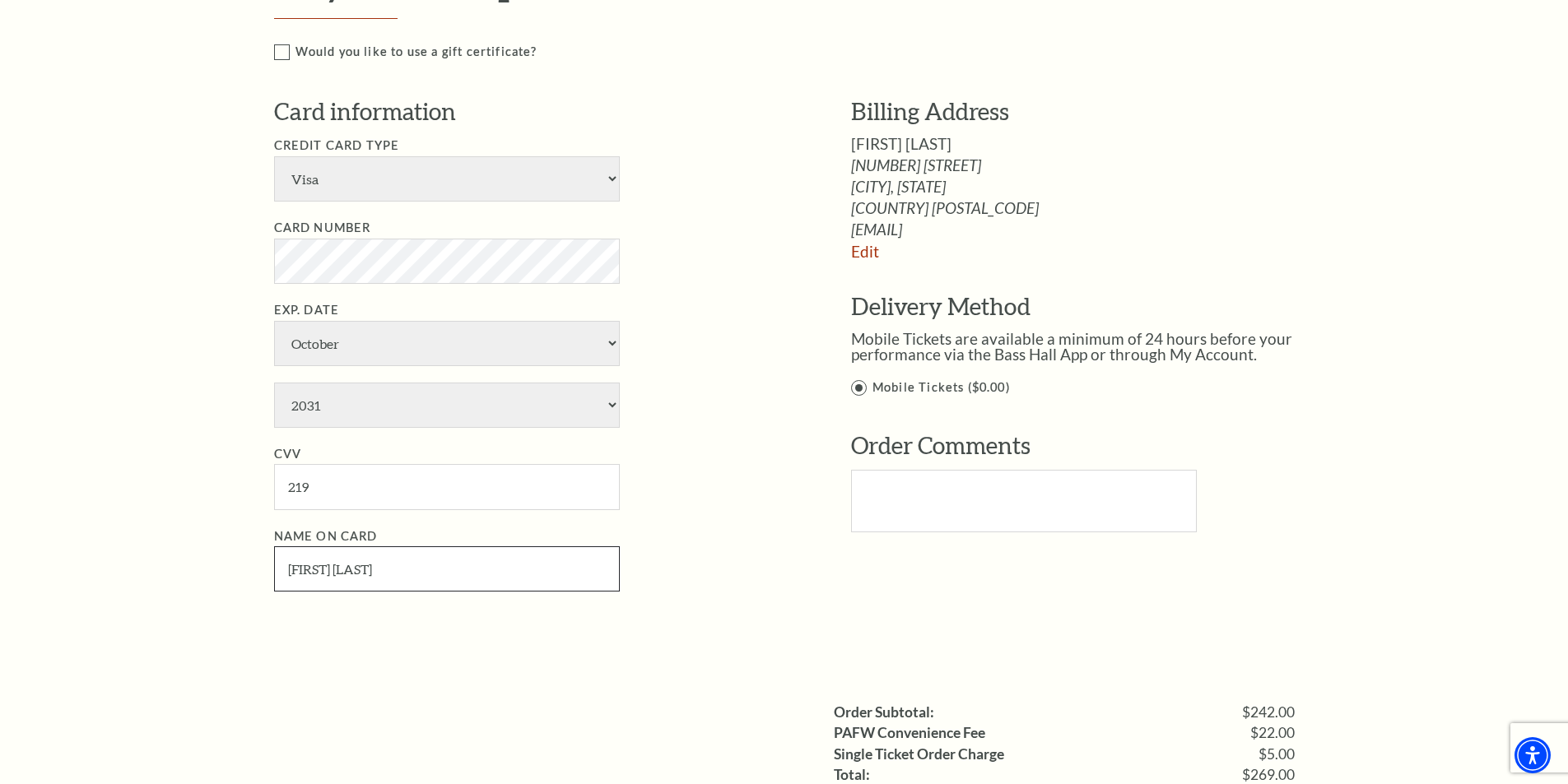 type on "Laura Ferguson" 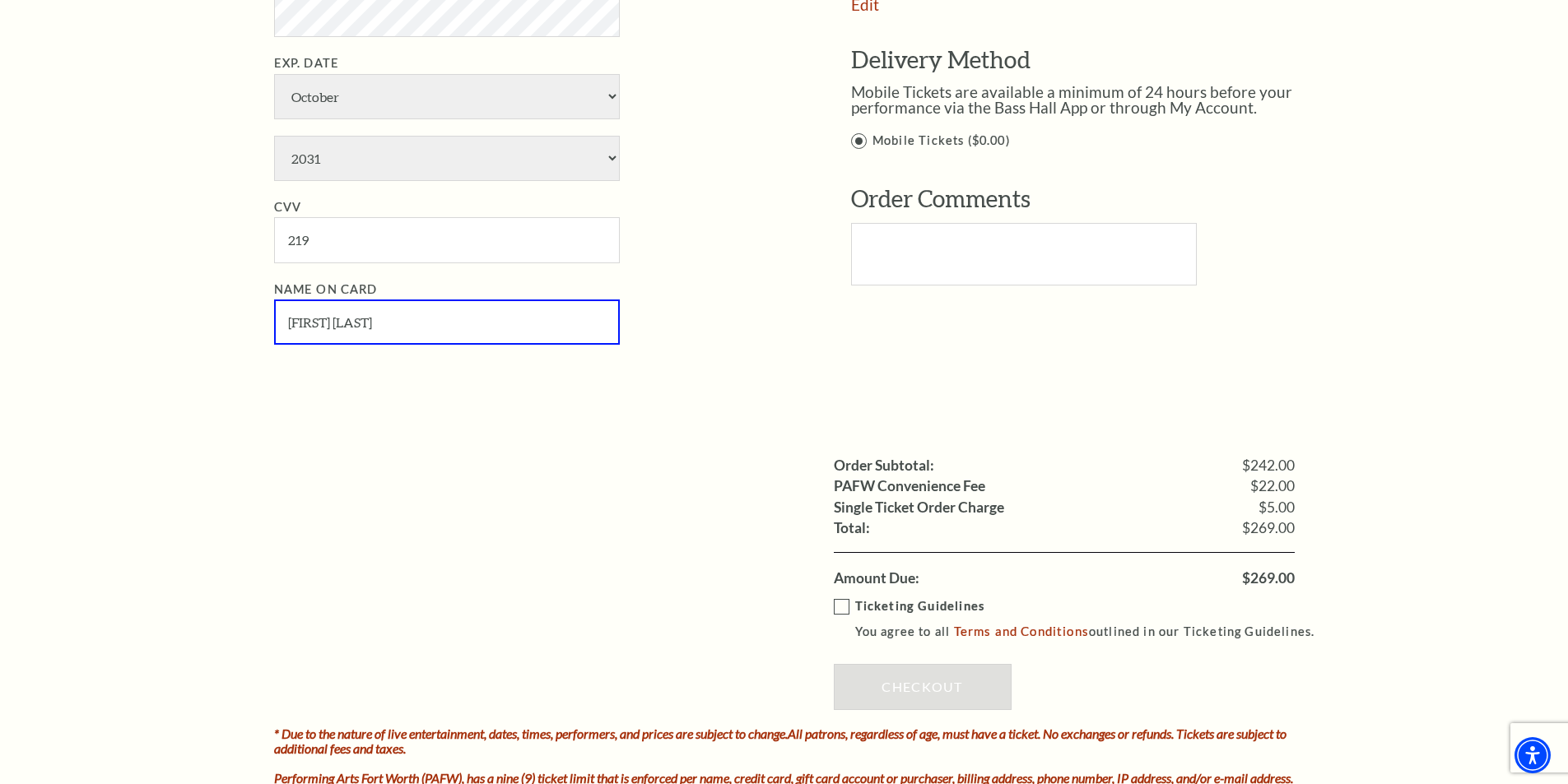 scroll, scrollTop: 1316, scrollLeft: 0, axis: vertical 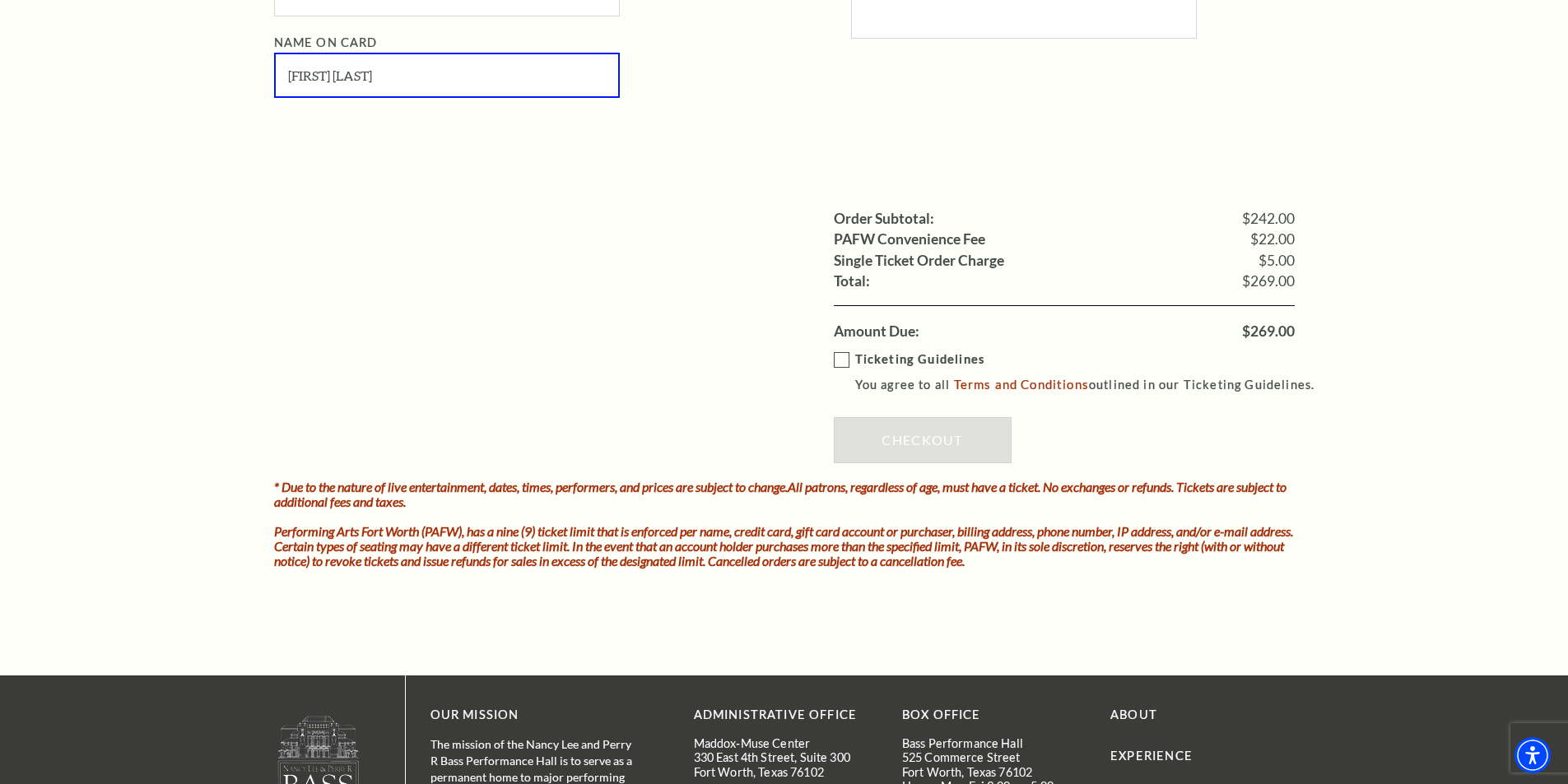 click on "Ticketing Guidelines
You agree to all   Terms and Conditions  outlined in our Ticketing Guidelines." at bounding box center (1082, 372) 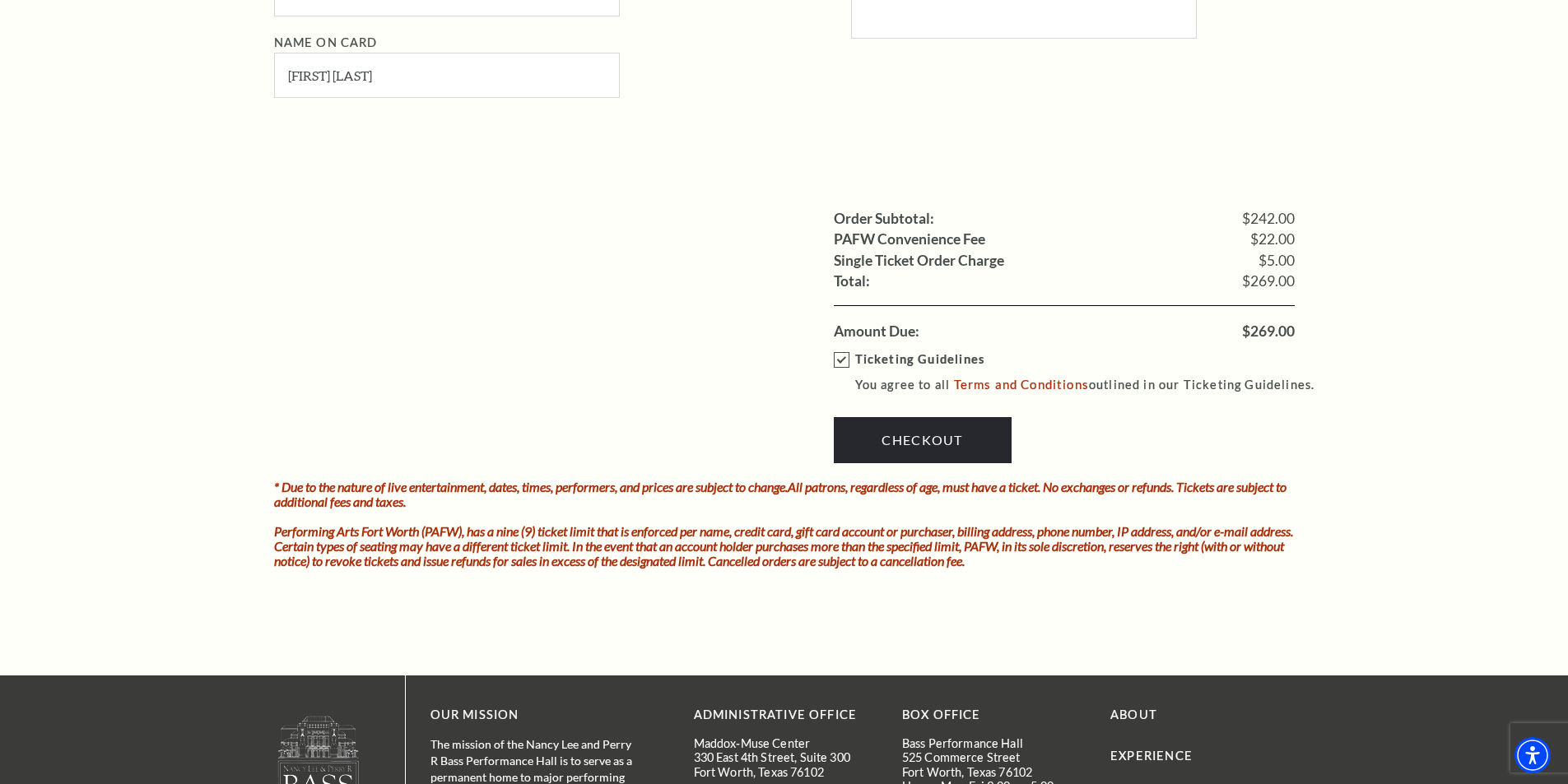 click on "$269.00" at bounding box center [1268, 332] 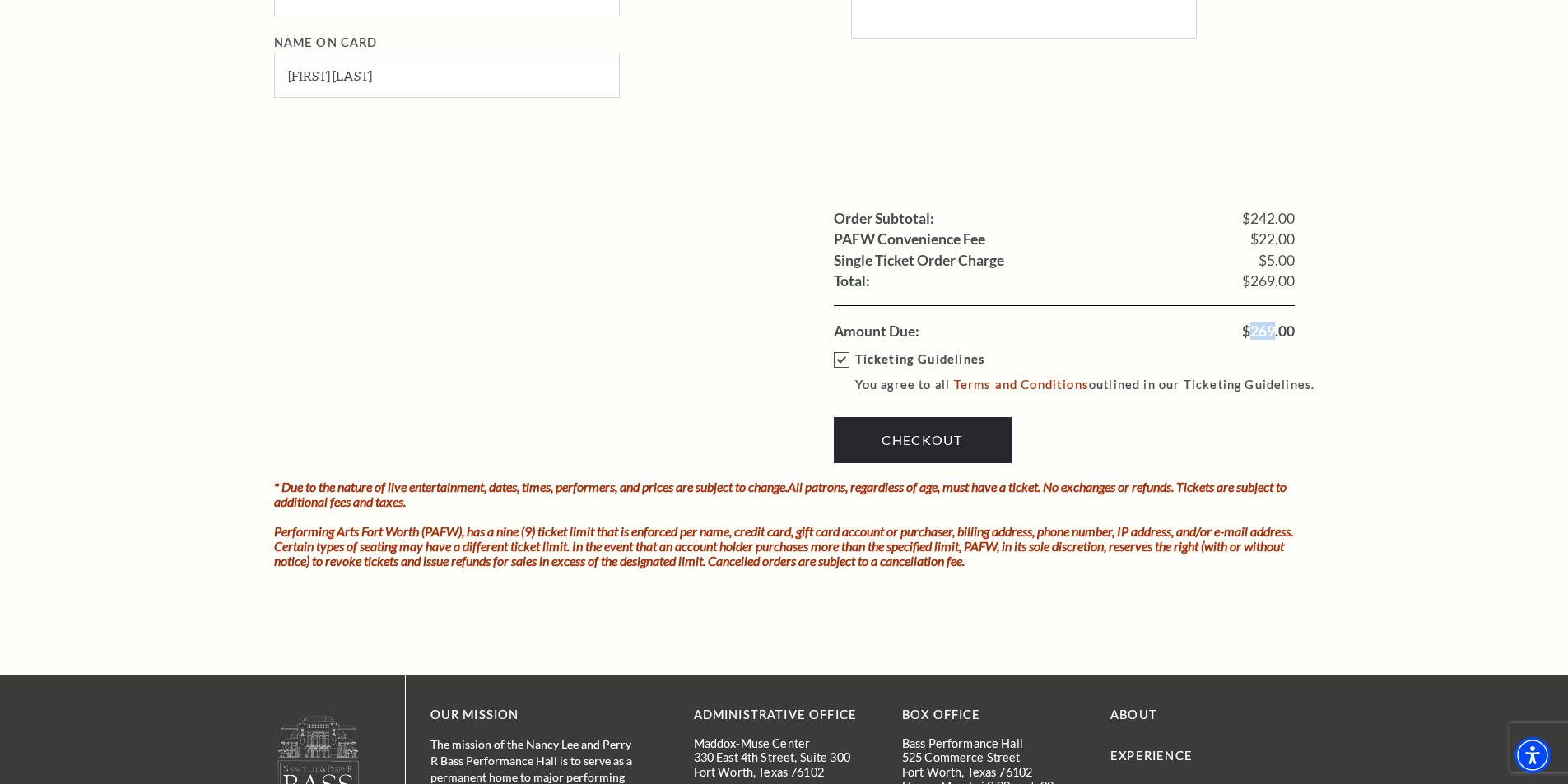 drag, startPoint x: 1251, startPoint y: 335, endPoint x: 1272, endPoint y: 334, distance: 21.023796 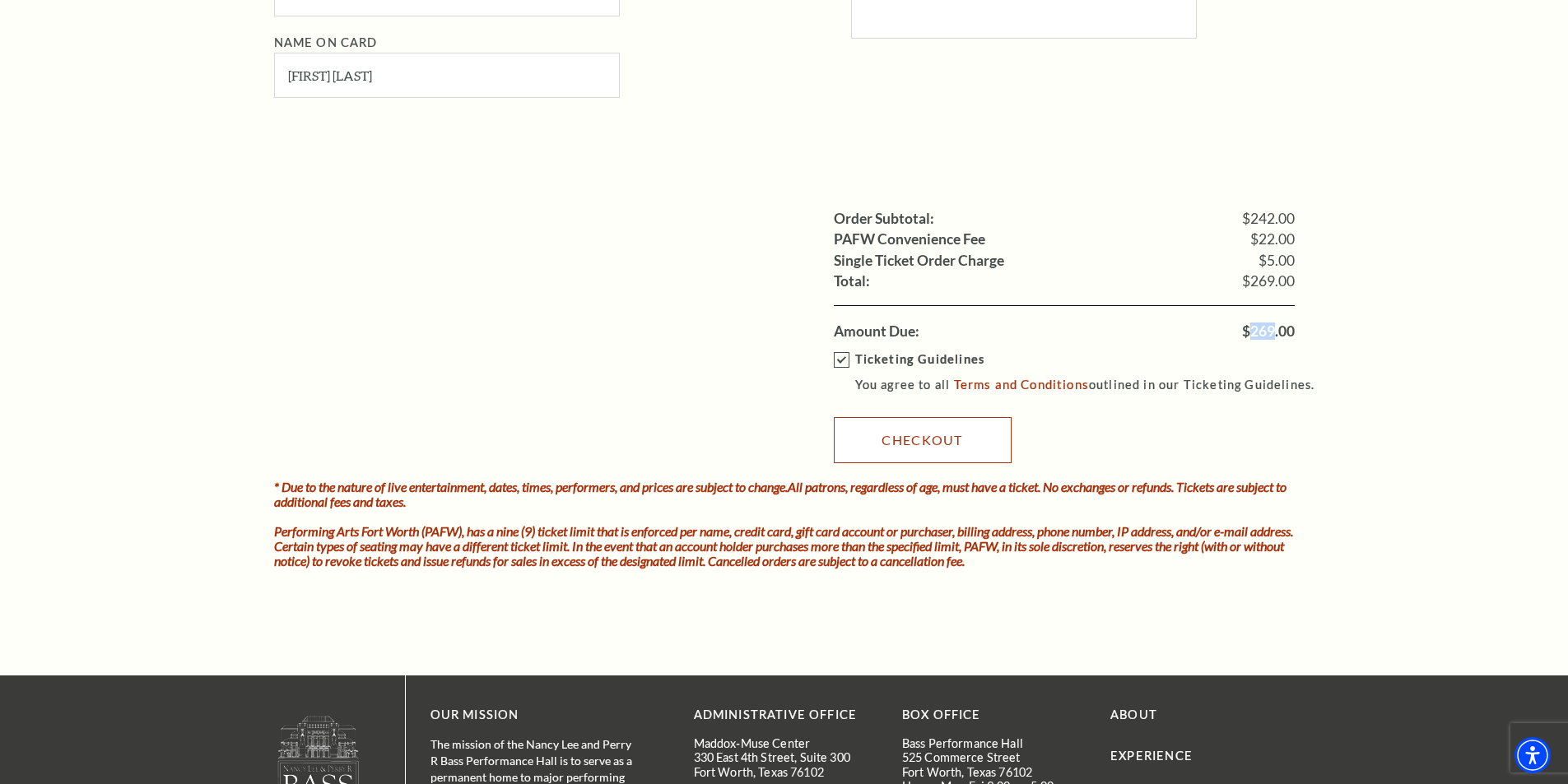 click on "Checkout" at bounding box center [923, 440] 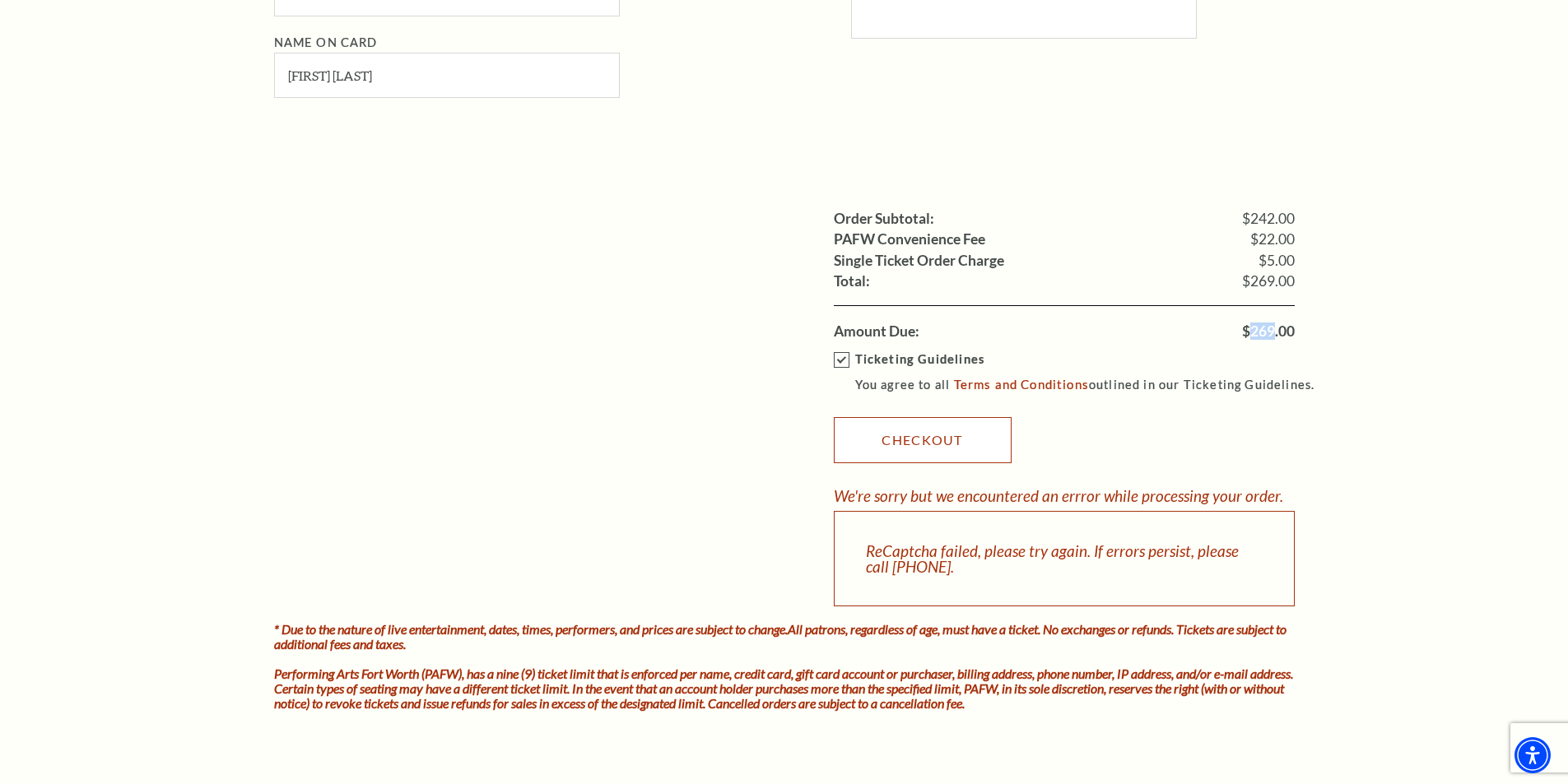 click on "Checkout" at bounding box center [923, 440] 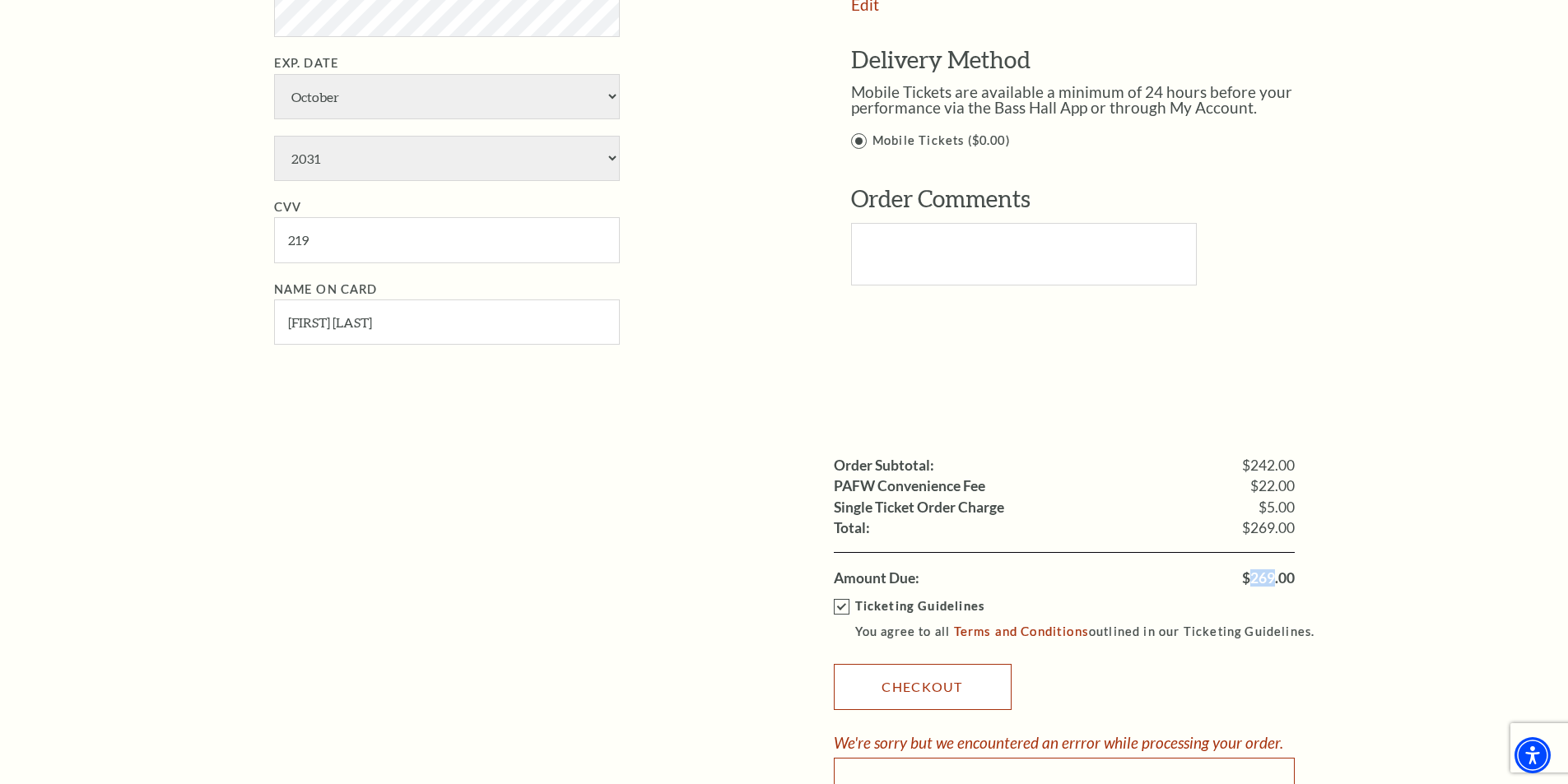 scroll, scrollTop: 1481, scrollLeft: 0, axis: vertical 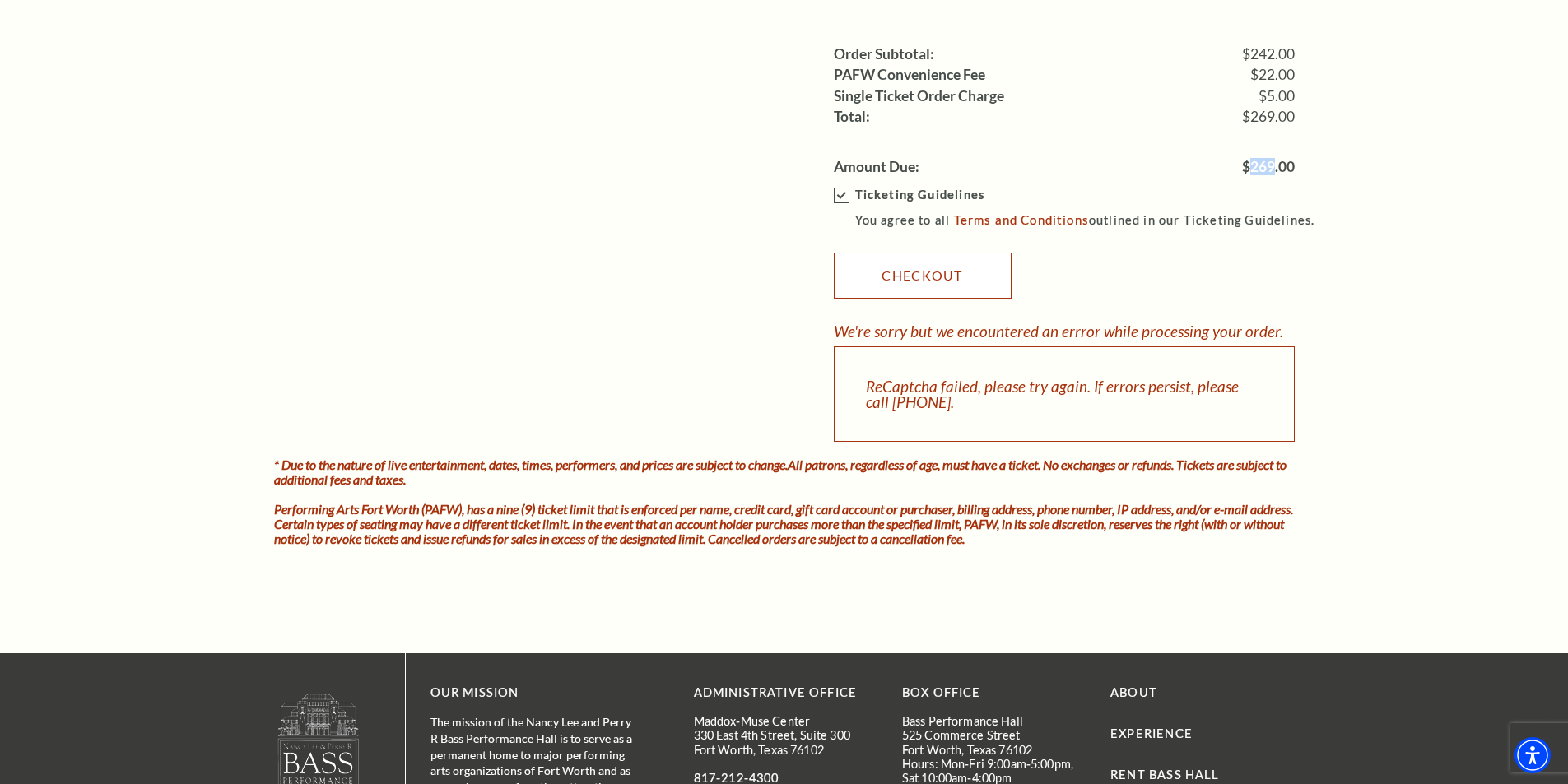 click on "Checkout" at bounding box center [923, 276] 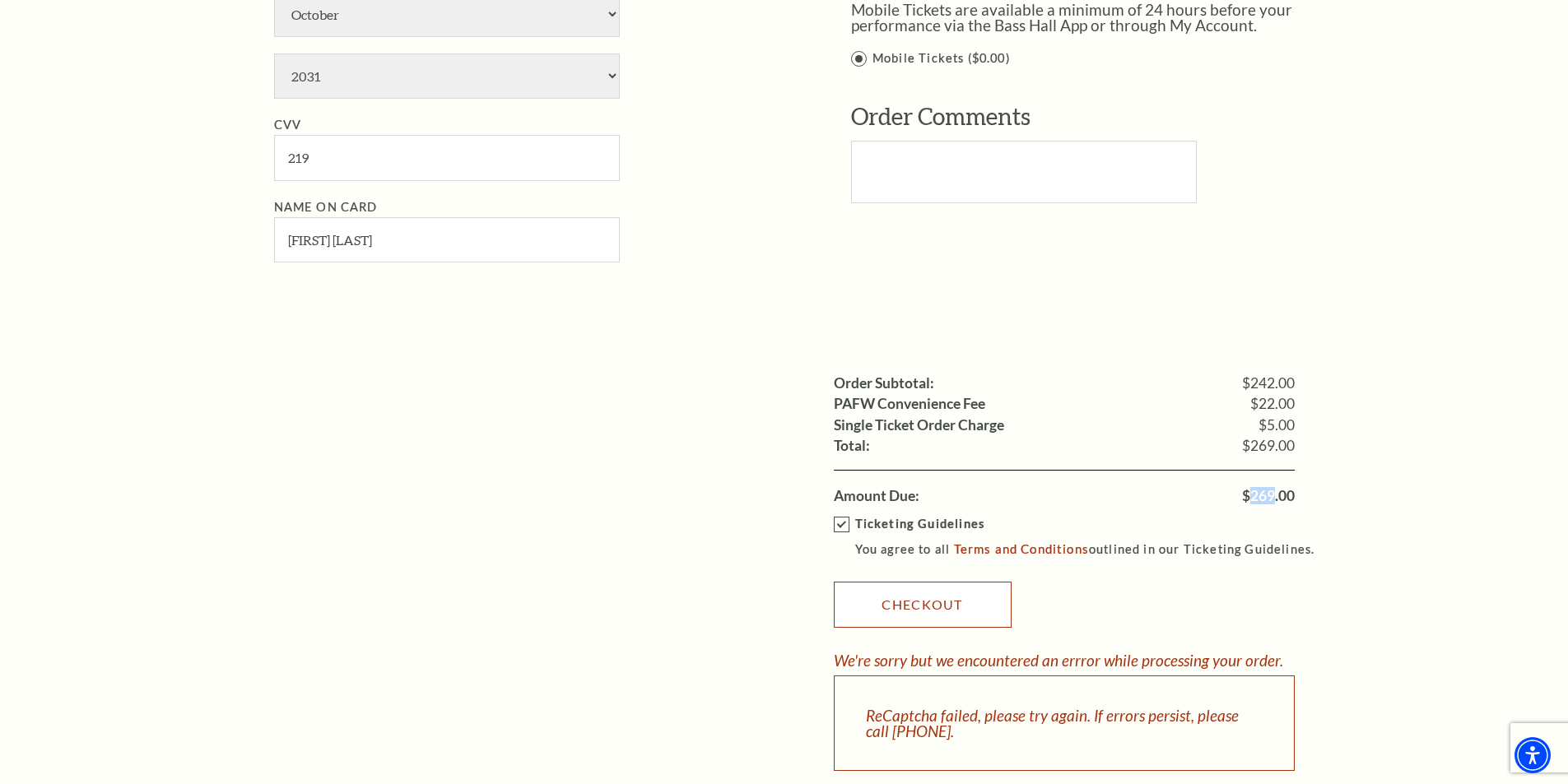 scroll, scrollTop: 1234, scrollLeft: 0, axis: vertical 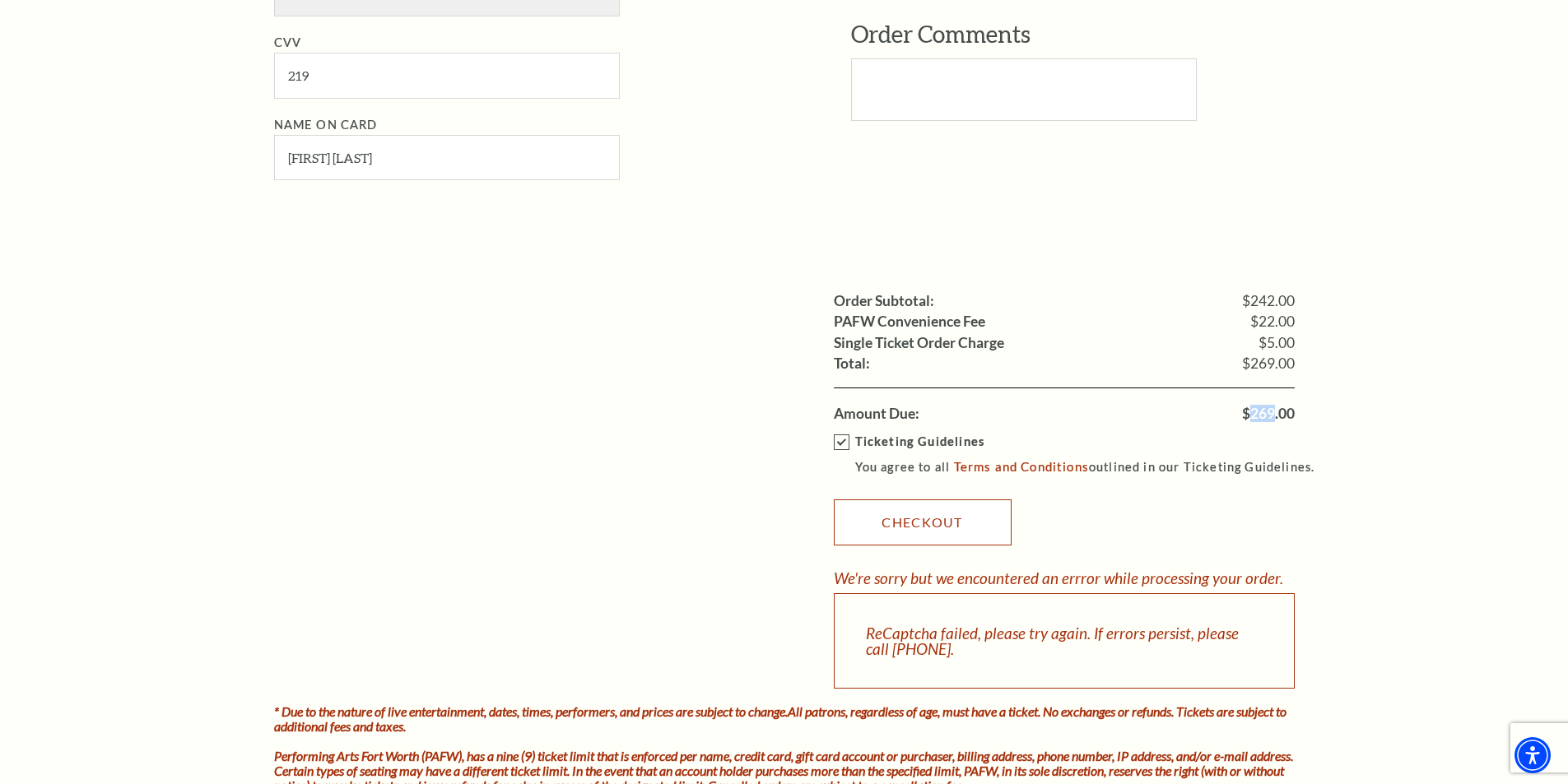 click on "Checkout" at bounding box center [923, 522] 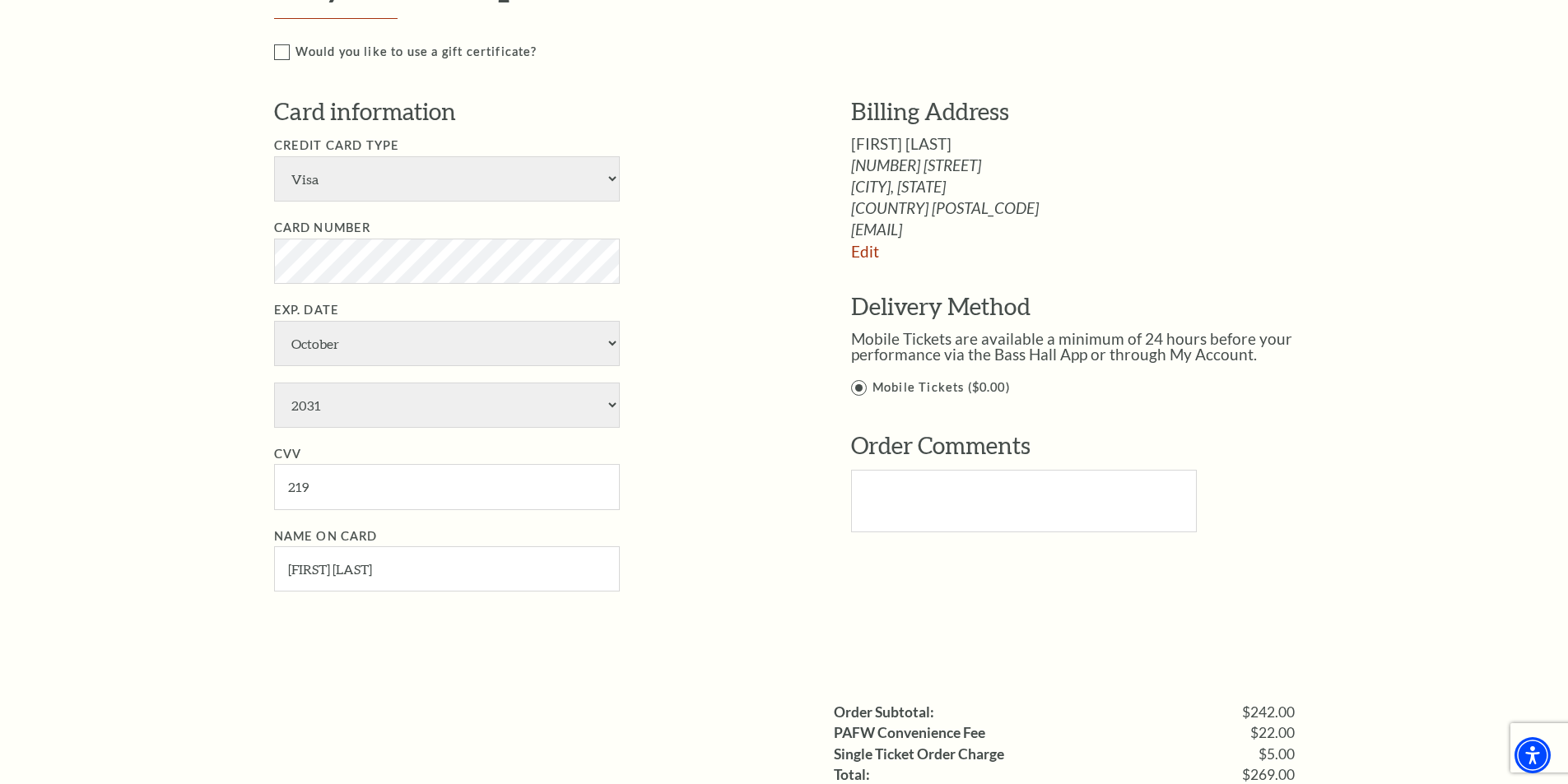 scroll, scrollTop: 1316, scrollLeft: 0, axis: vertical 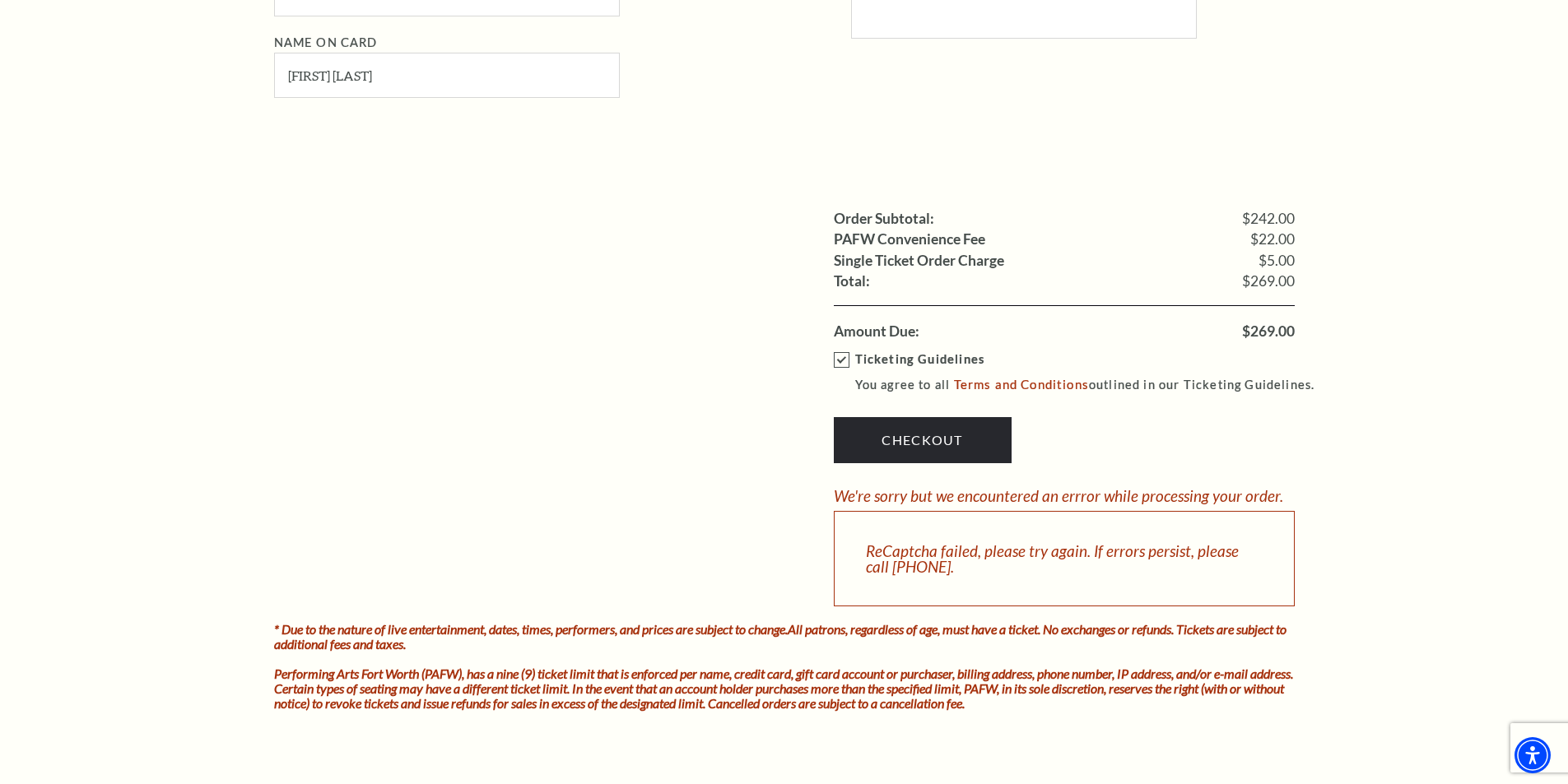 click on "Ticketing Guidelines
You agree to all   Terms and Conditions  outlined in our Ticketing Guidelines." at bounding box center (1082, 372) 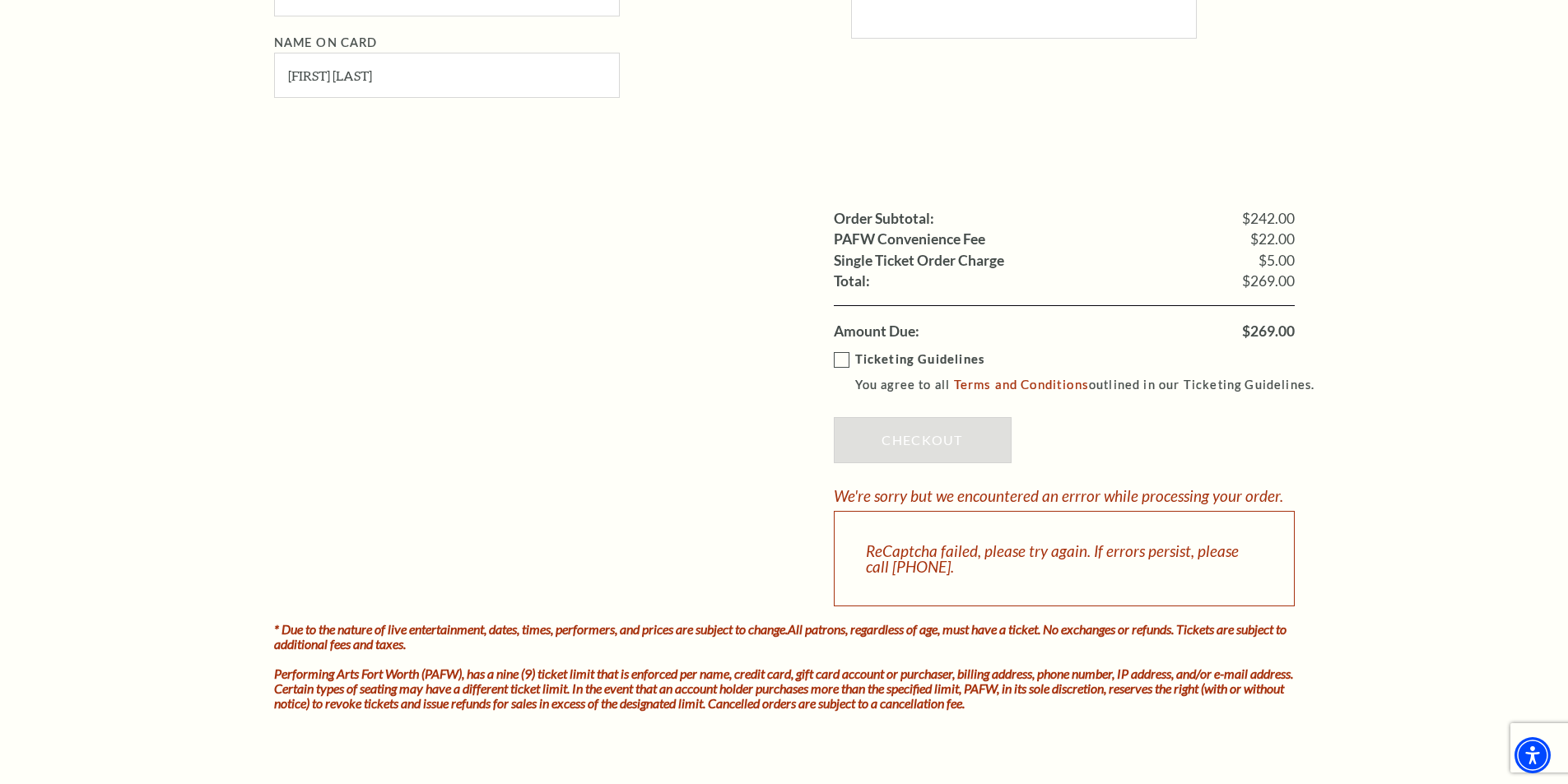 click on "Ticketing Guidelines
You agree to all   Terms and Conditions  outlined in our Ticketing Guidelines." at bounding box center [1082, 372] 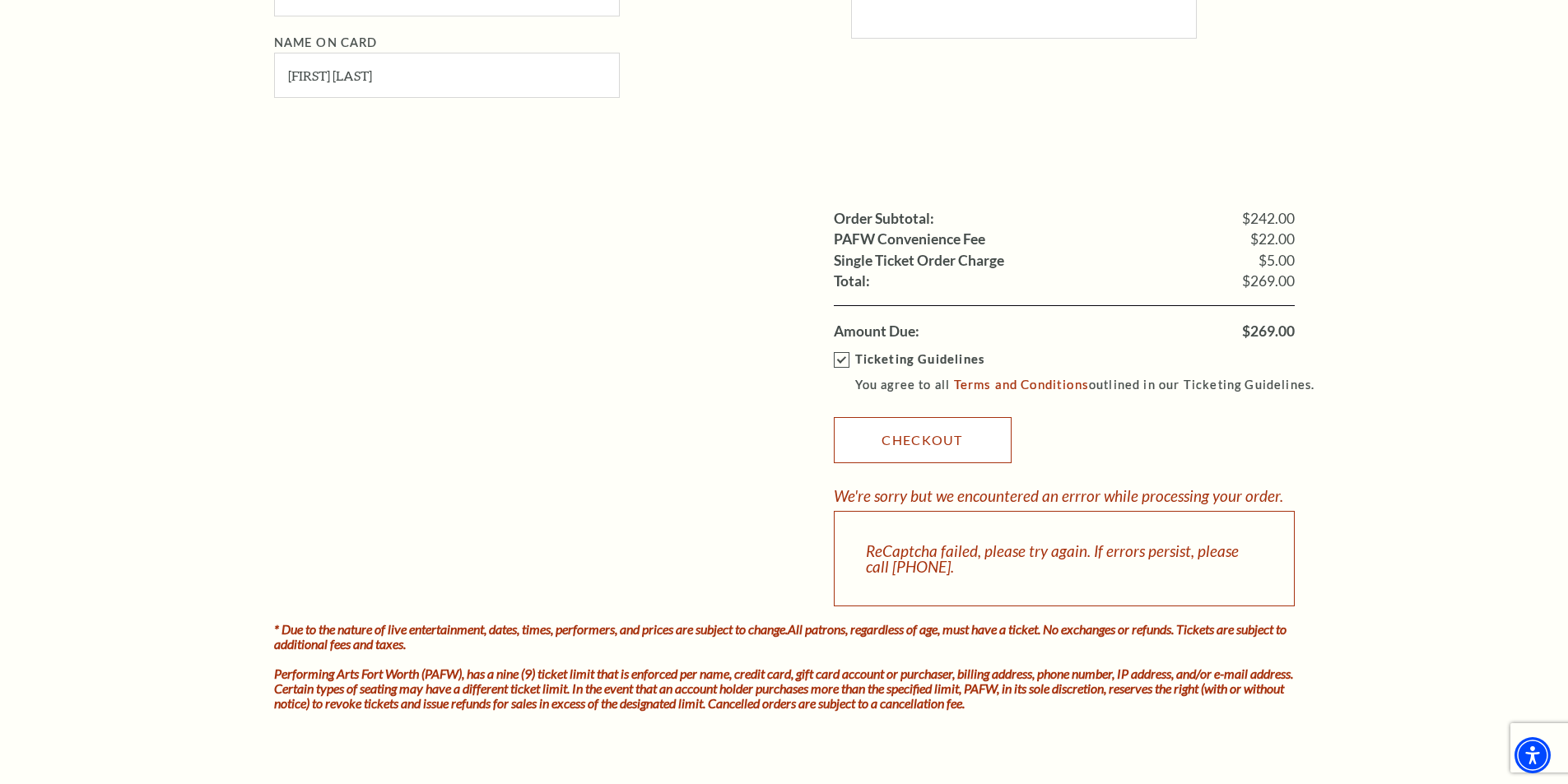 click on "Checkout" at bounding box center (923, 440) 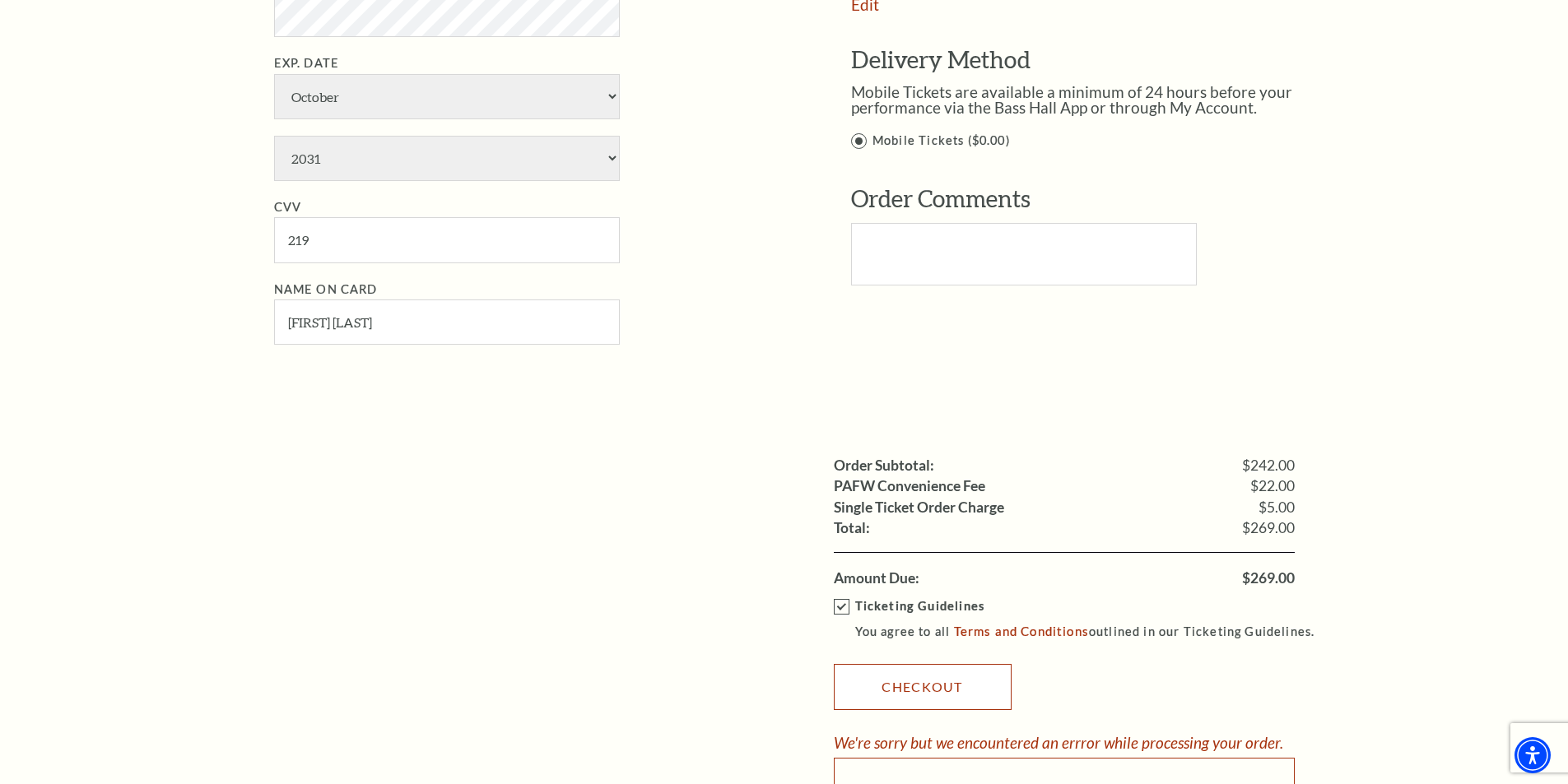 scroll, scrollTop: 1316, scrollLeft: 0, axis: vertical 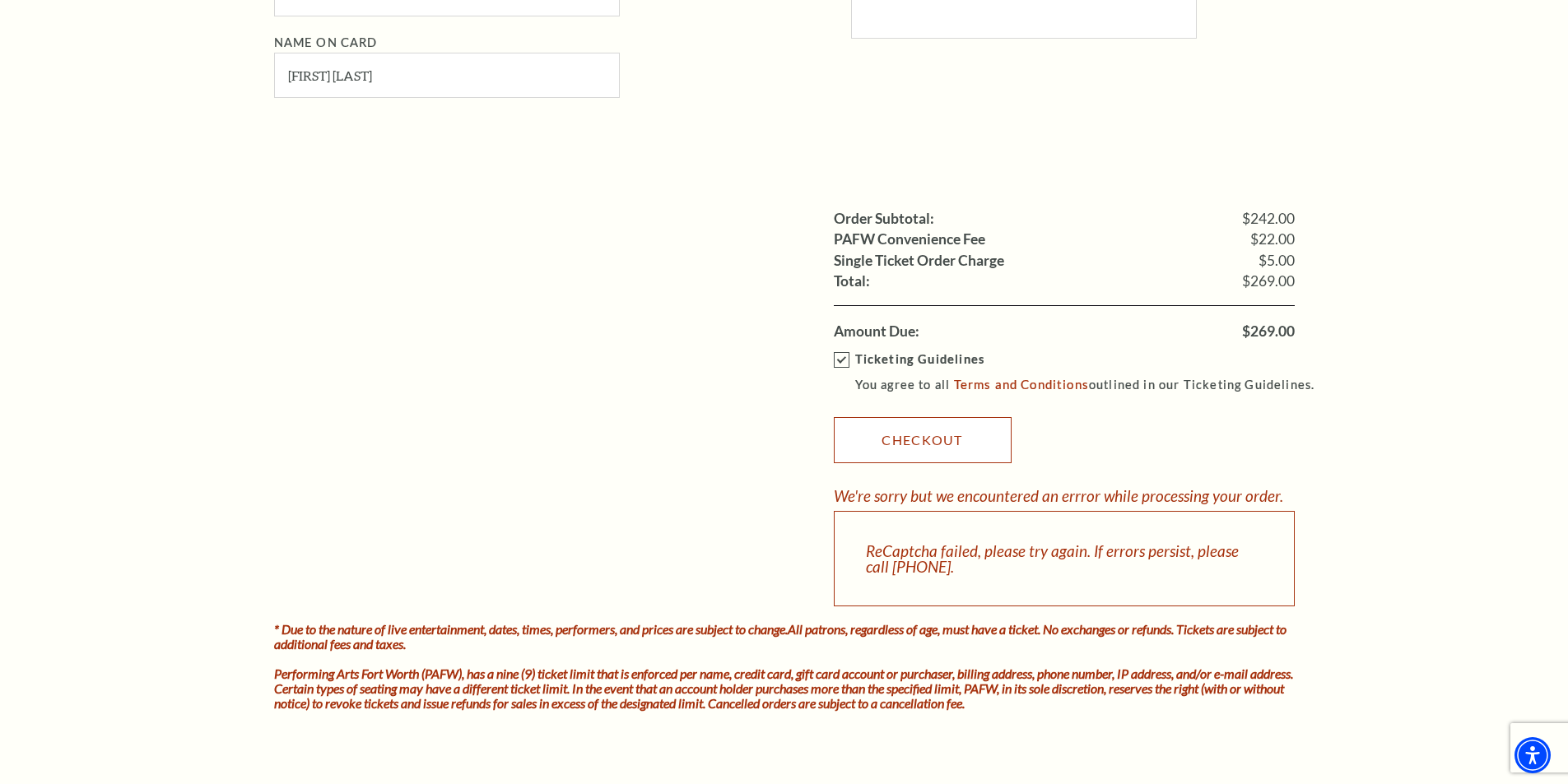 click on "Checkout" at bounding box center (923, 440) 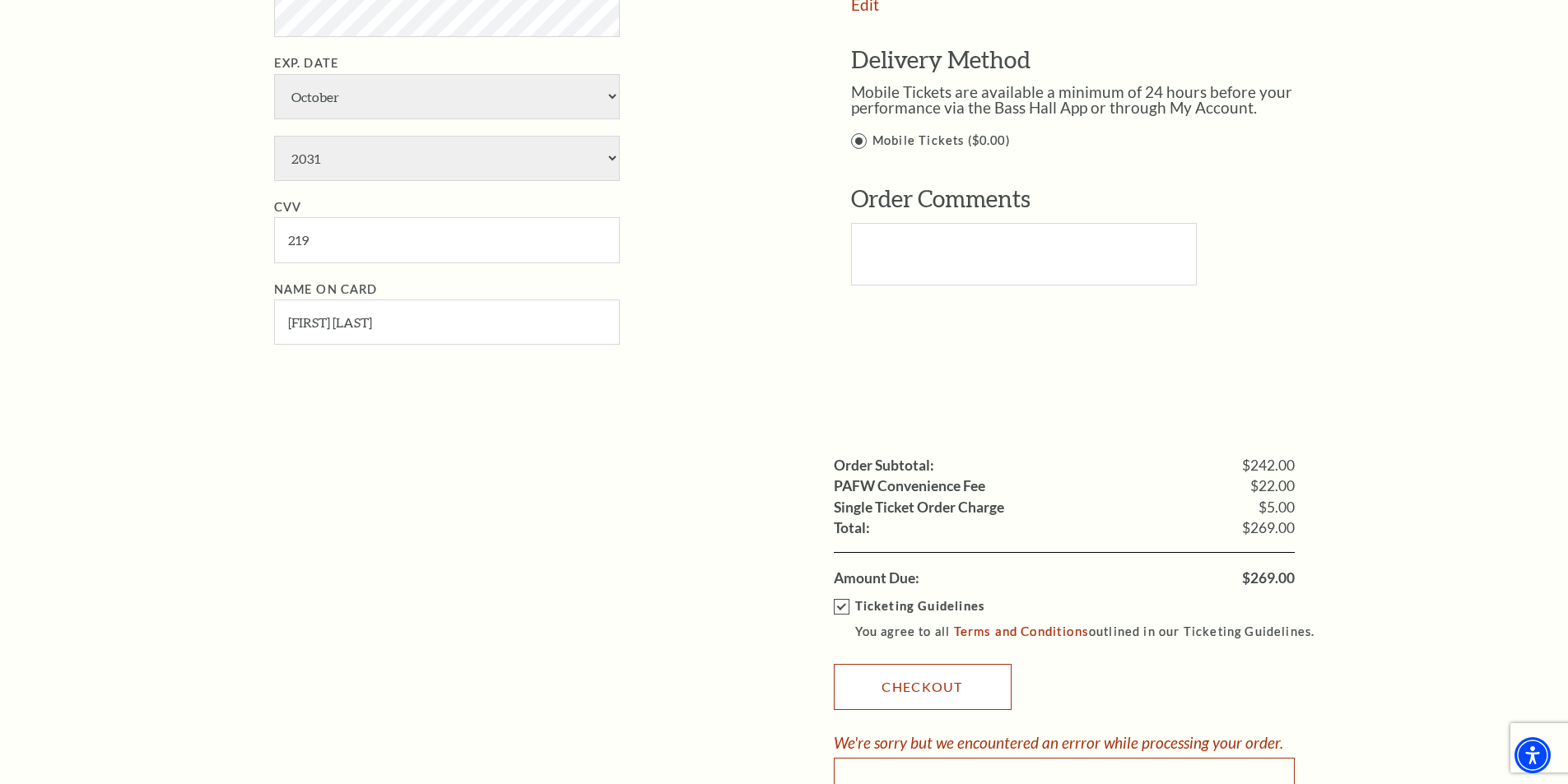 scroll, scrollTop: 1316, scrollLeft: 0, axis: vertical 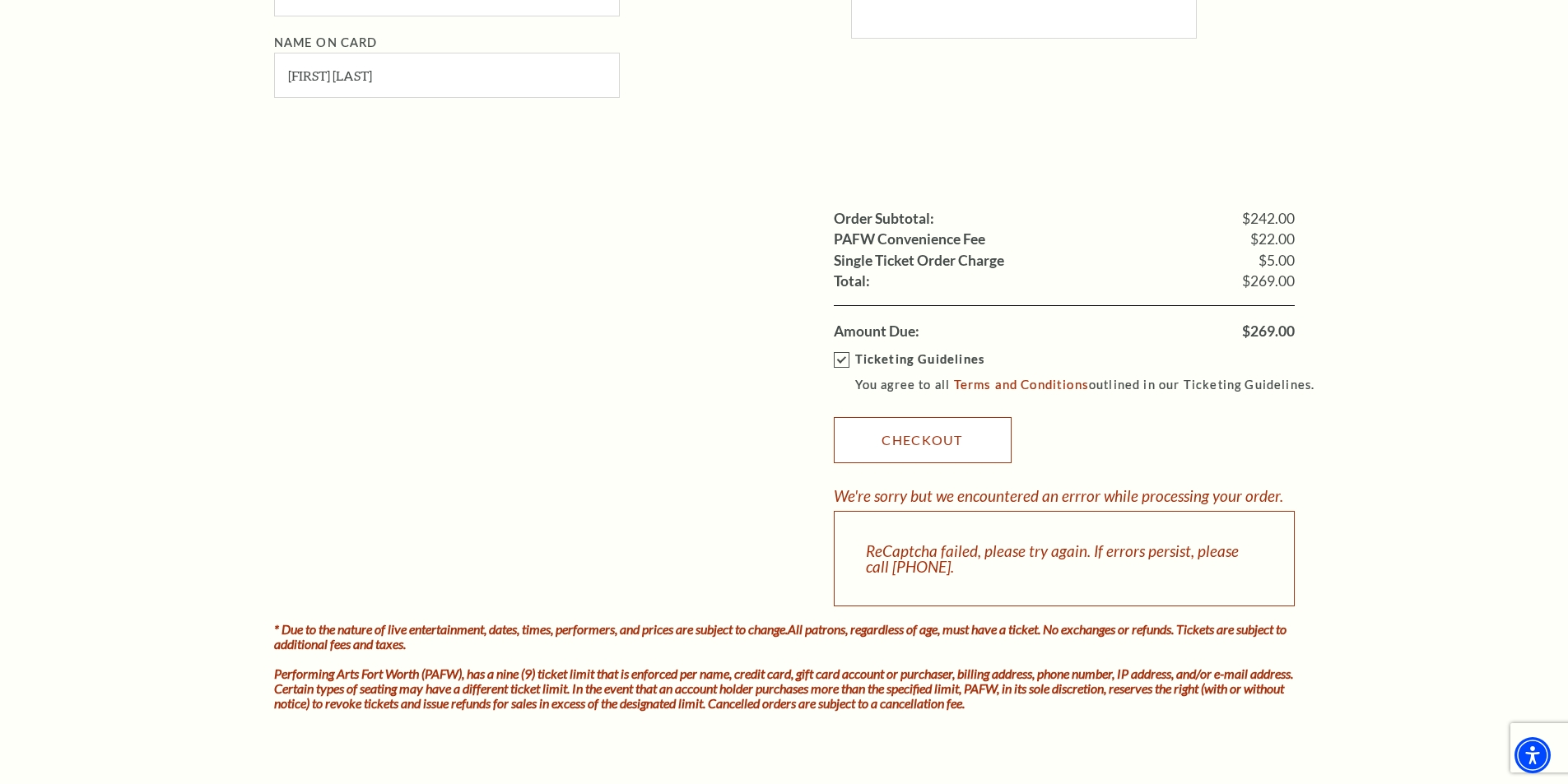click on "Checkout" at bounding box center [923, 440] 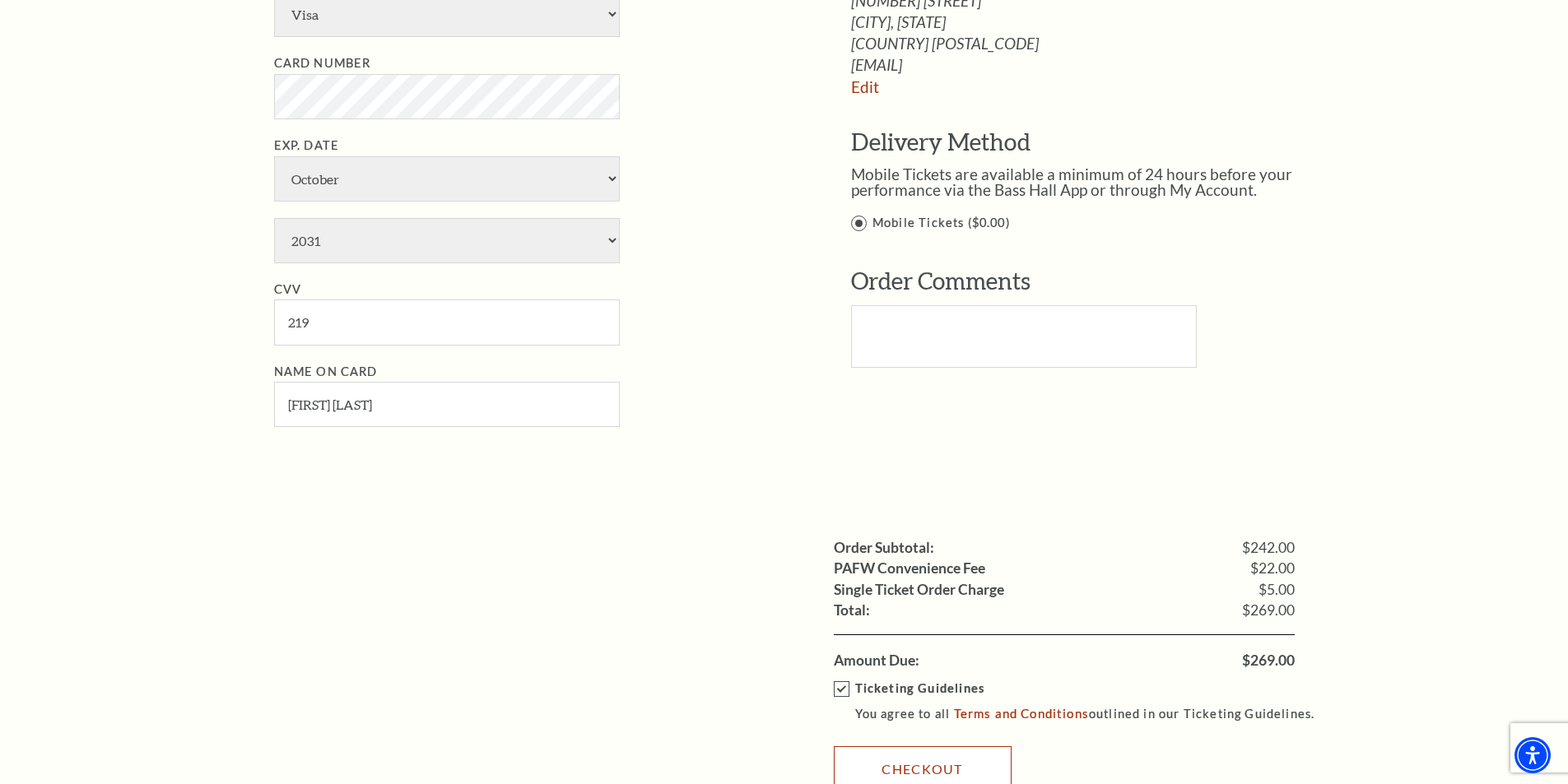 scroll, scrollTop: 1316, scrollLeft: 0, axis: vertical 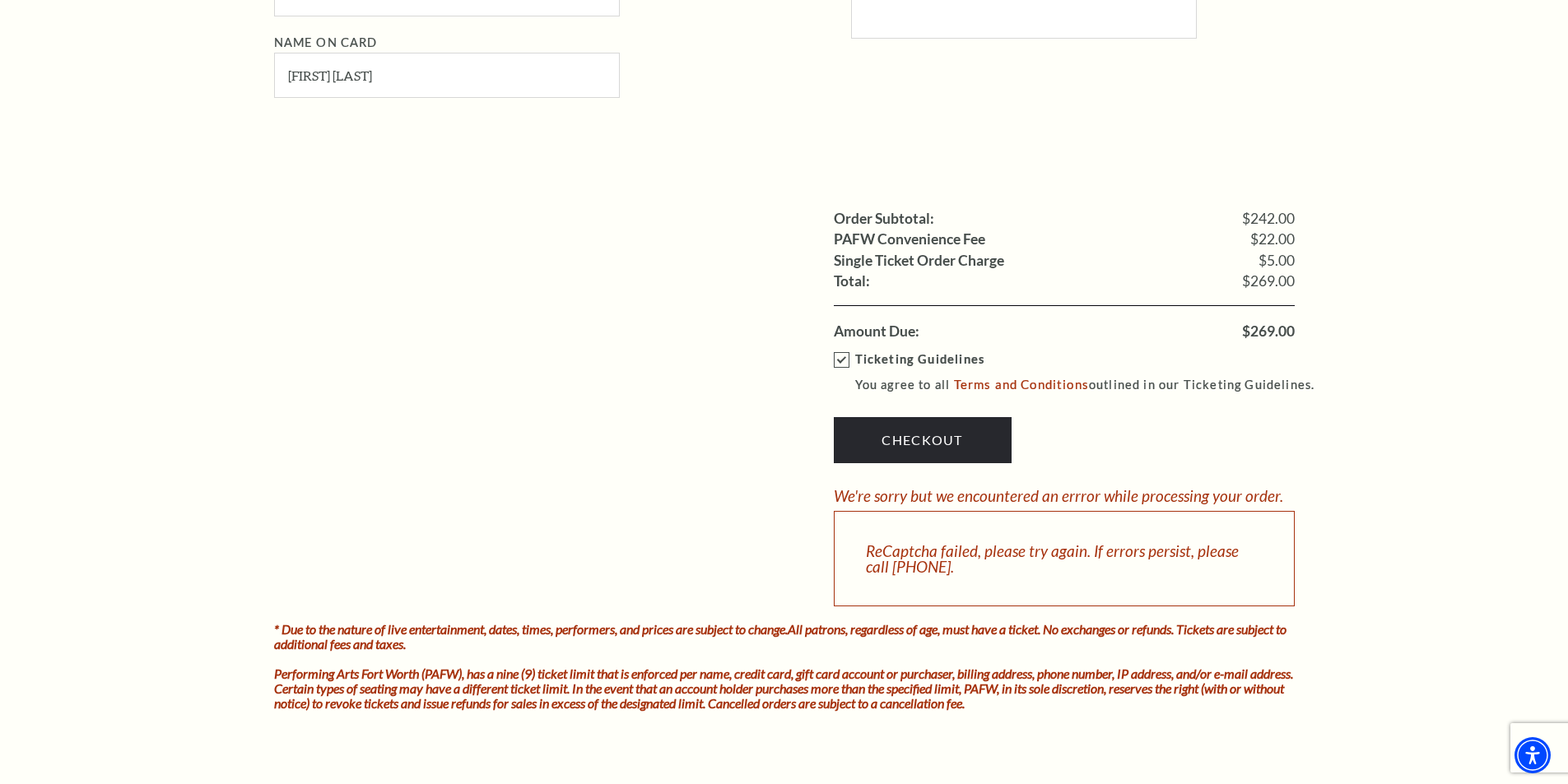 click on "Ticketing Guidelines
You agree to all   Terms and Conditions  outlined in our Ticketing Guidelines." at bounding box center [1082, 372] 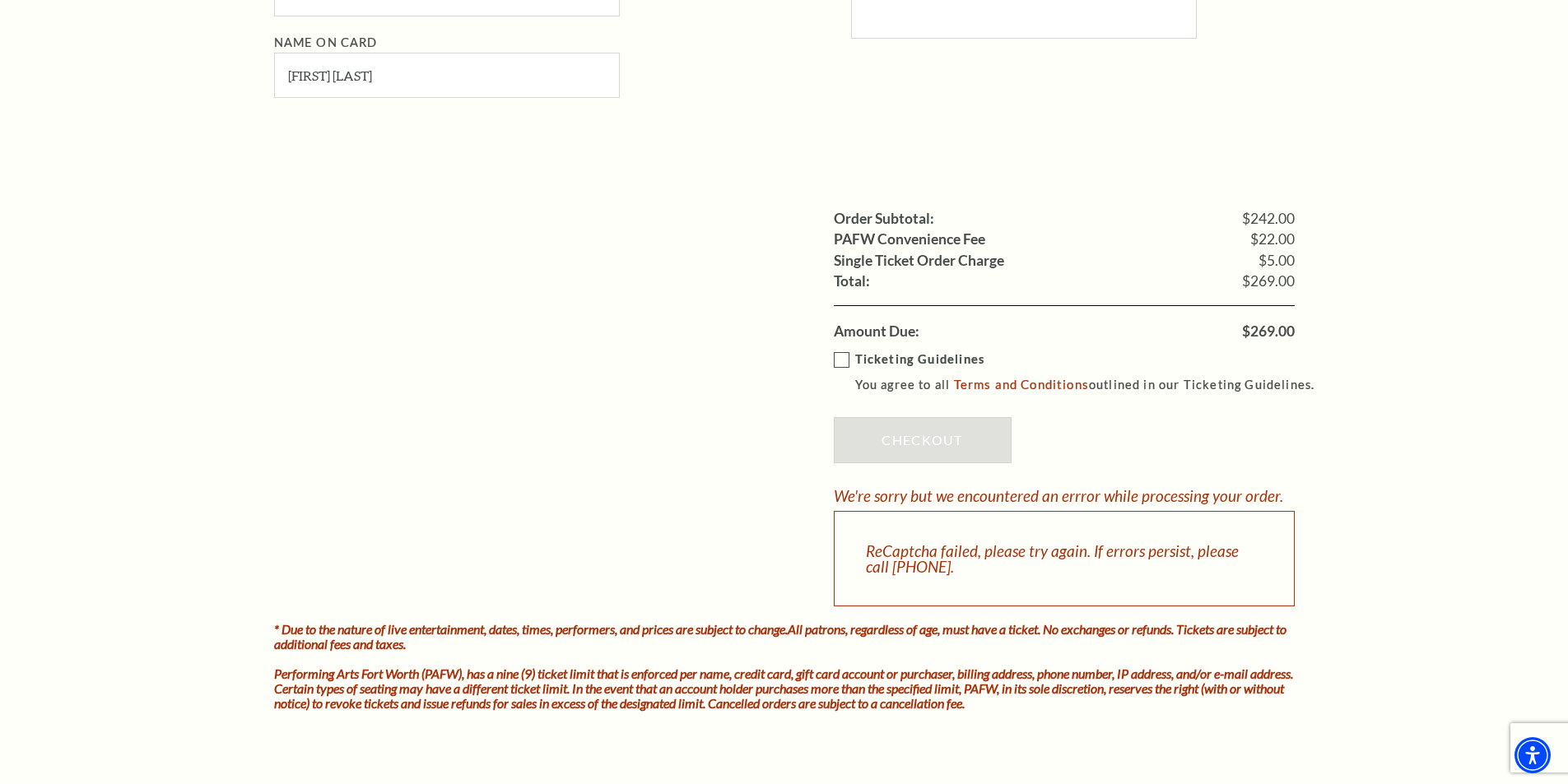 click on "Ticketing Guidelines
You agree to all   Terms and Conditions  outlined in our Ticketing Guidelines." at bounding box center [1082, 372] 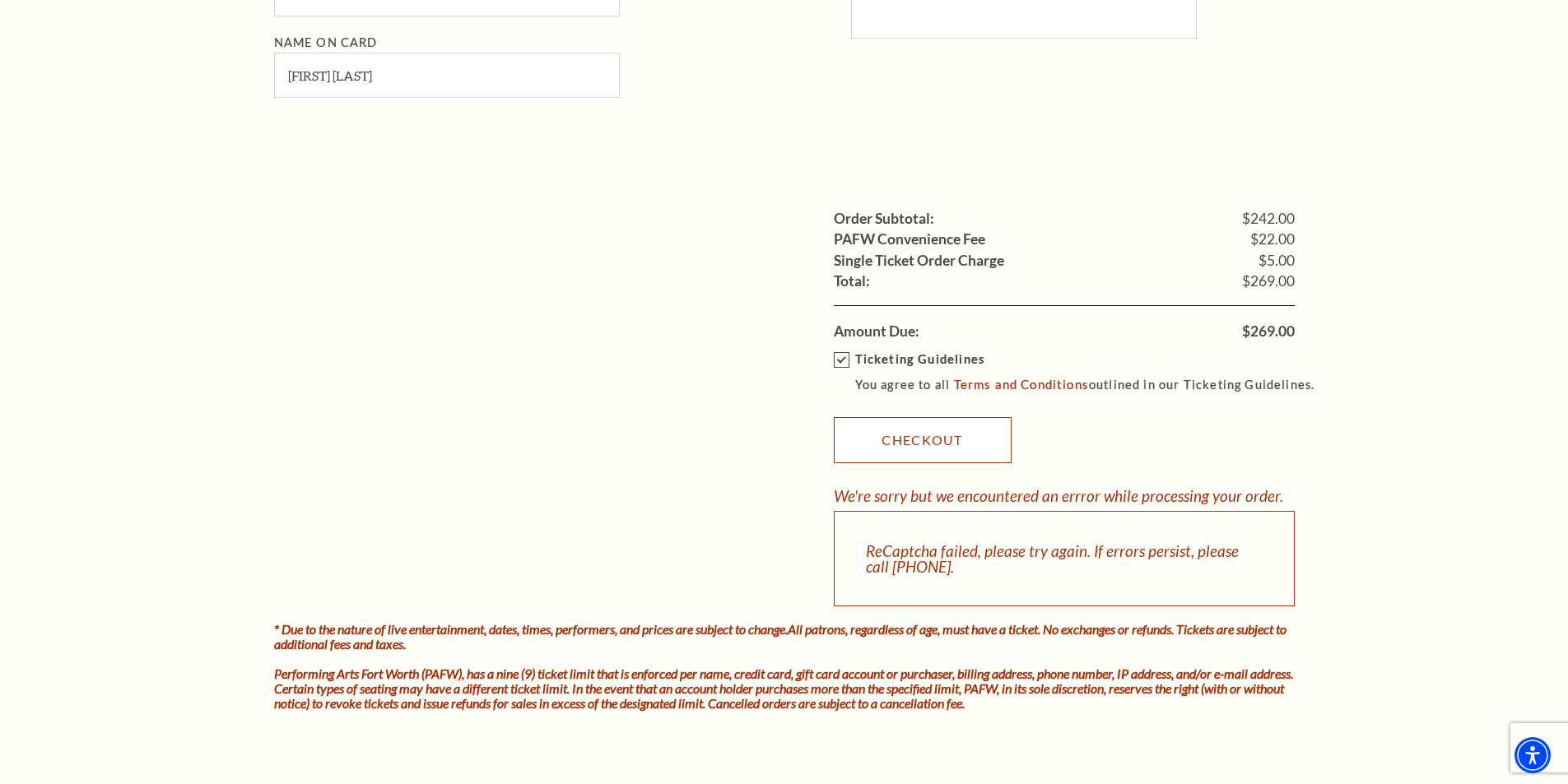 click on "Checkout" at bounding box center (923, 440) 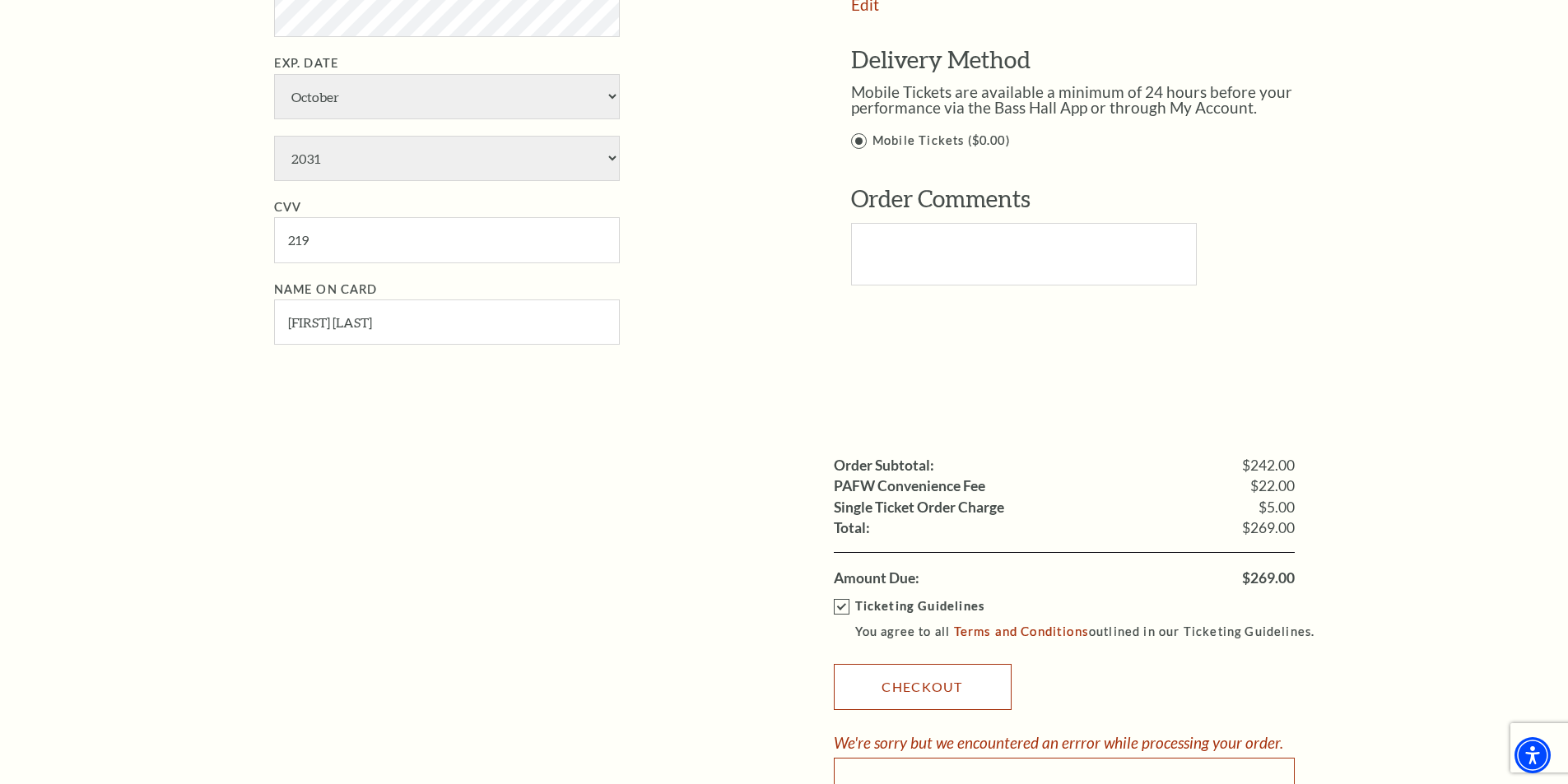 scroll, scrollTop: 1399, scrollLeft: 0, axis: vertical 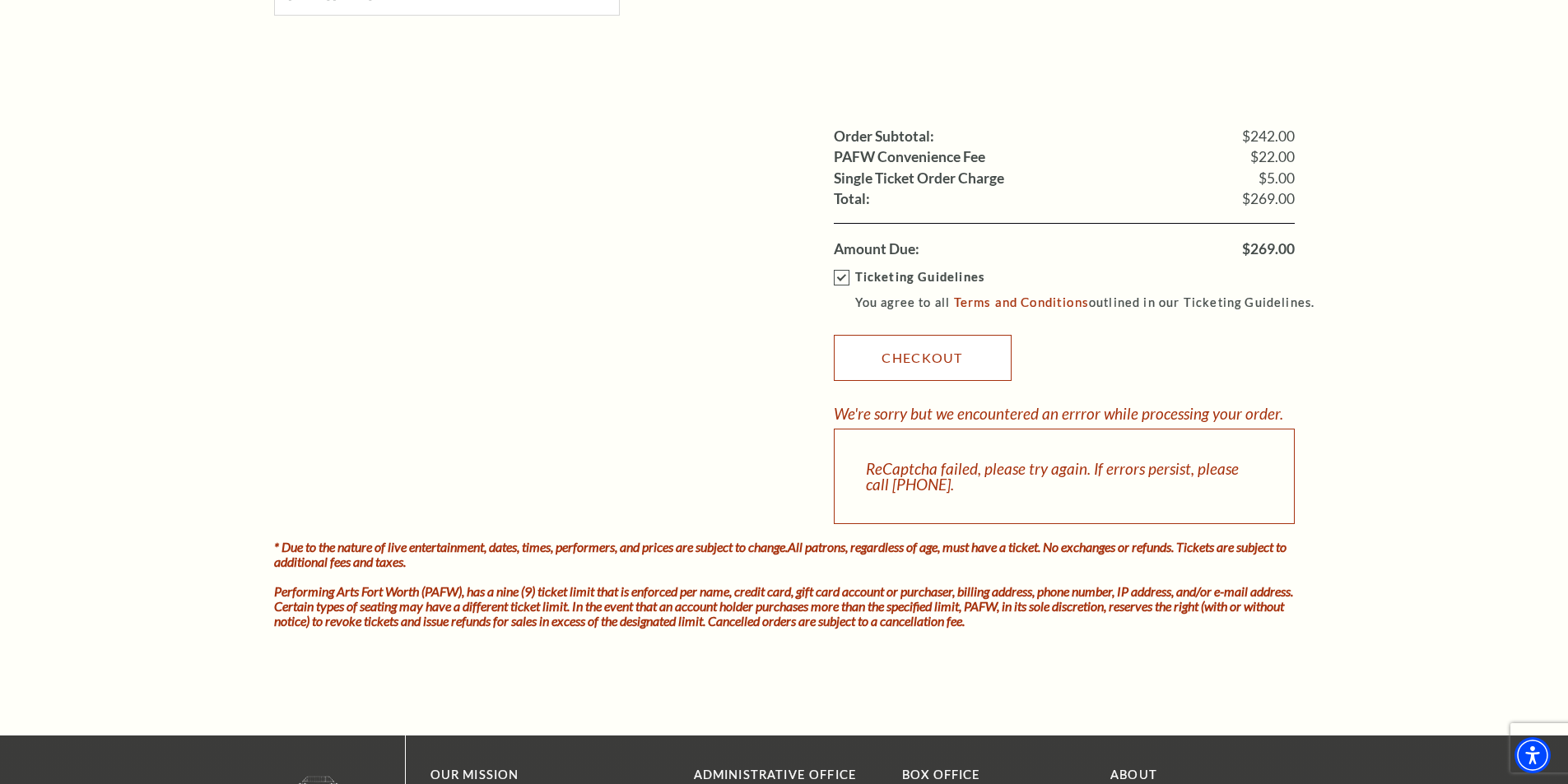 click on "Checkout" at bounding box center (923, 358) 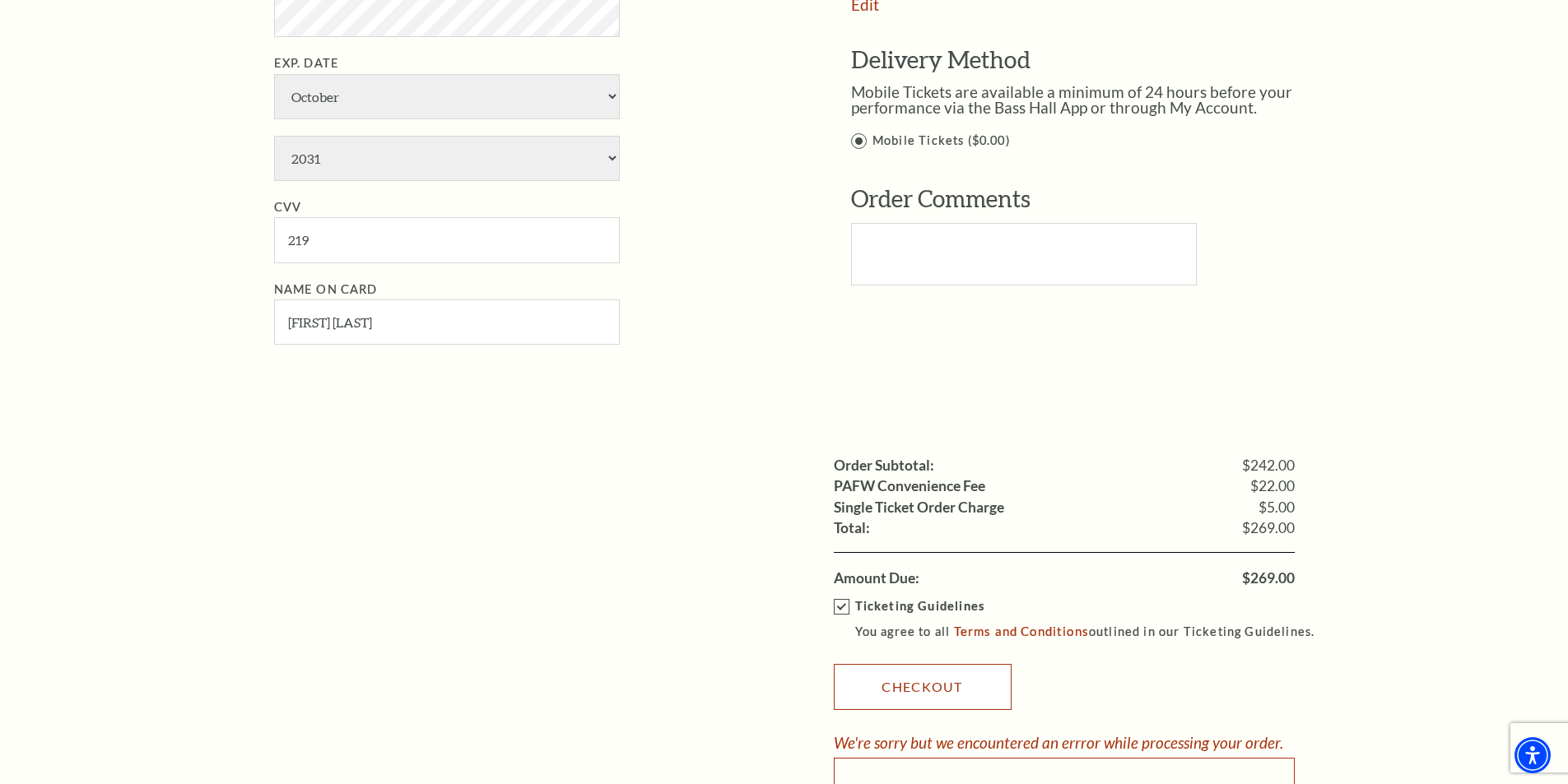 scroll, scrollTop: 1481, scrollLeft: 0, axis: vertical 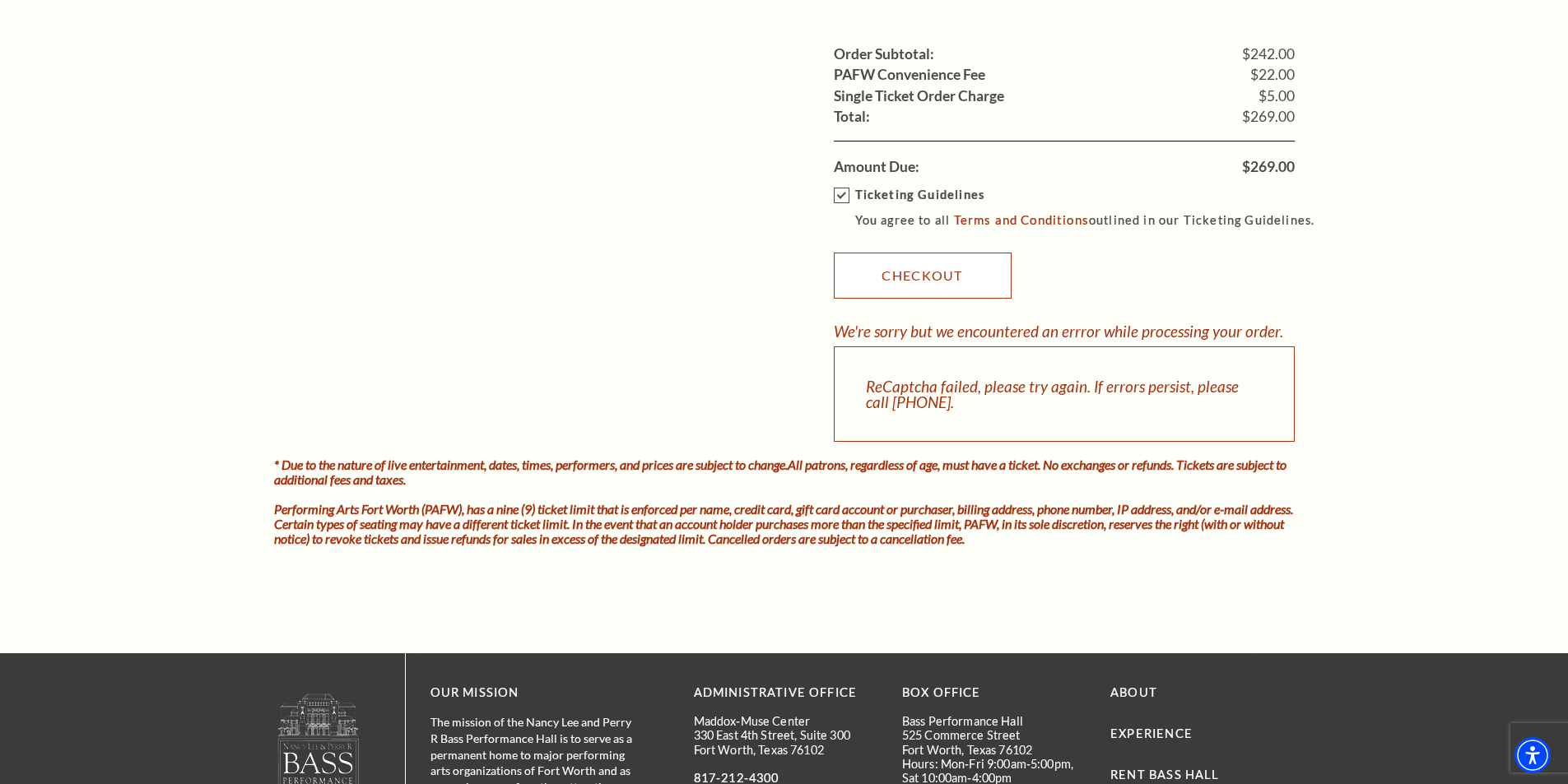 click on "Checkout" at bounding box center (923, 276) 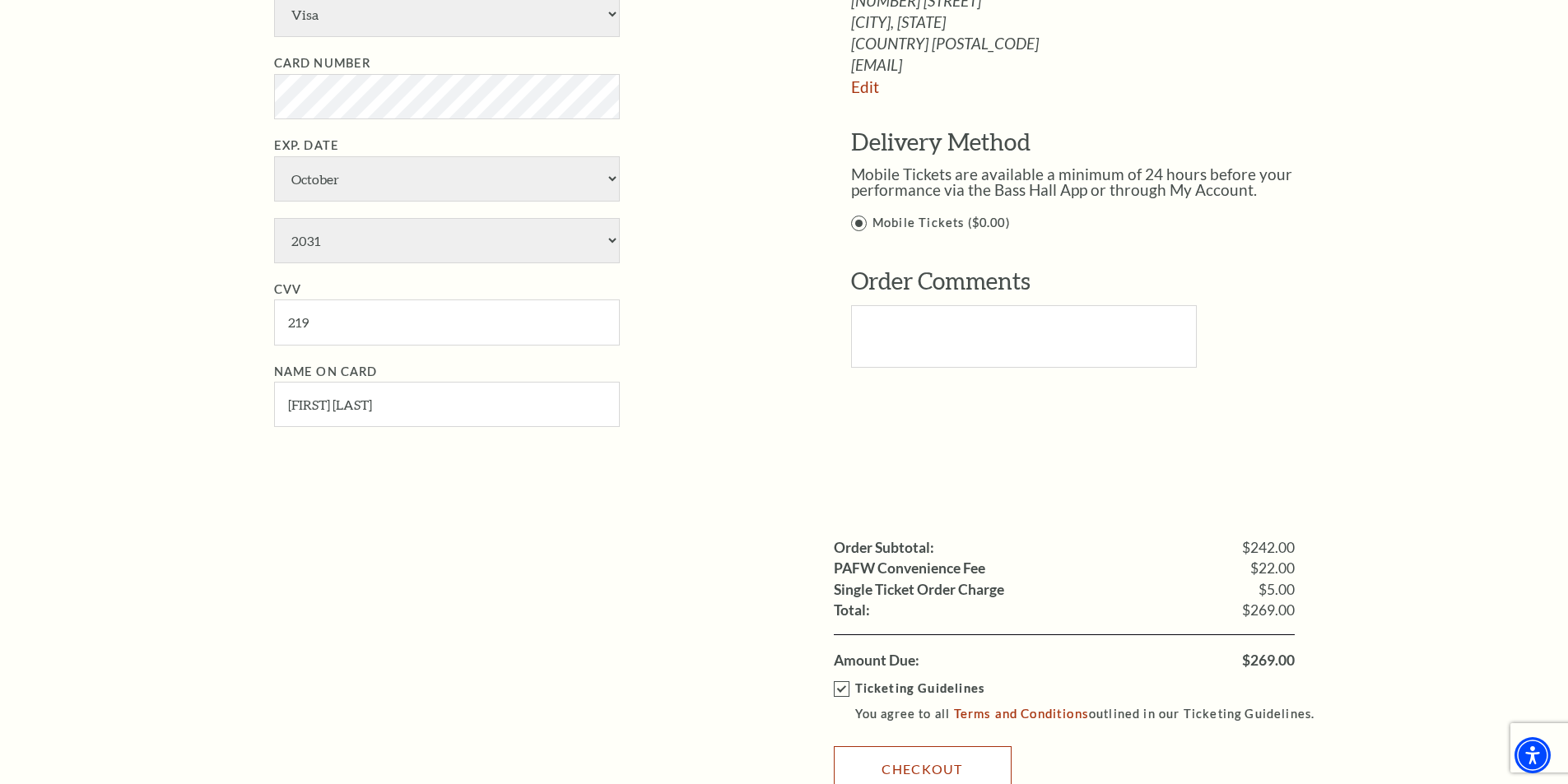 scroll, scrollTop: 1399, scrollLeft: 0, axis: vertical 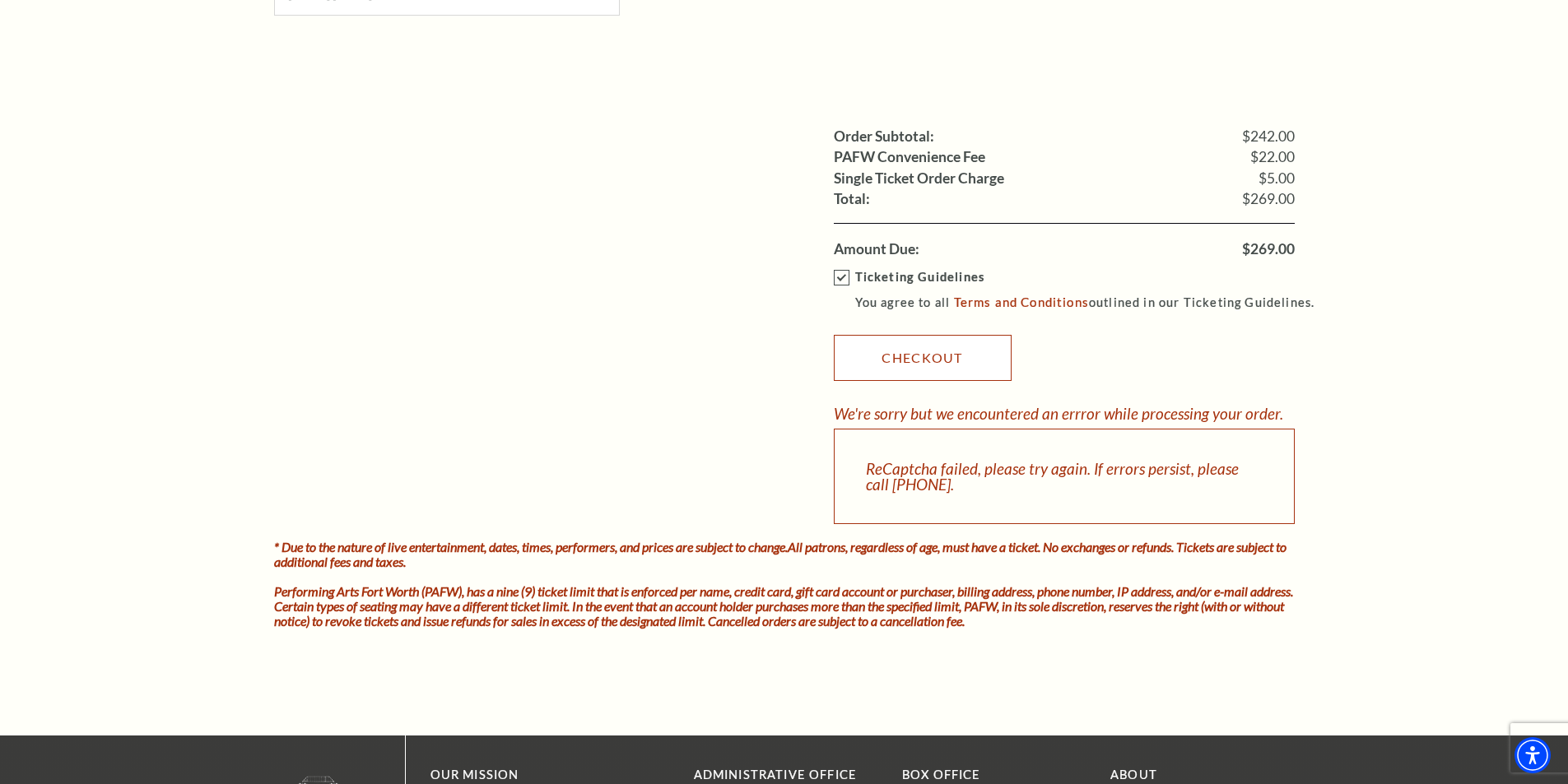 click on "Checkout" at bounding box center (923, 358) 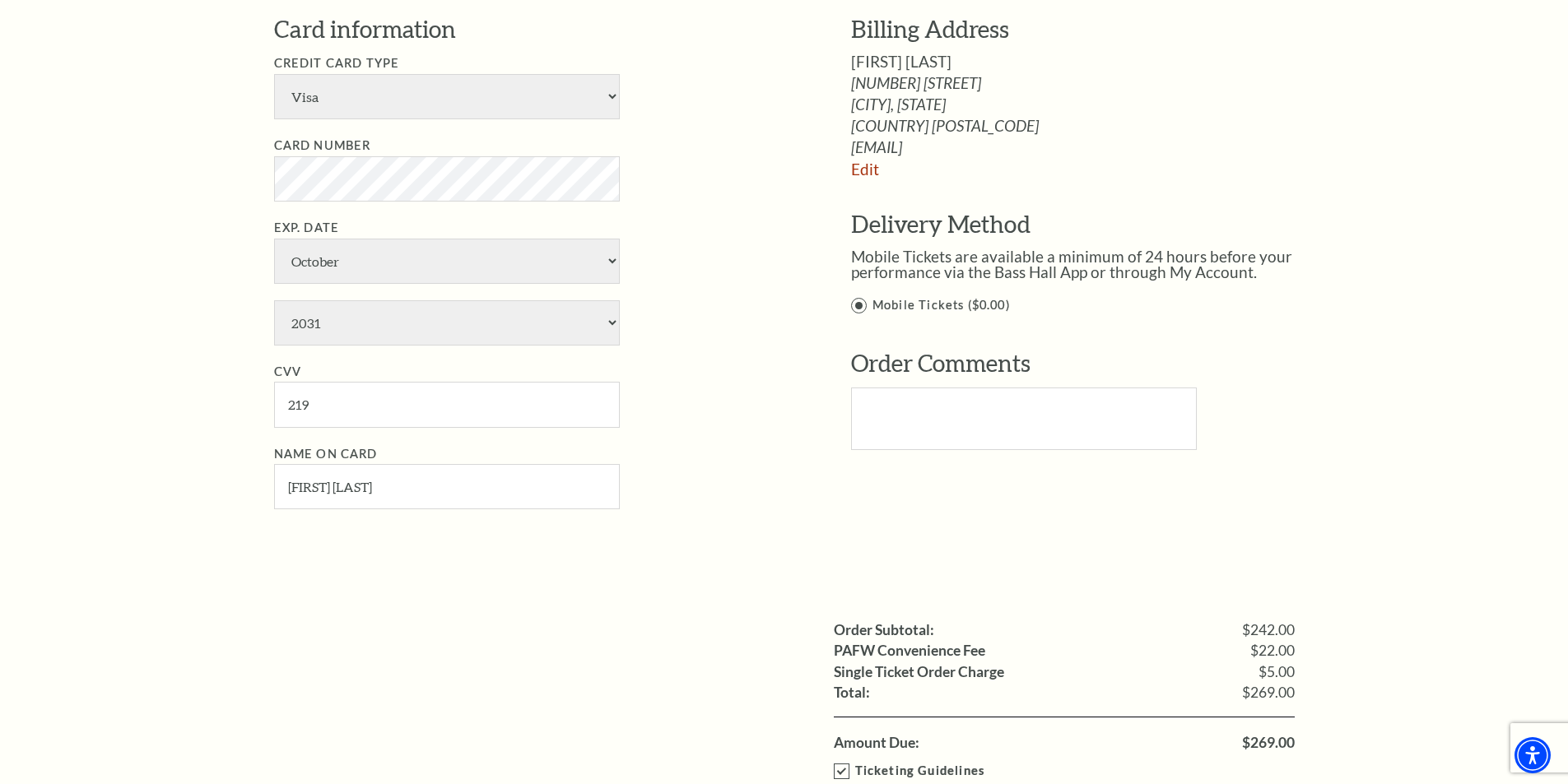scroll, scrollTop: 1234, scrollLeft: 0, axis: vertical 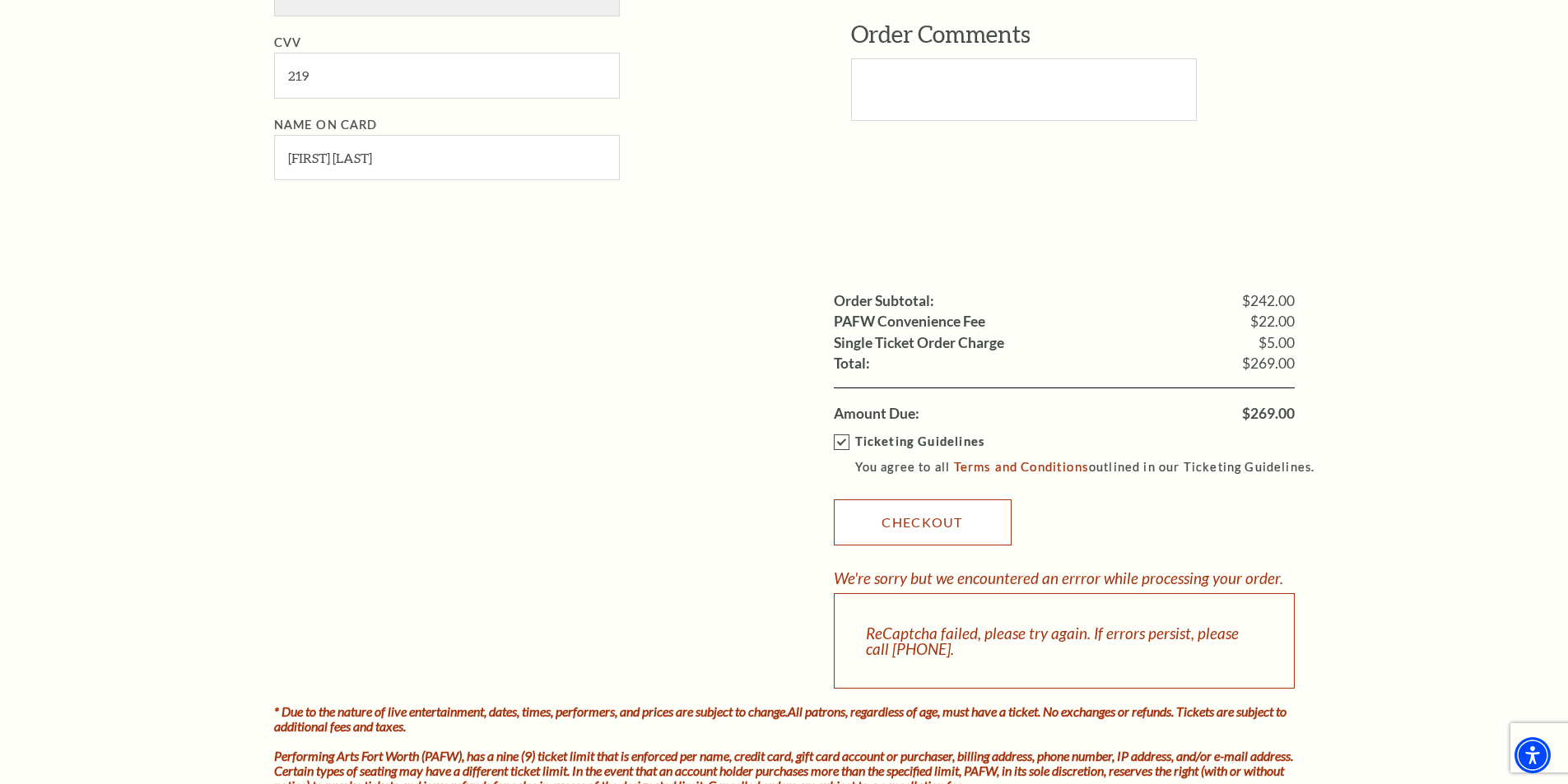 click on "Checkout" at bounding box center (923, 522) 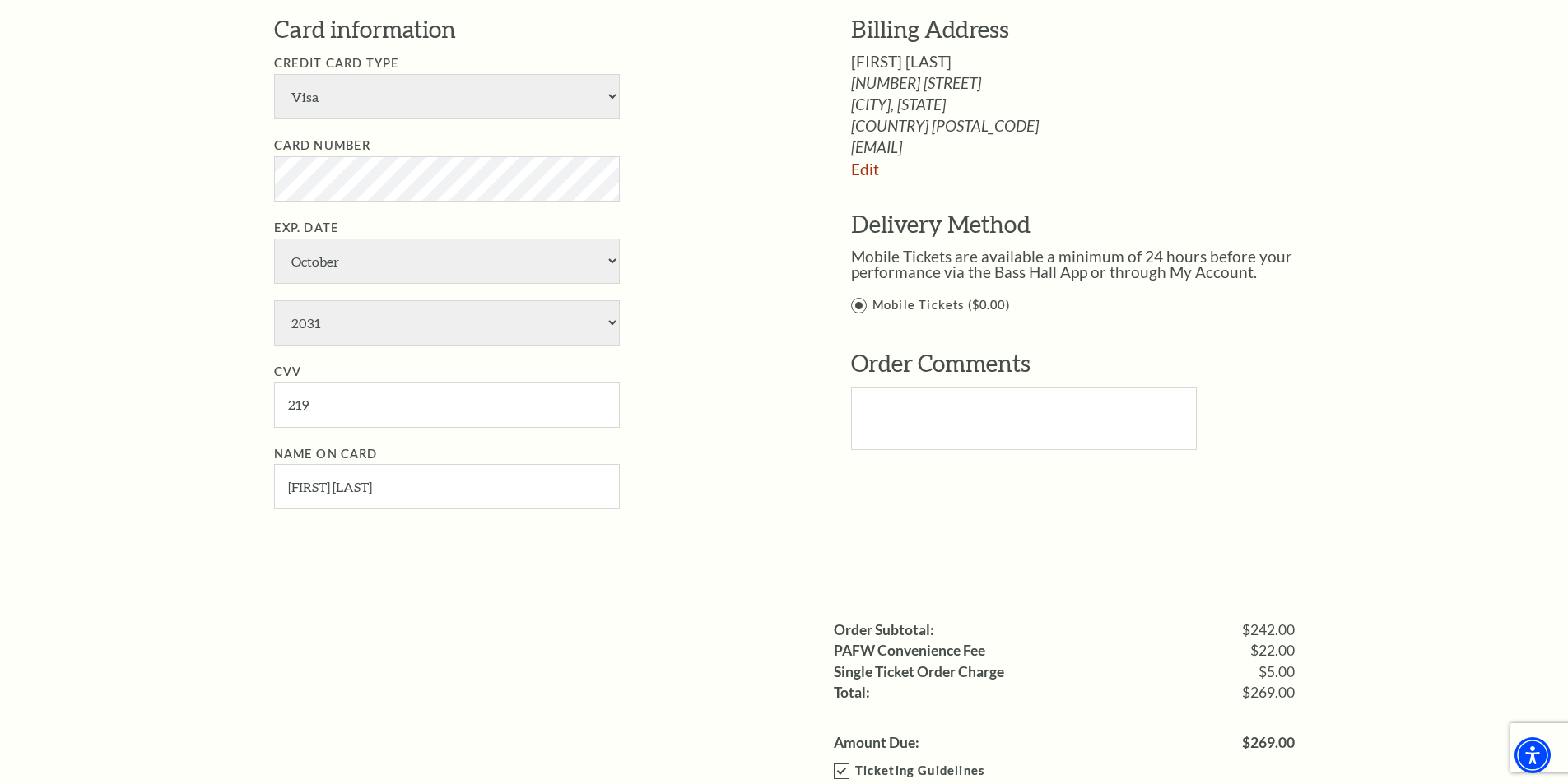 scroll, scrollTop: 1316, scrollLeft: 0, axis: vertical 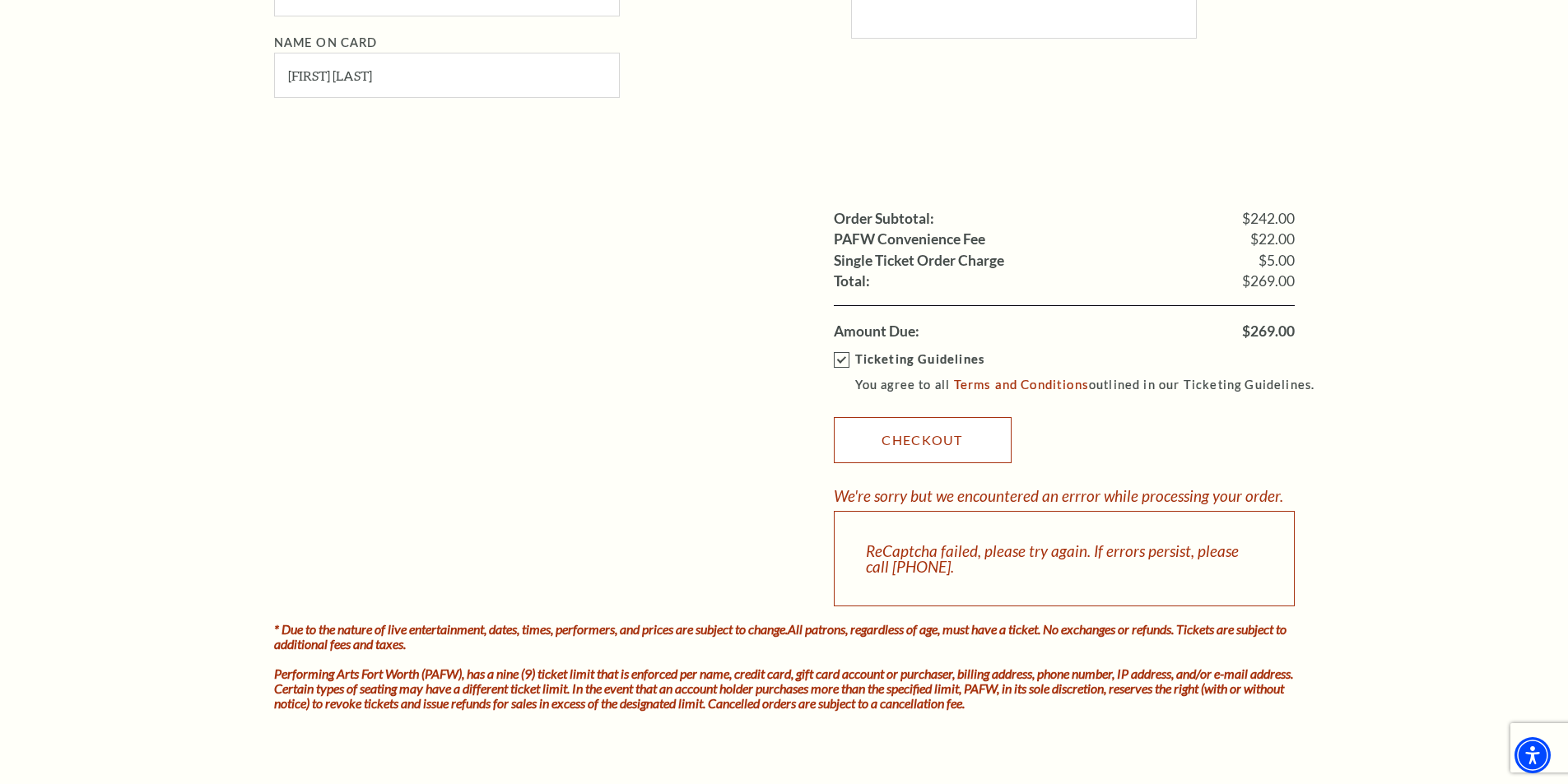 click on "Checkout" at bounding box center [923, 440] 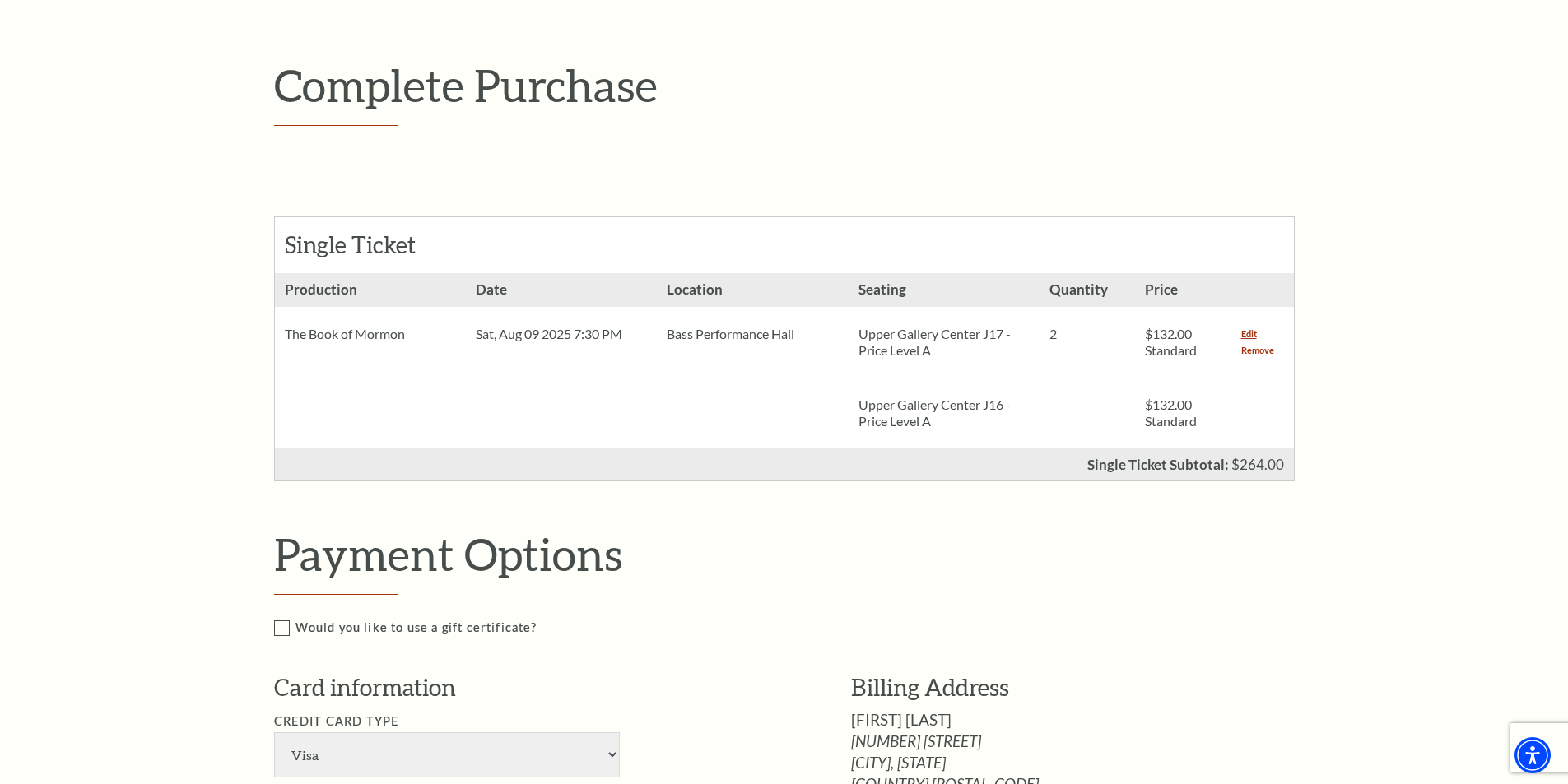 scroll, scrollTop: 0, scrollLeft: 0, axis: both 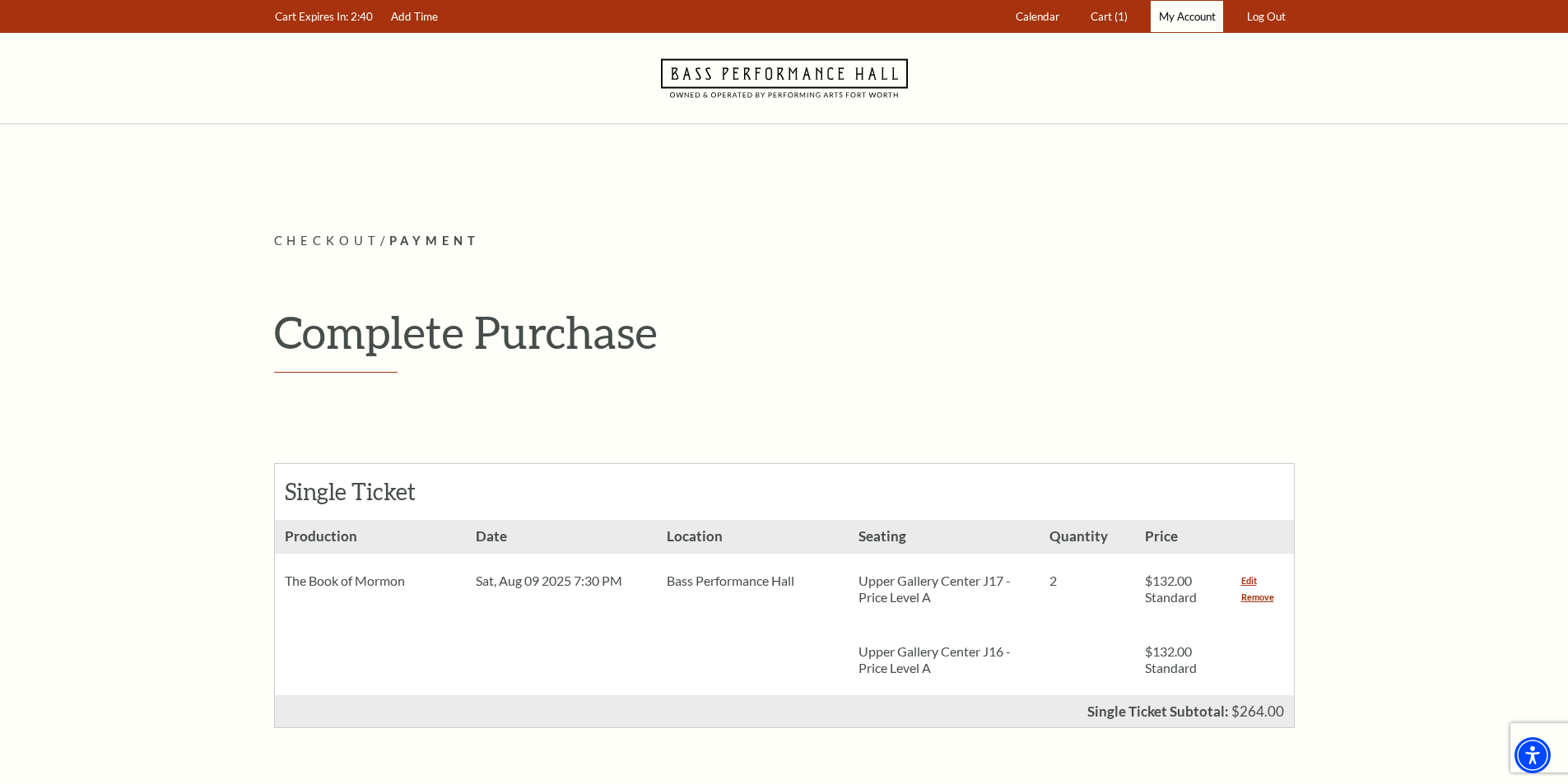 click on "My Account" at bounding box center [1187, 16] 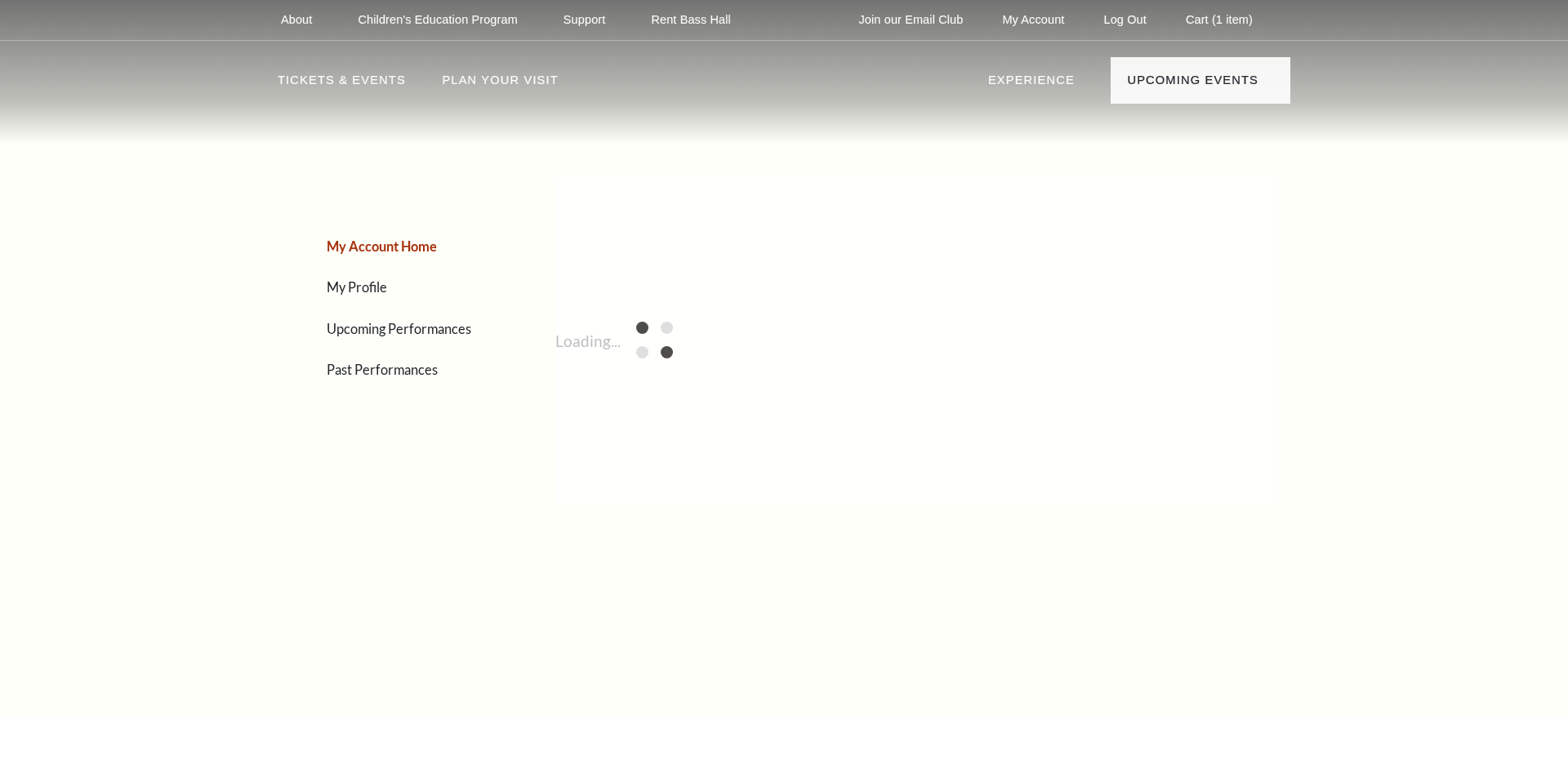 scroll, scrollTop: 0, scrollLeft: 0, axis: both 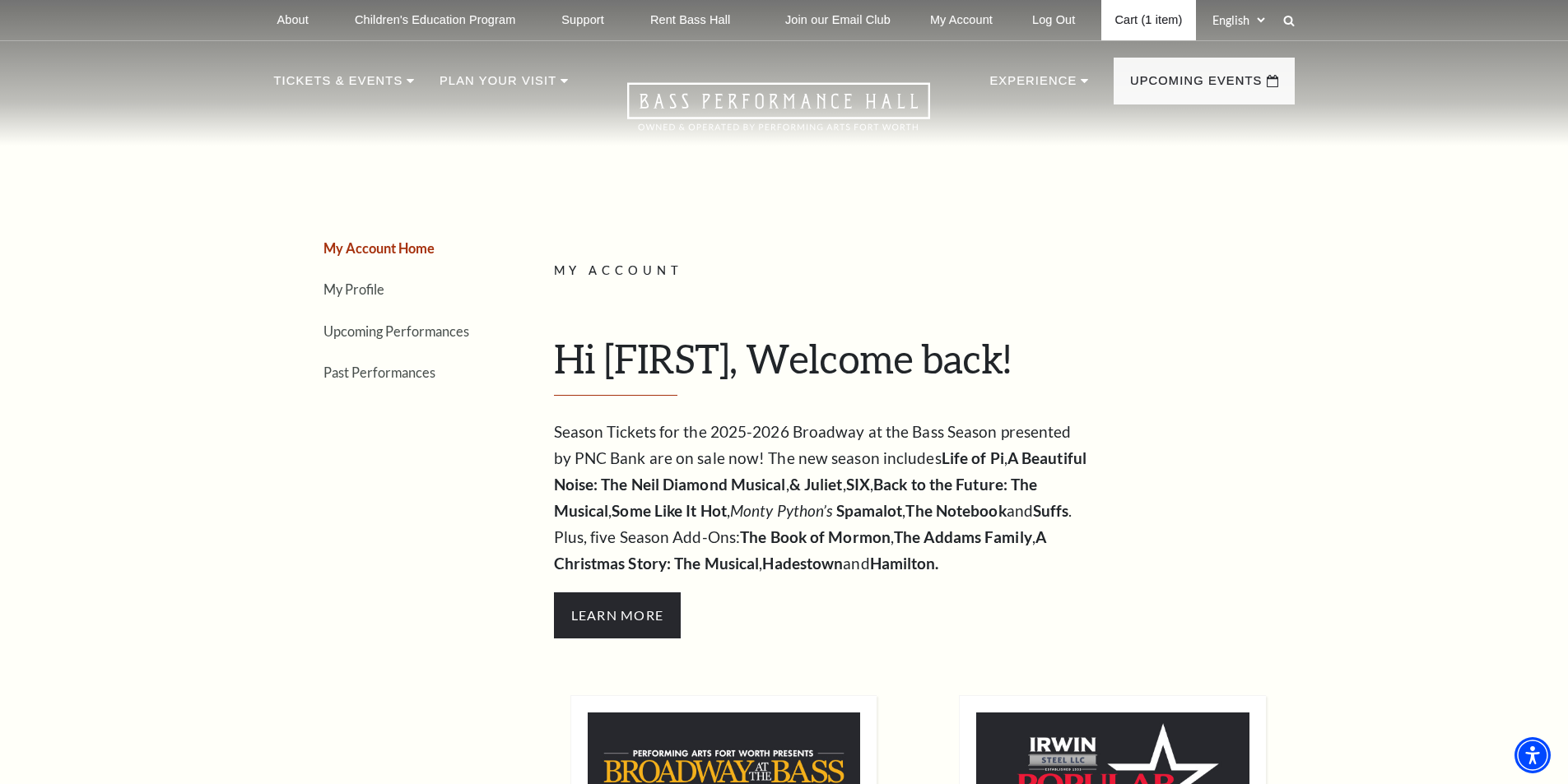 click on "Cart (1 item)" at bounding box center [1148, 20] 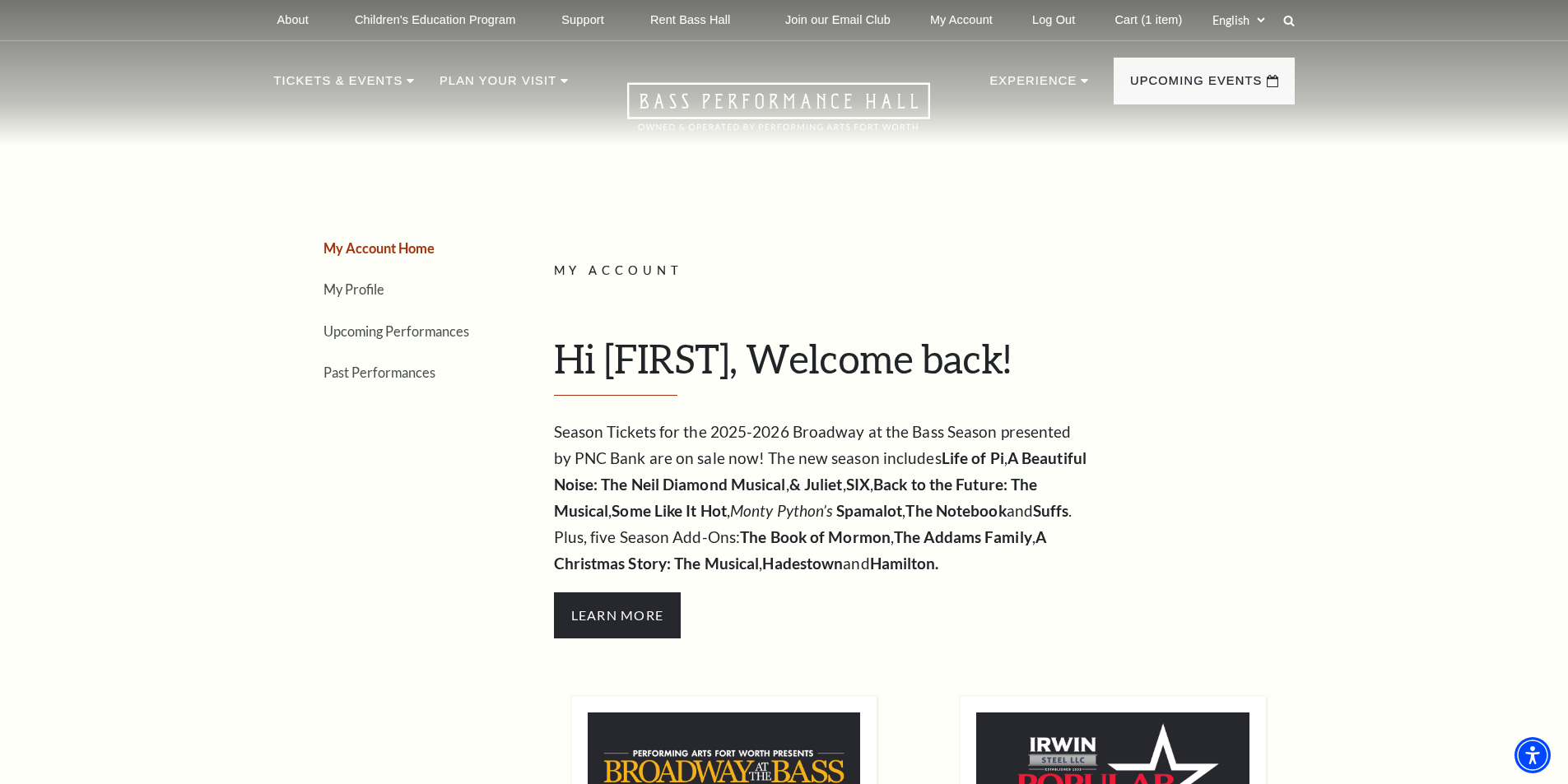 scroll, scrollTop: 411, scrollLeft: 0, axis: vertical 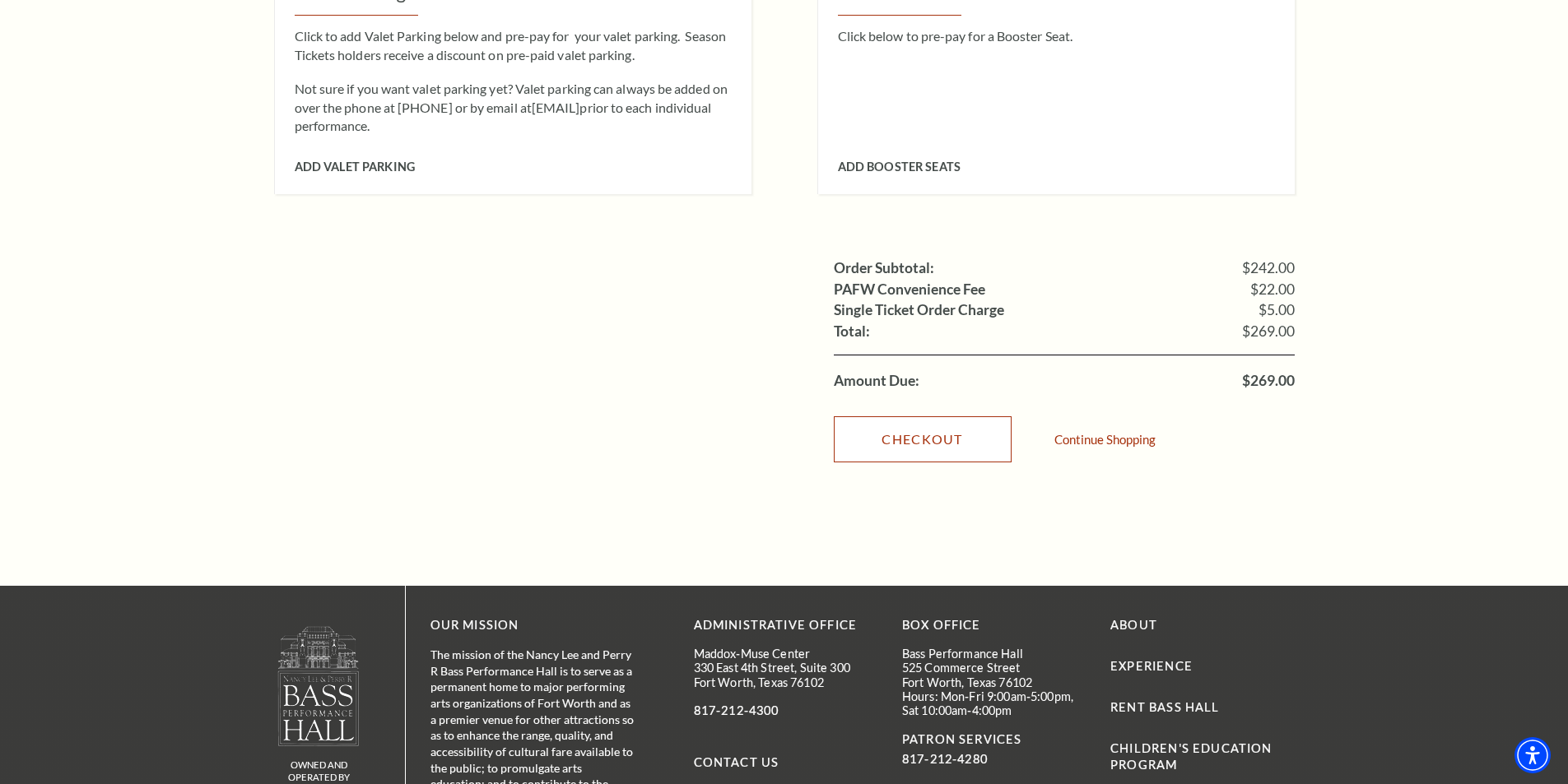 click on "Checkout" at bounding box center (923, 439) 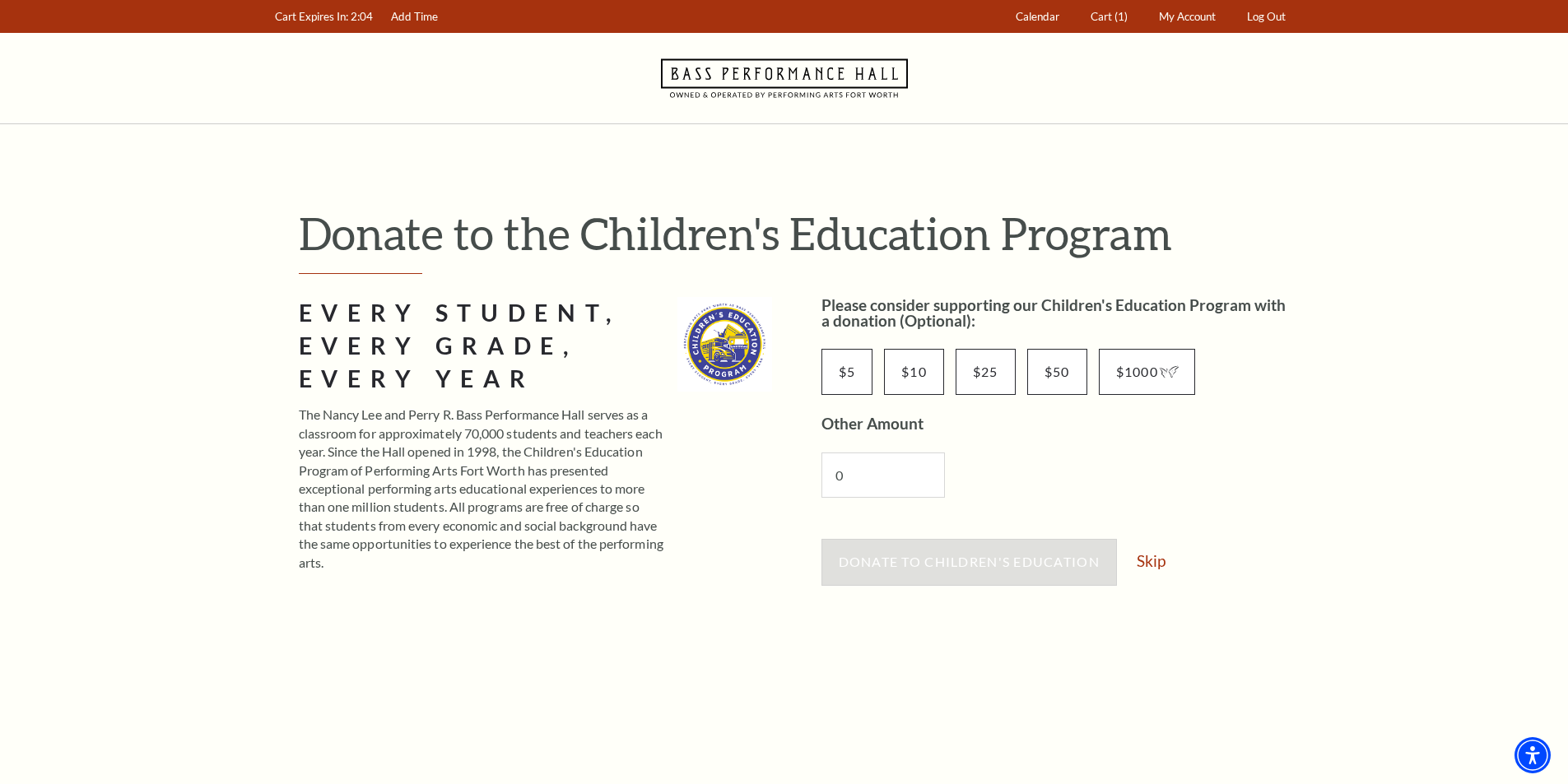 scroll, scrollTop: 0, scrollLeft: 0, axis: both 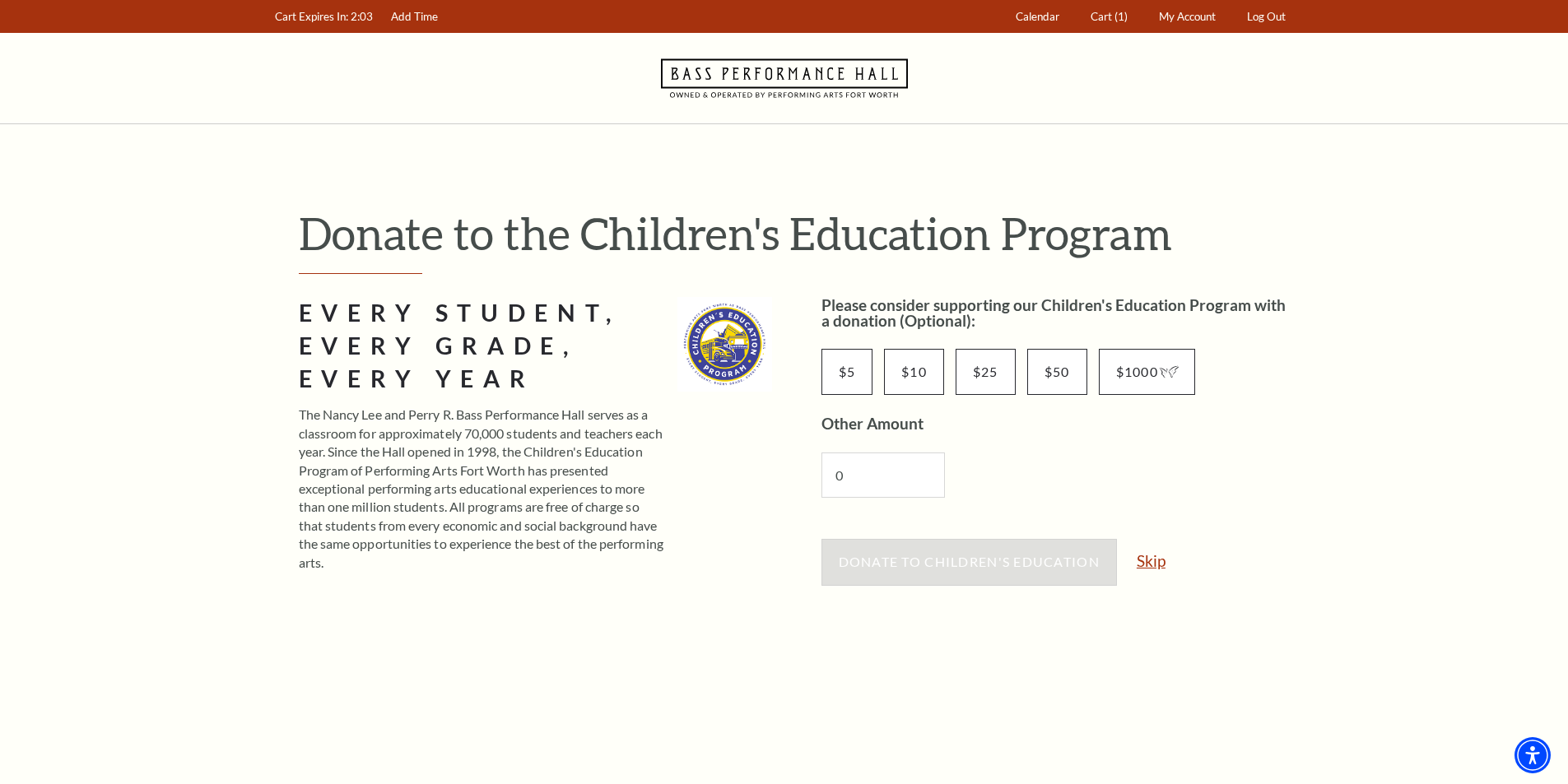 click on "Skip" at bounding box center (1151, 560) 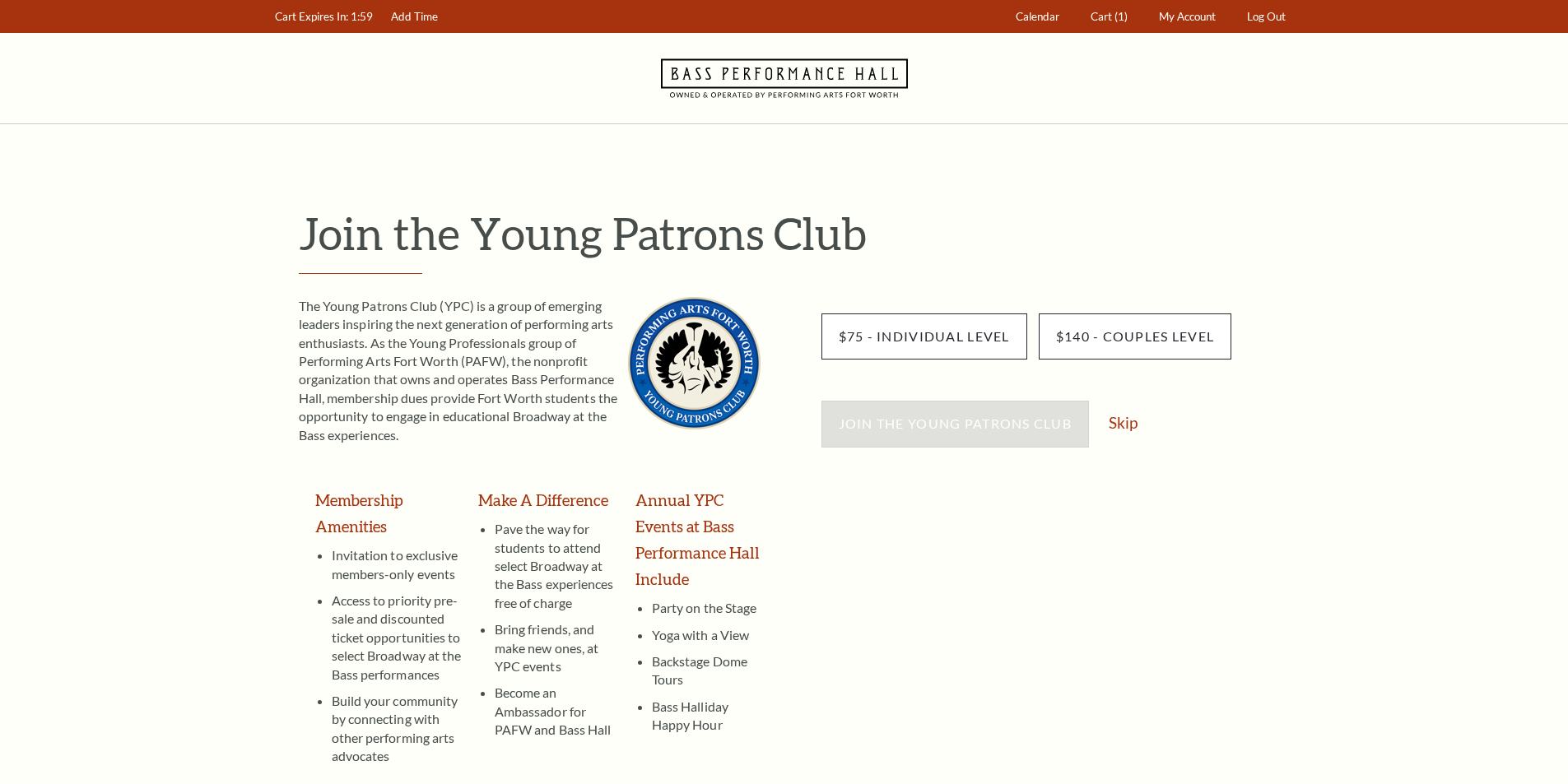 scroll, scrollTop: 0, scrollLeft: 0, axis: both 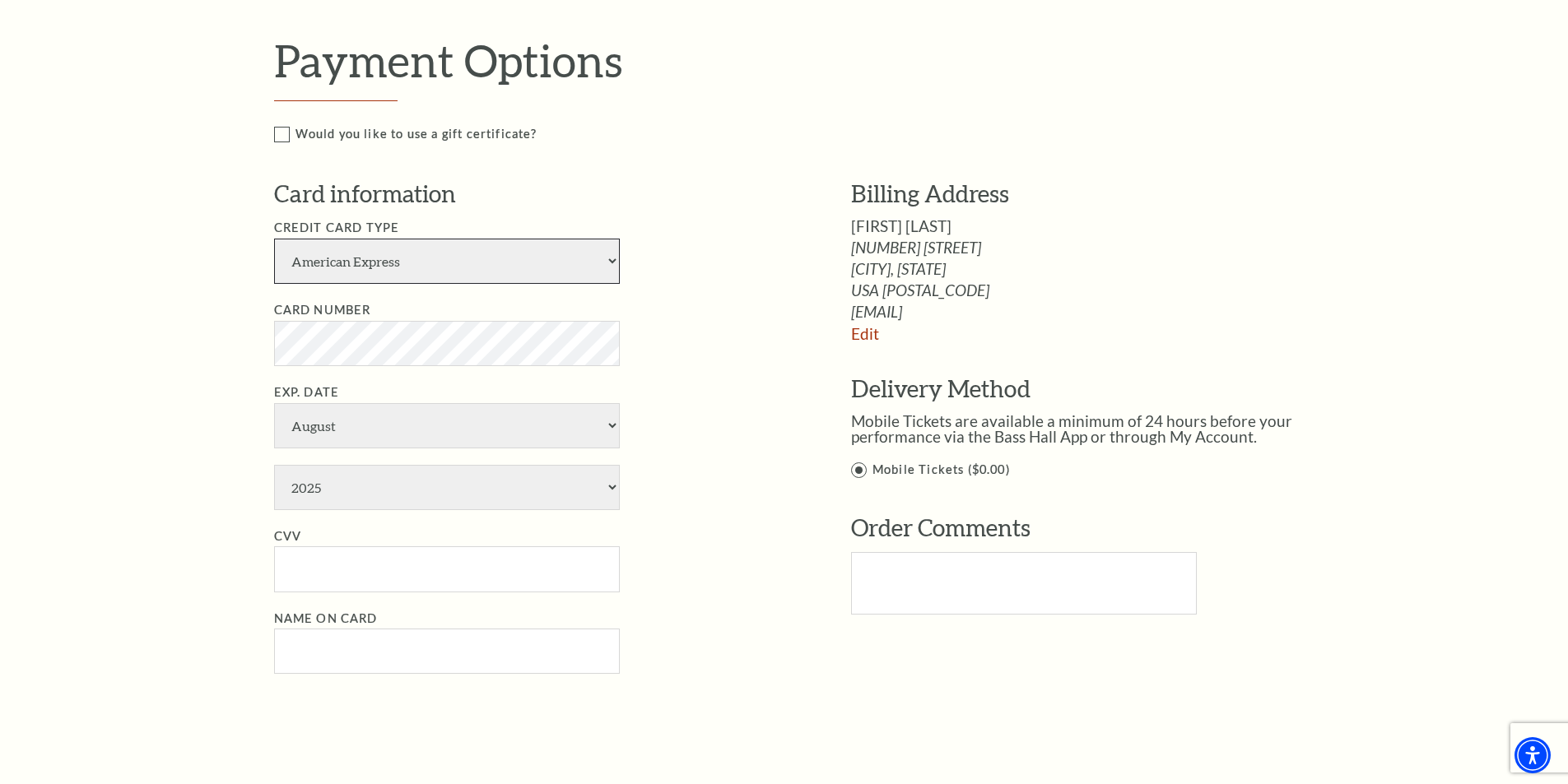 click on "American Express
Visa
Master Card
Discover" at bounding box center [447, 261] 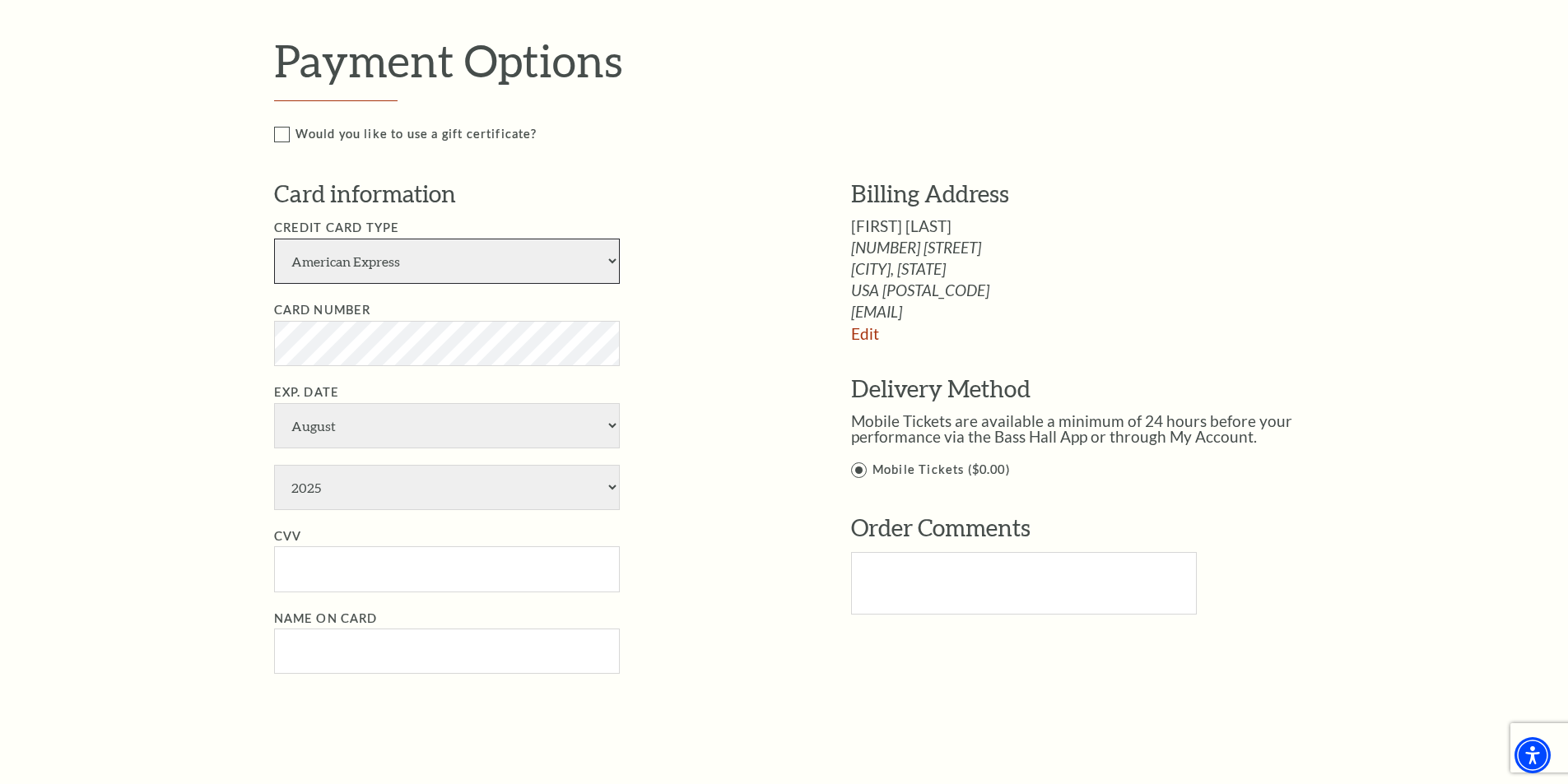 select on "24" 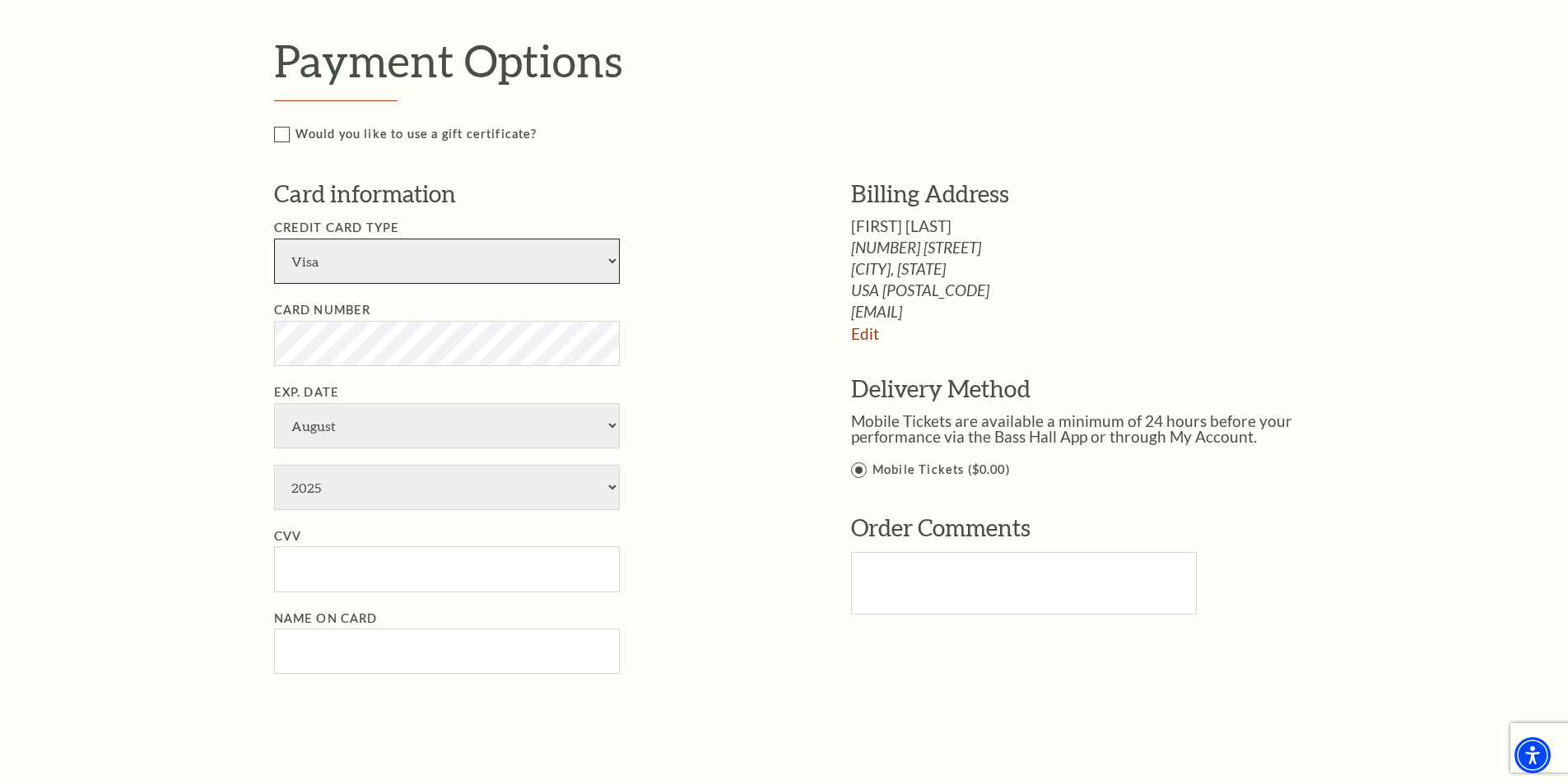 click on "American Express
Visa
Master Card
Discover" at bounding box center [447, 261] 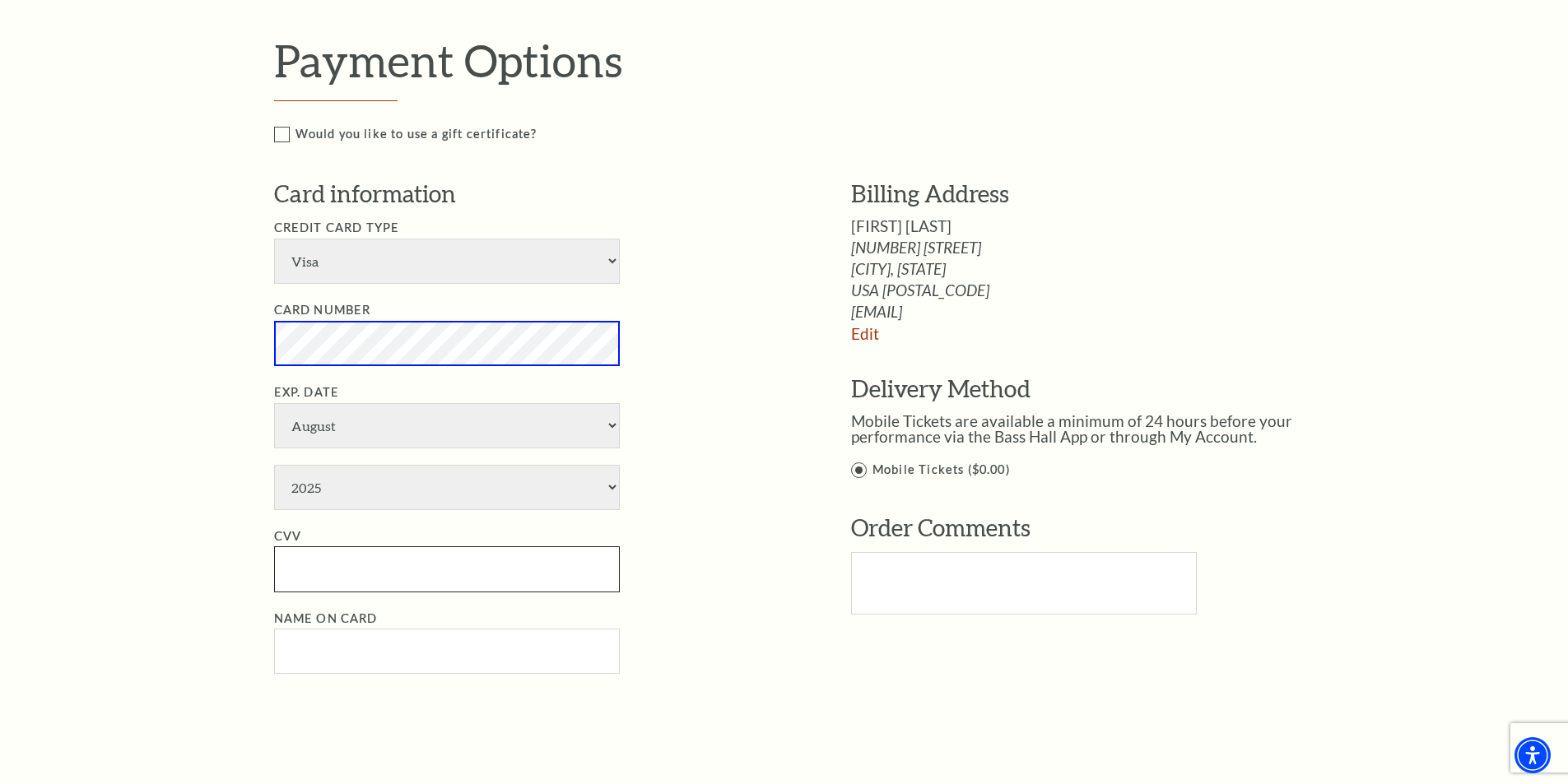 click on "CVV" at bounding box center [447, 568] 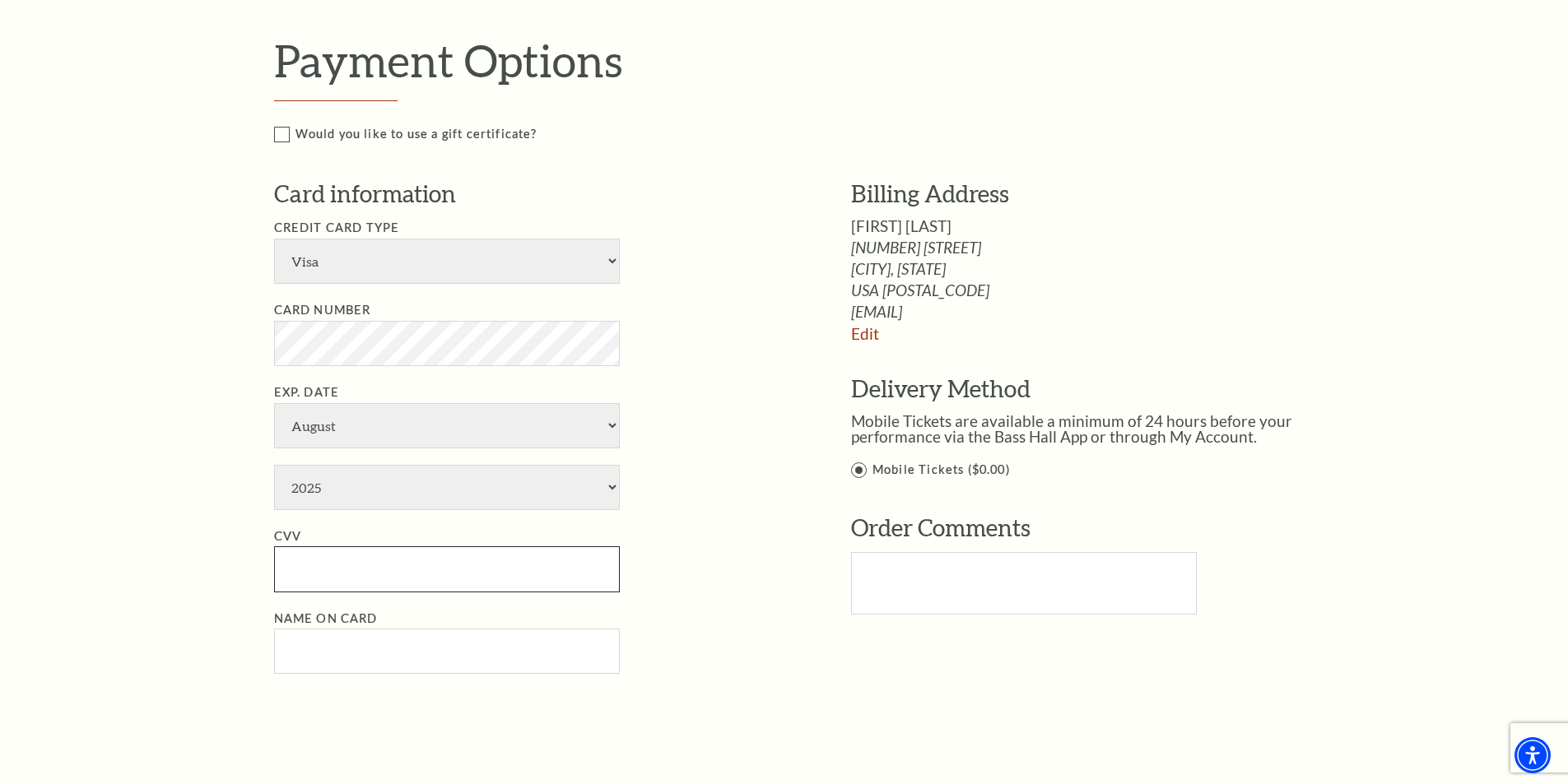 paste on "219" 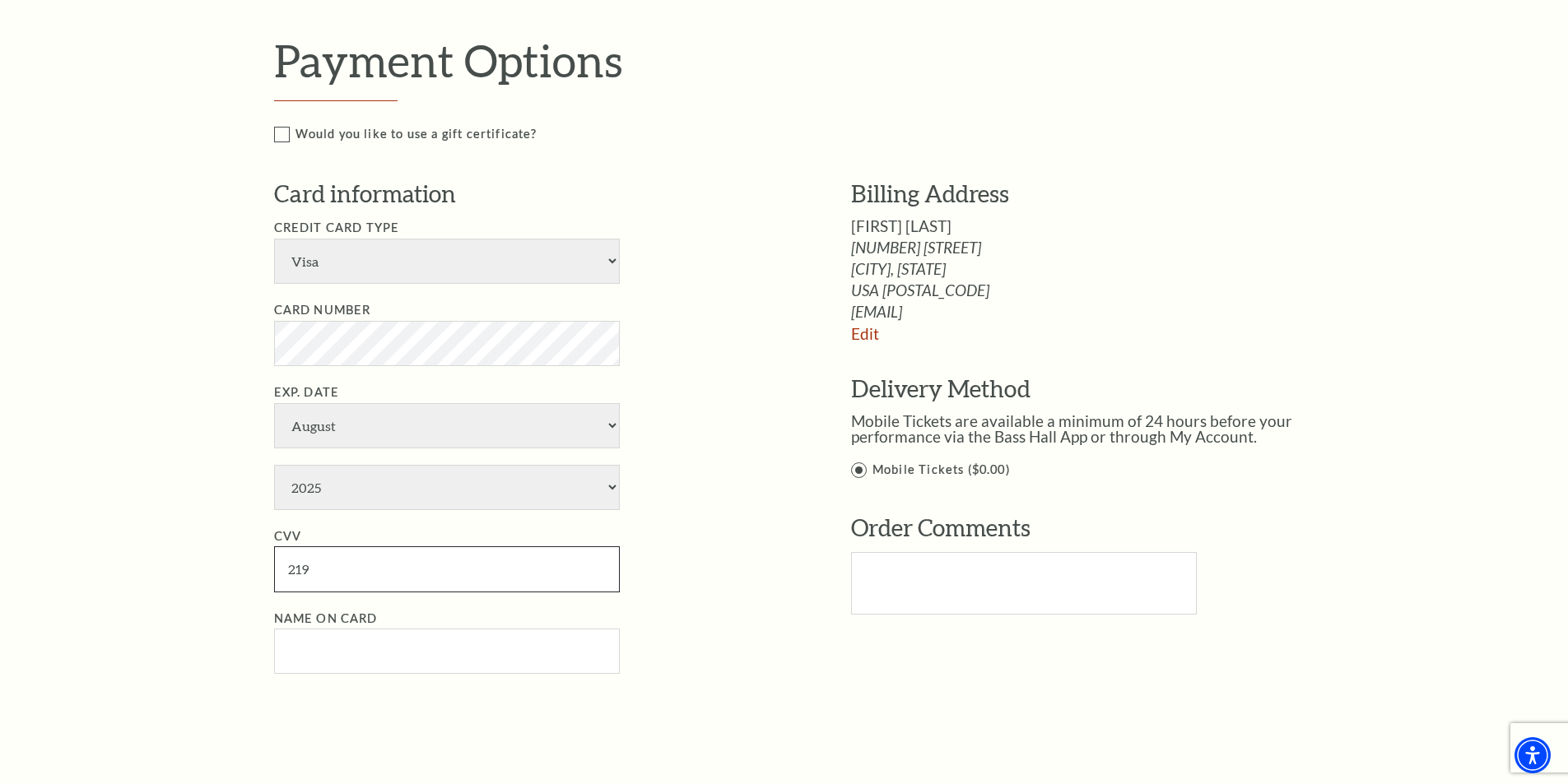 type on "219" 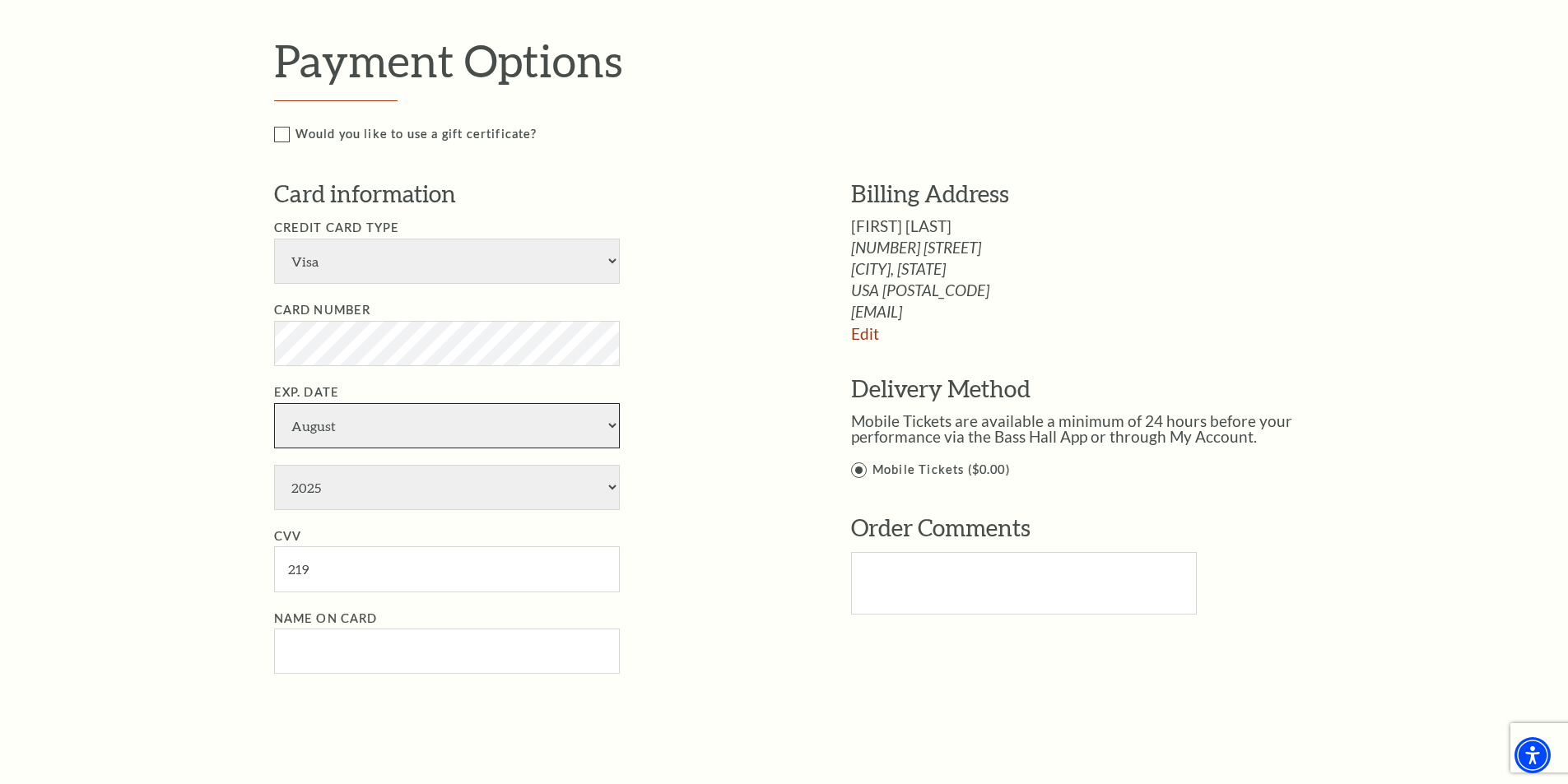 click on "January
February
March
April
May
June
July
August
September
October
November
December" at bounding box center (447, 425) 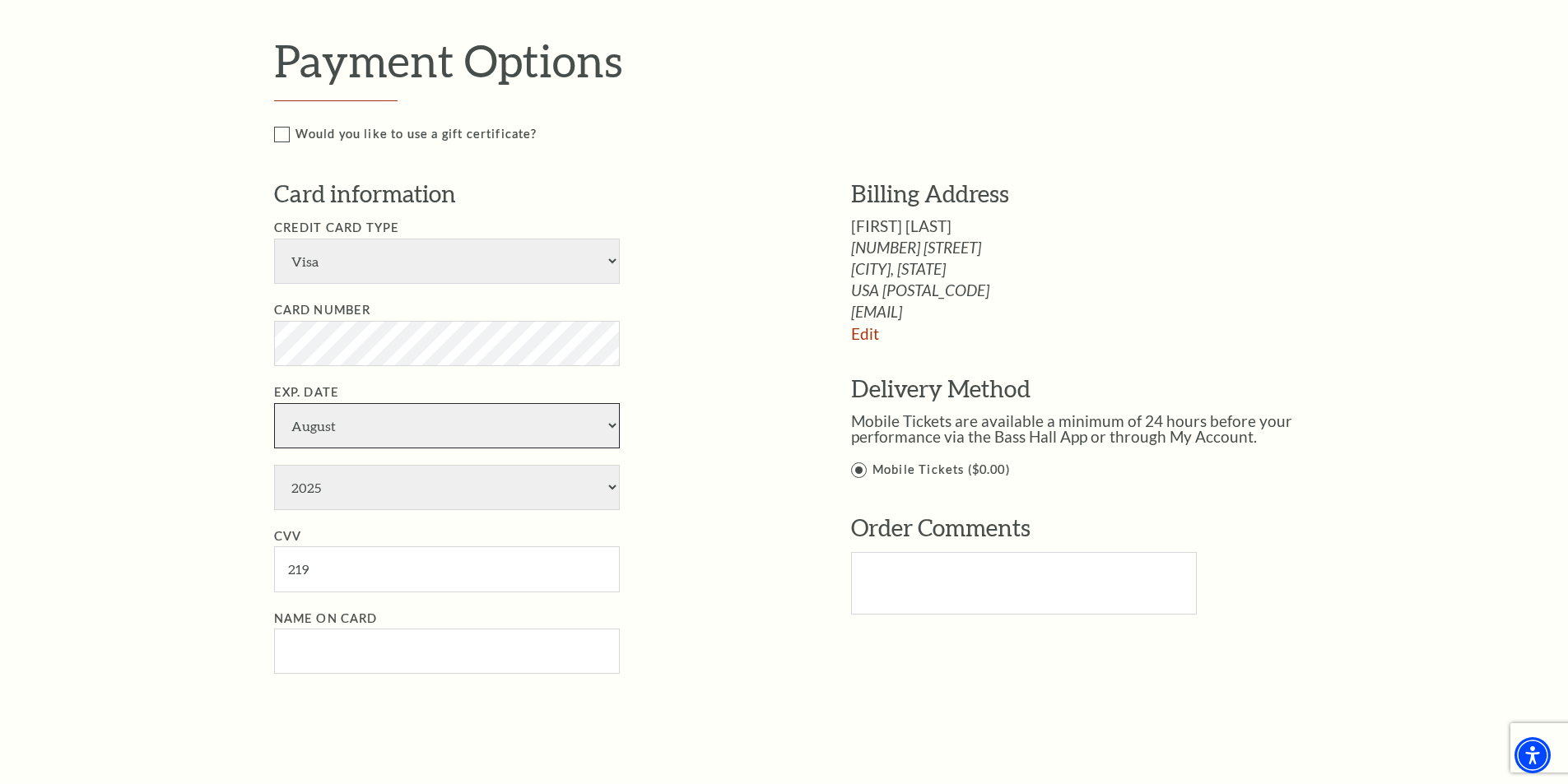 select on "10" 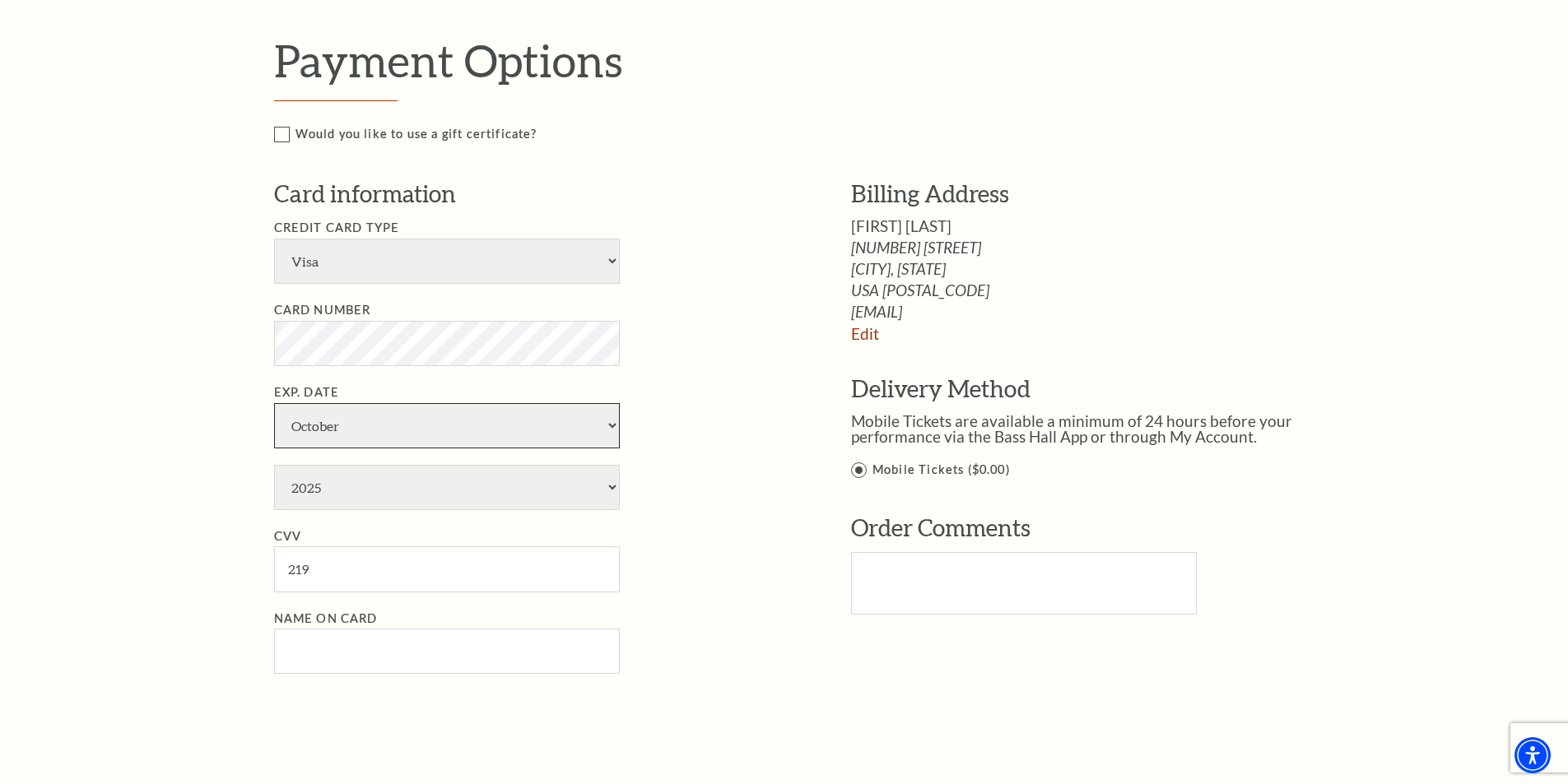 click on "January
February
March
April
May
June
July
August
September
October
November
December" at bounding box center [447, 425] 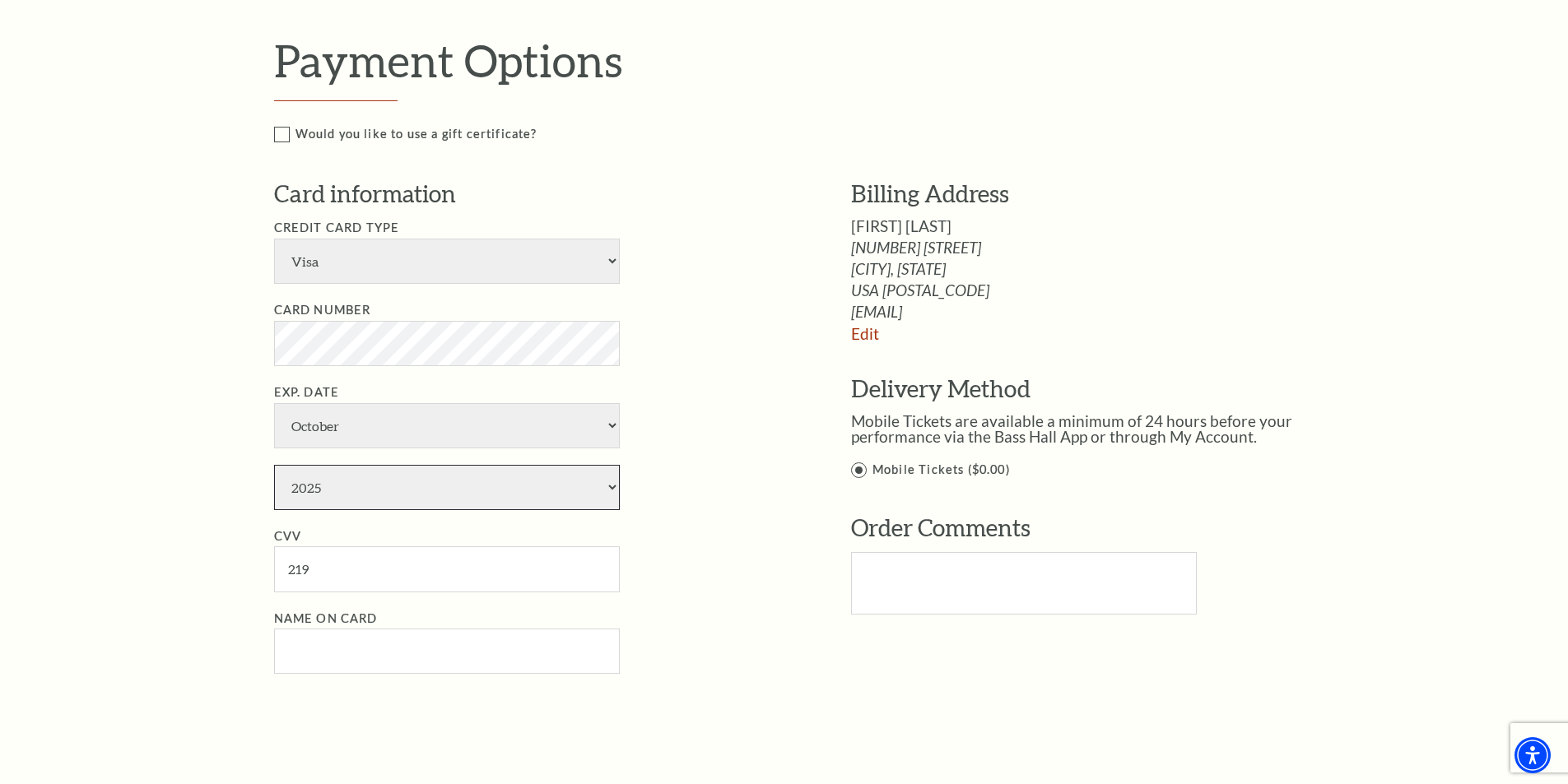 click on "2025
2026
2027
2028
2029
2030
2031
2032
2033
2034" at bounding box center (447, 487) 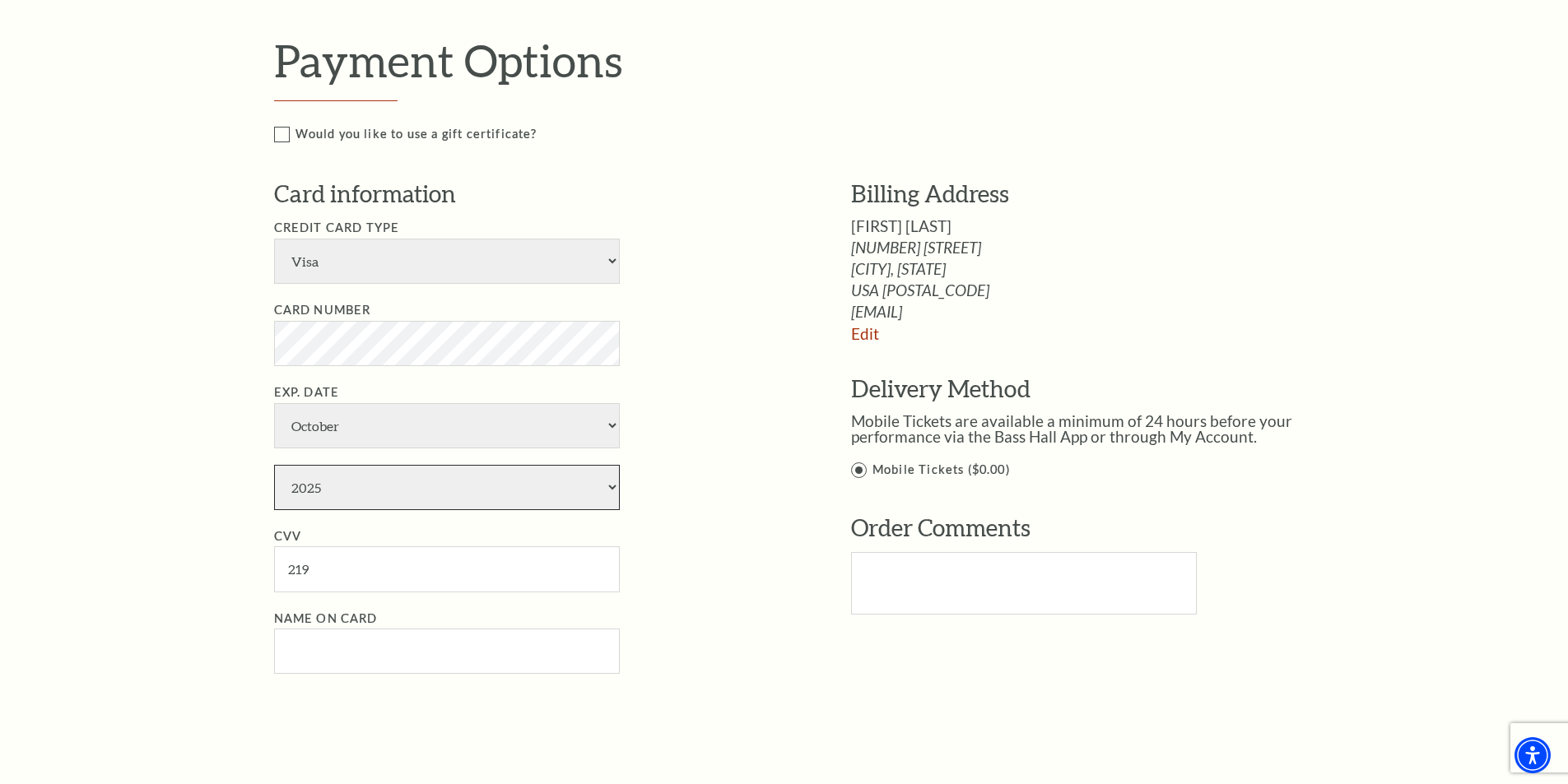 select on "2031" 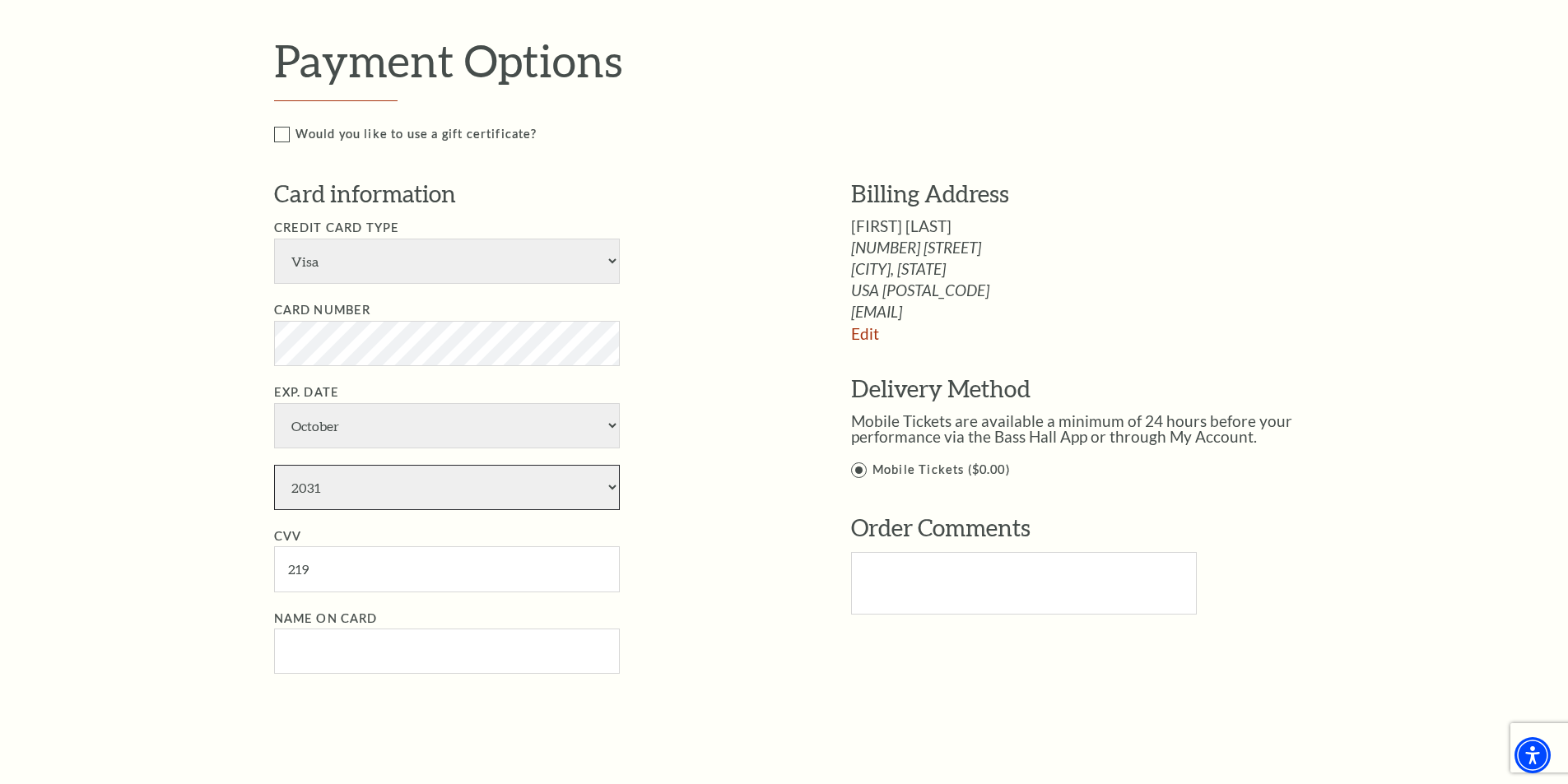 click on "2025
2026
2027
2028
2029
2030
2031
2032
2033
2034" at bounding box center [447, 487] 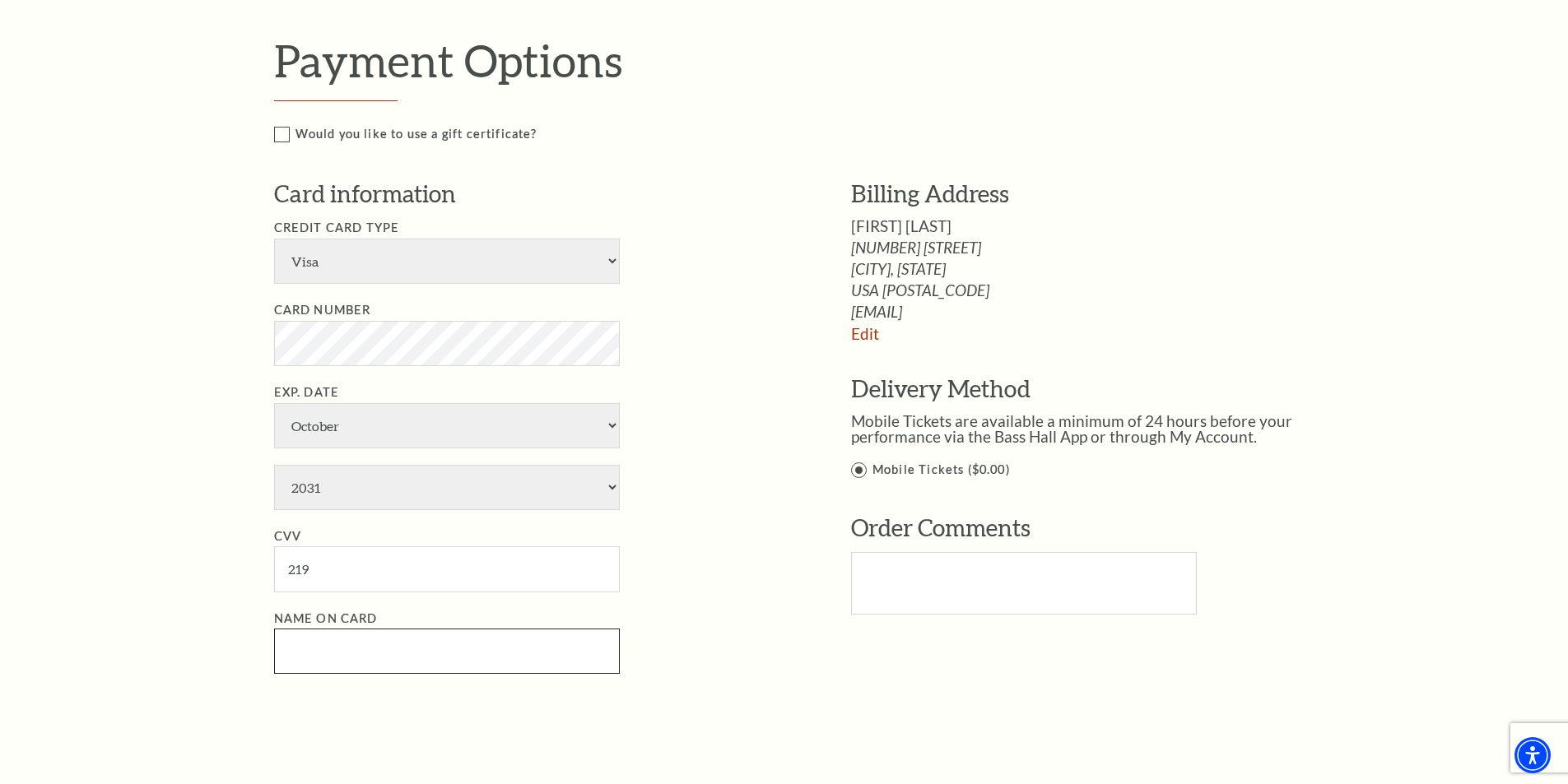 click on "Name on Card" at bounding box center [447, 651] 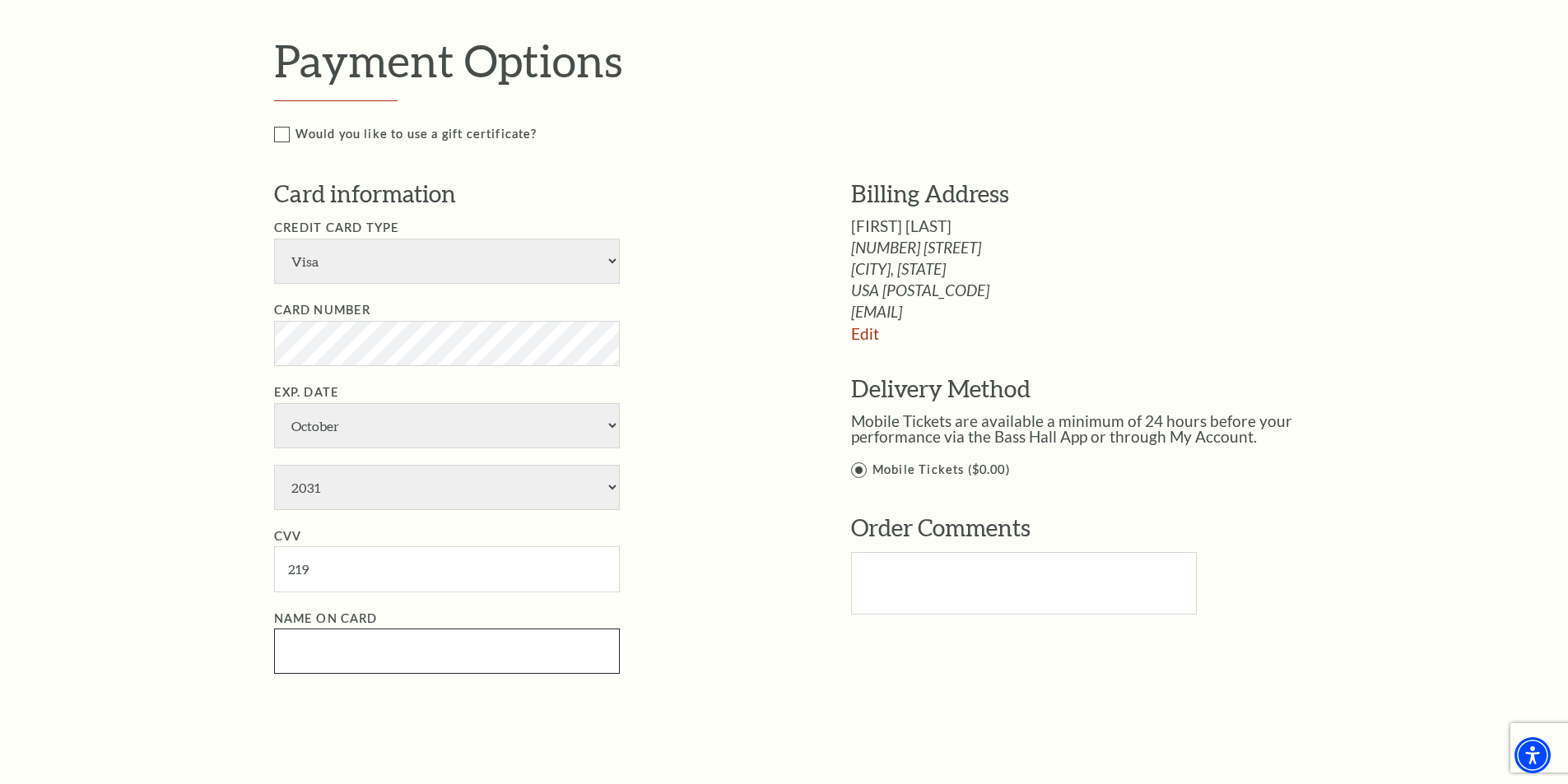 paste on "Laura Ferguson" 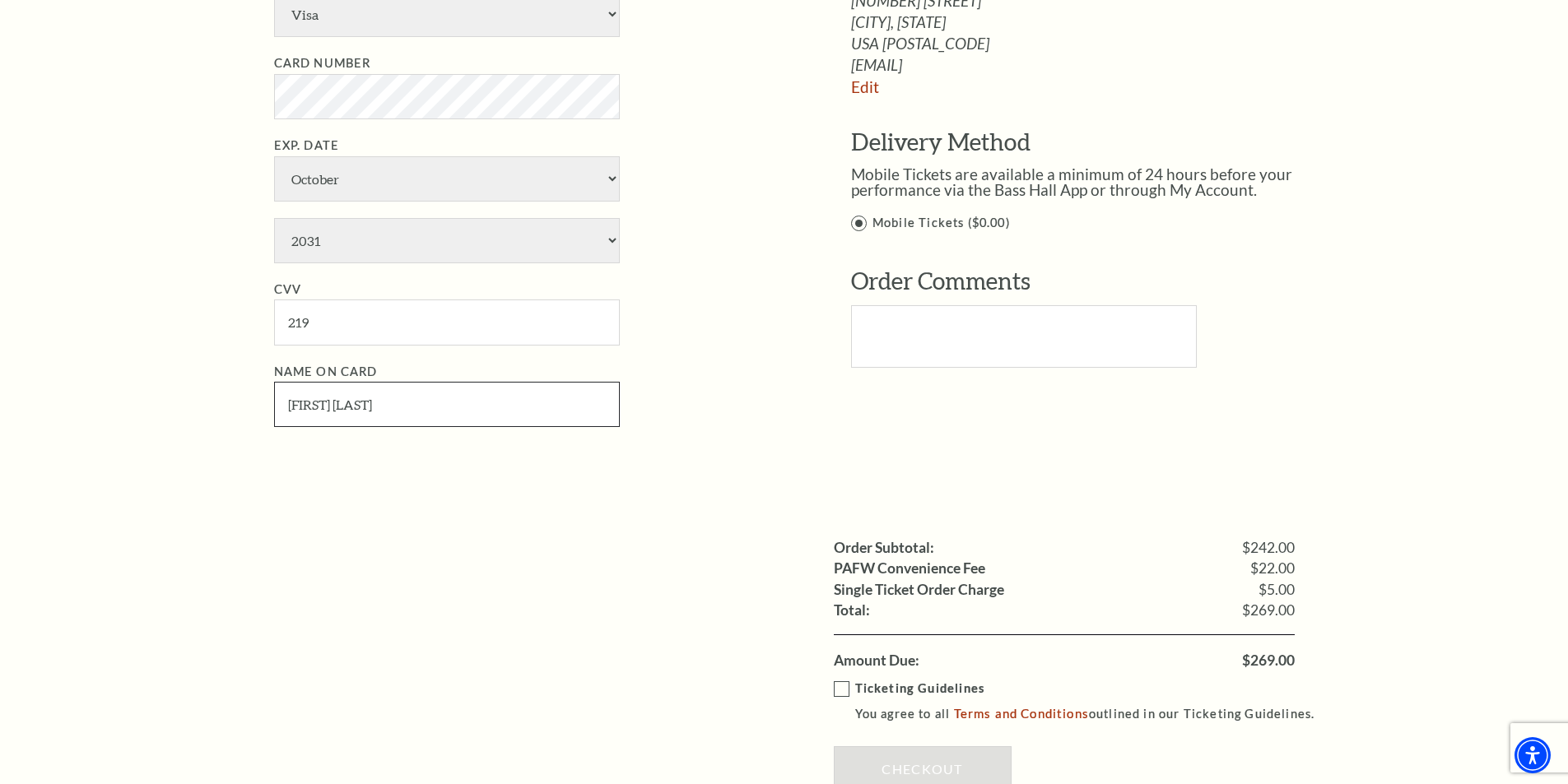 scroll, scrollTop: 1152, scrollLeft: 0, axis: vertical 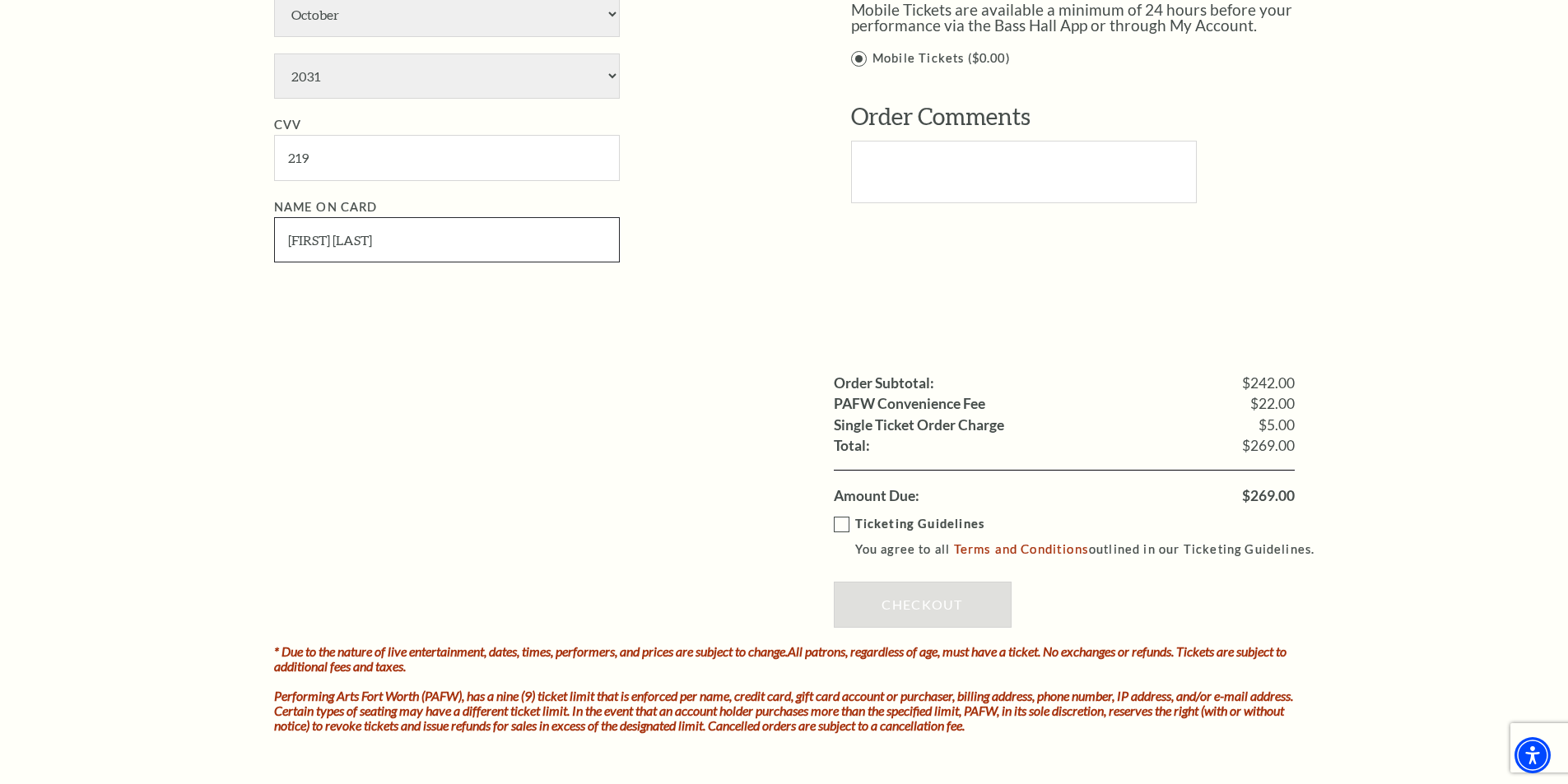 type on "Laura Ferguson" 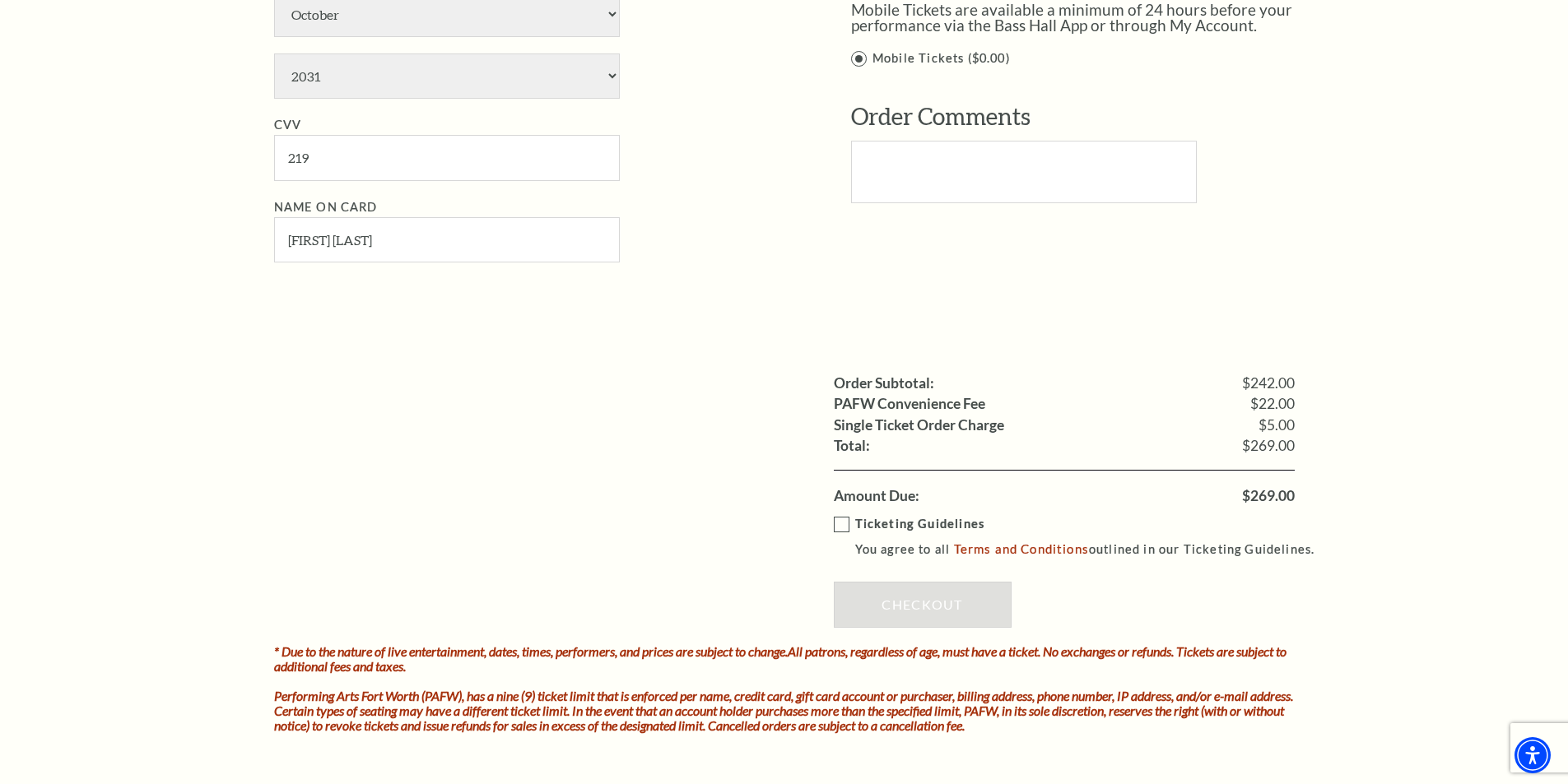 click on "Ticketing Guidelines
You agree to all   Terms and Conditions  outlined in our Ticketing Guidelines." at bounding box center (1082, 536) 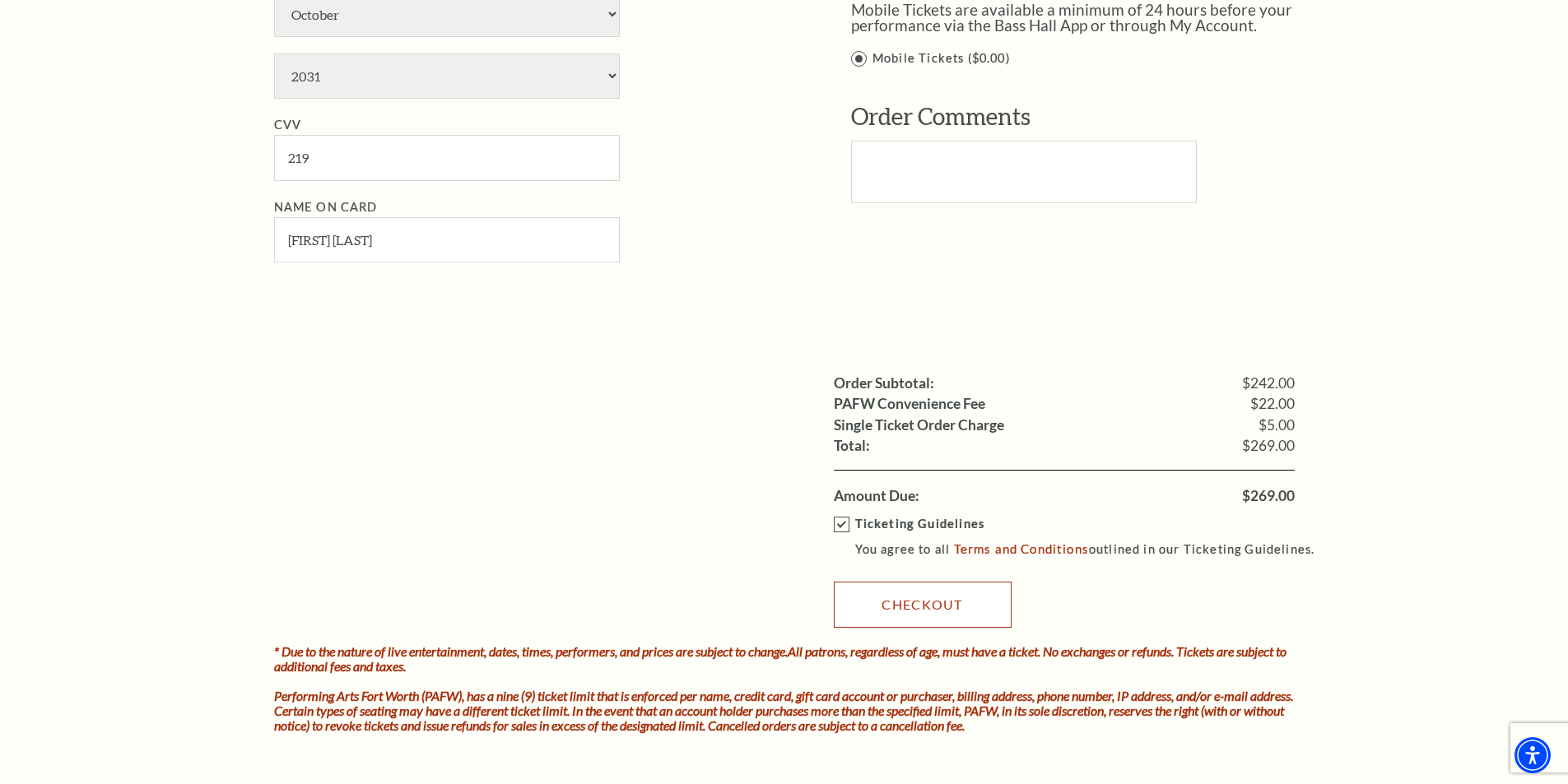 click on "Checkout" at bounding box center (923, 605) 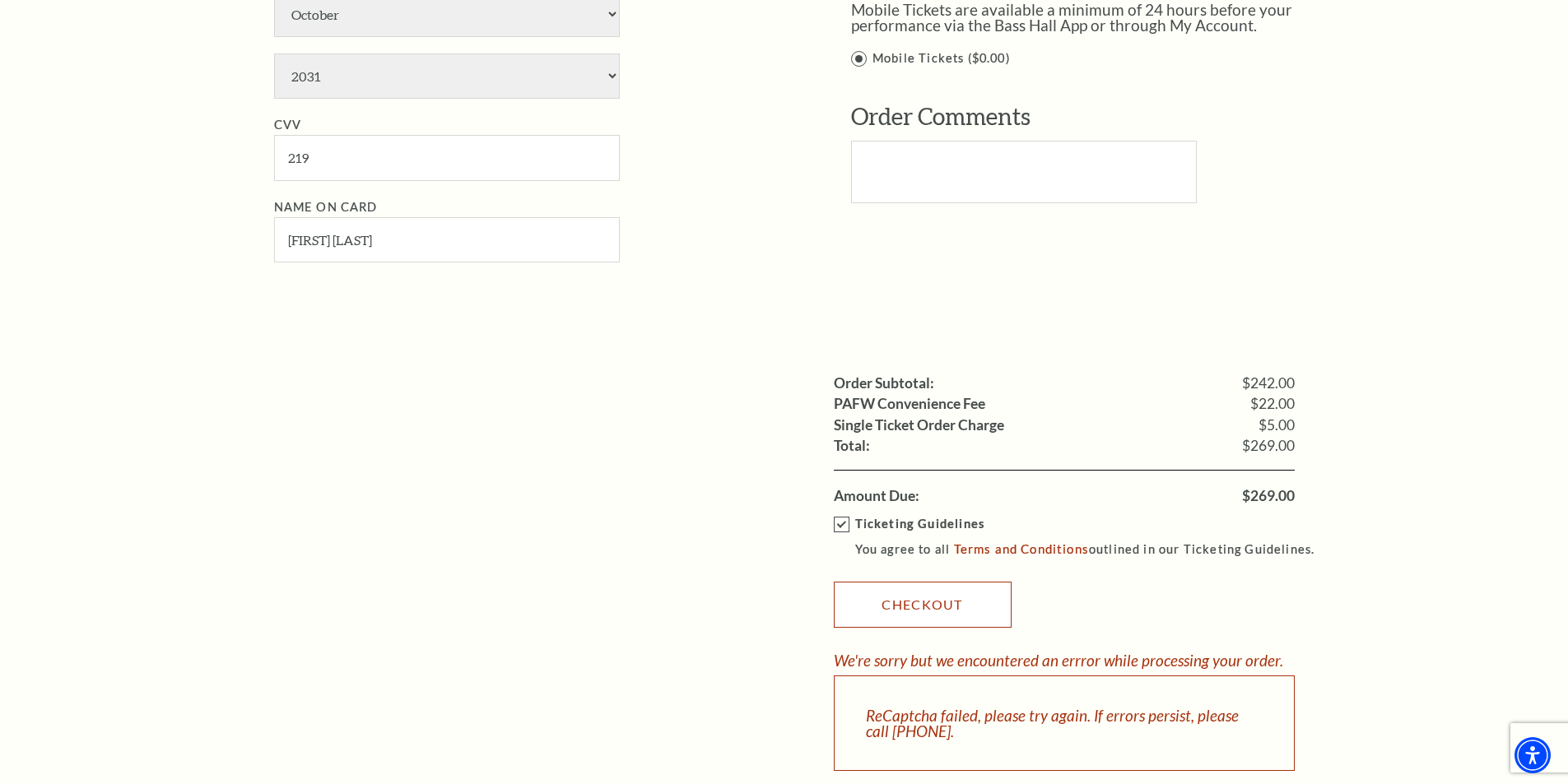 click on "Checkout" at bounding box center (923, 605) 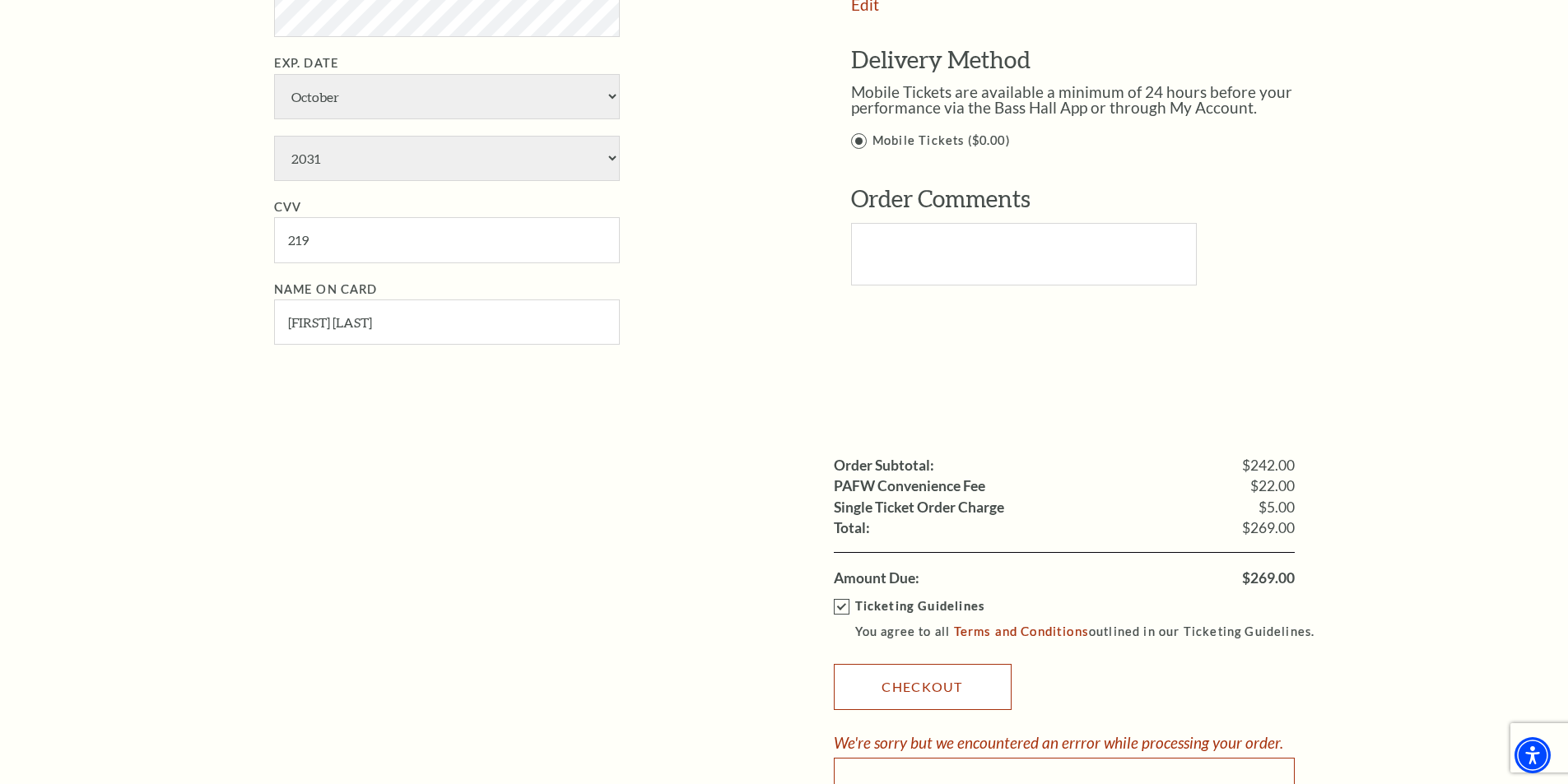 scroll, scrollTop: 1399, scrollLeft: 0, axis: vertical 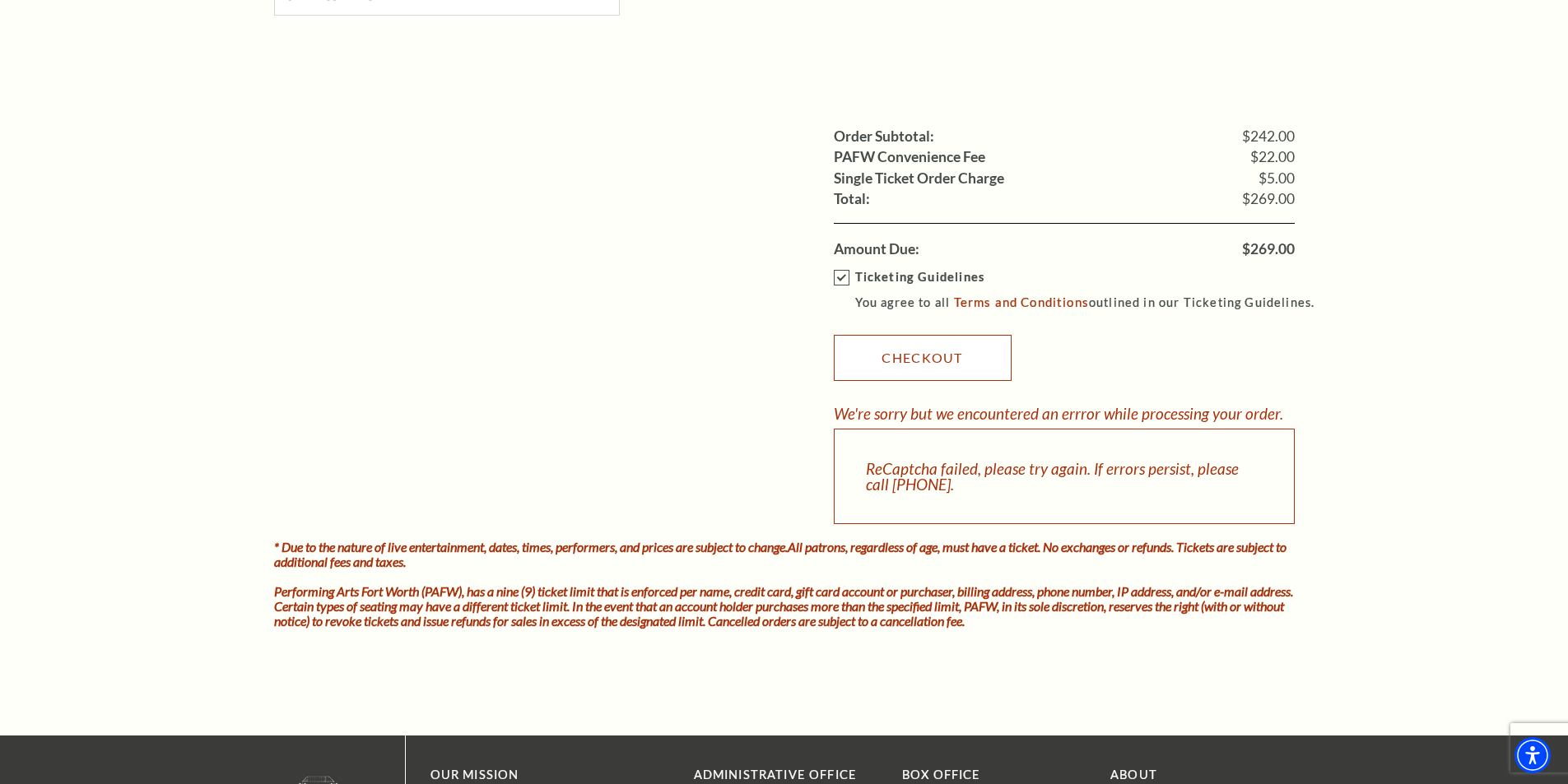 click on "Checkout" at bounding box center [923, 358] 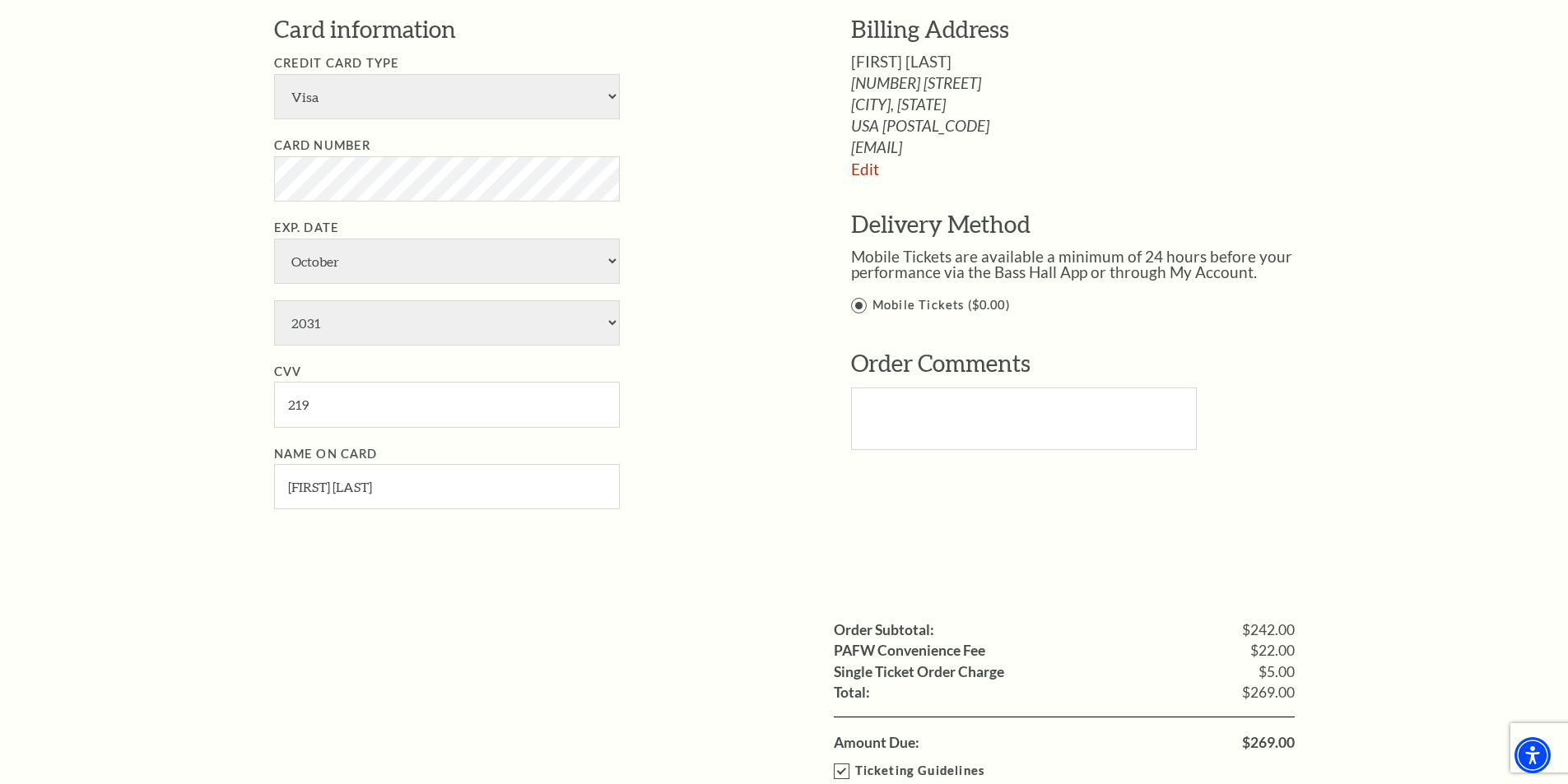 scroll, scrollTop: 1316, scrollLeft: 0, axis: vertical 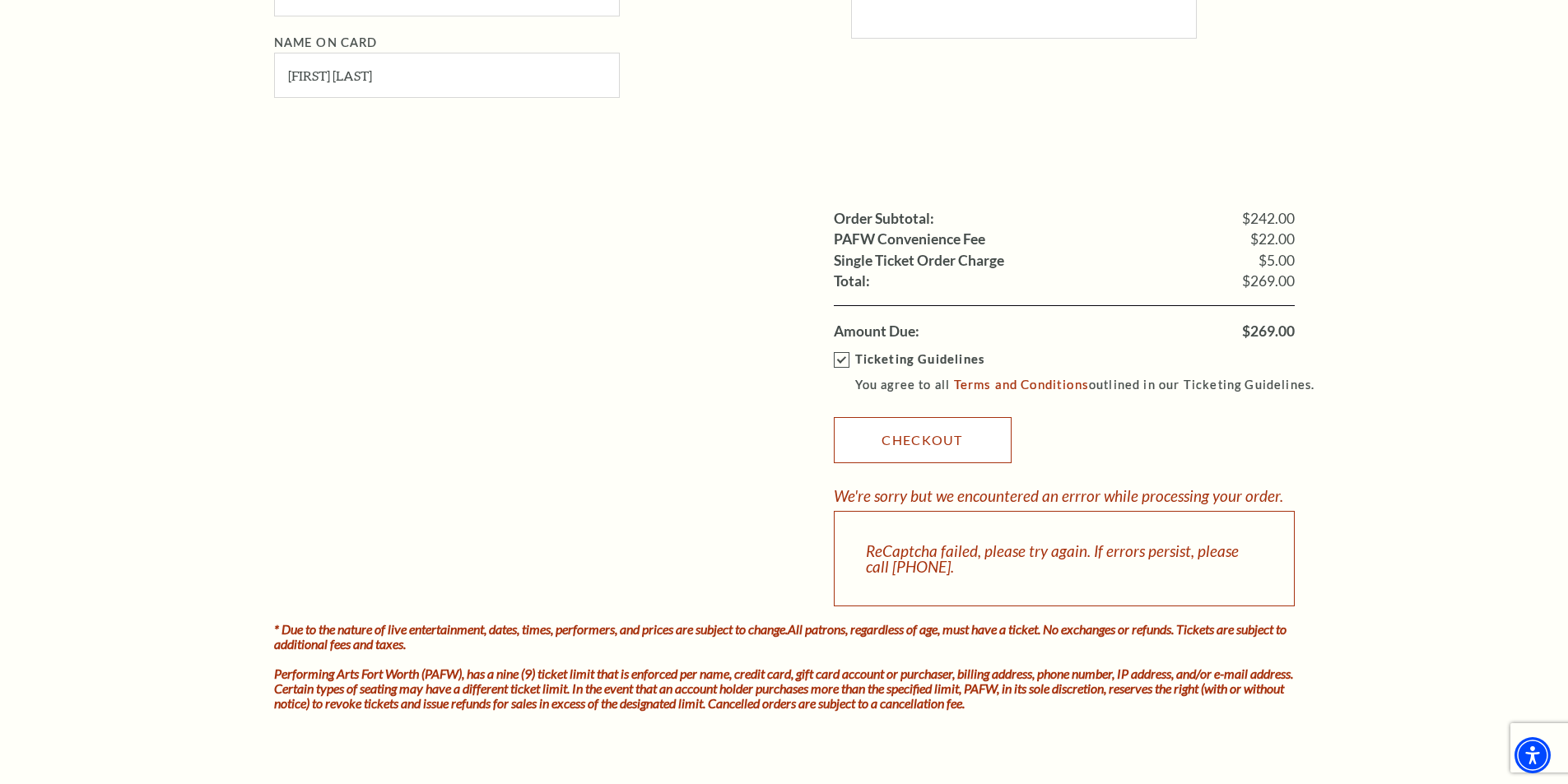 click on "Checkout" at bounding box center [923, 440] 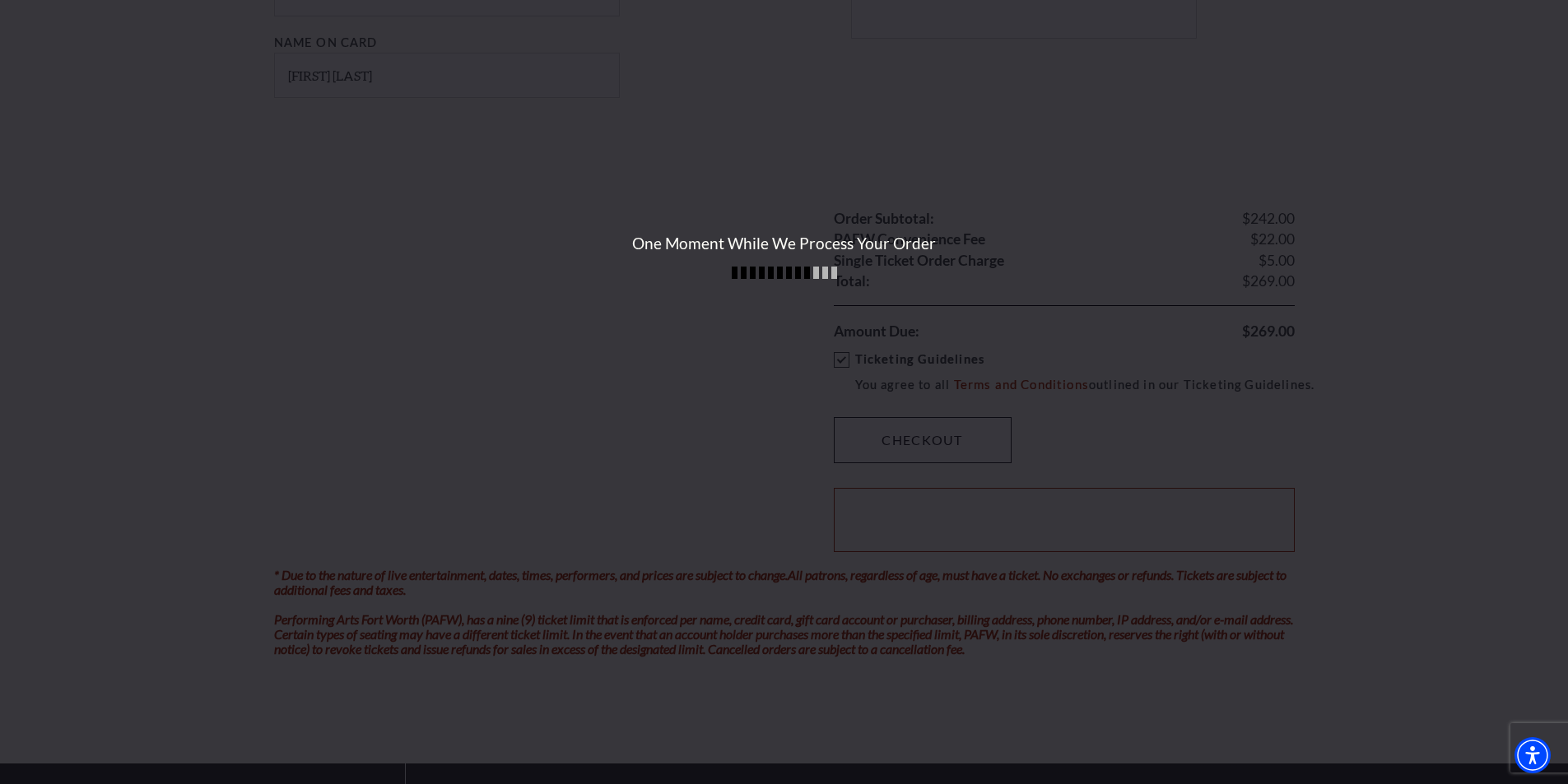 click on "One Moment While We Process Your Order" at bounding box center [784, 392] 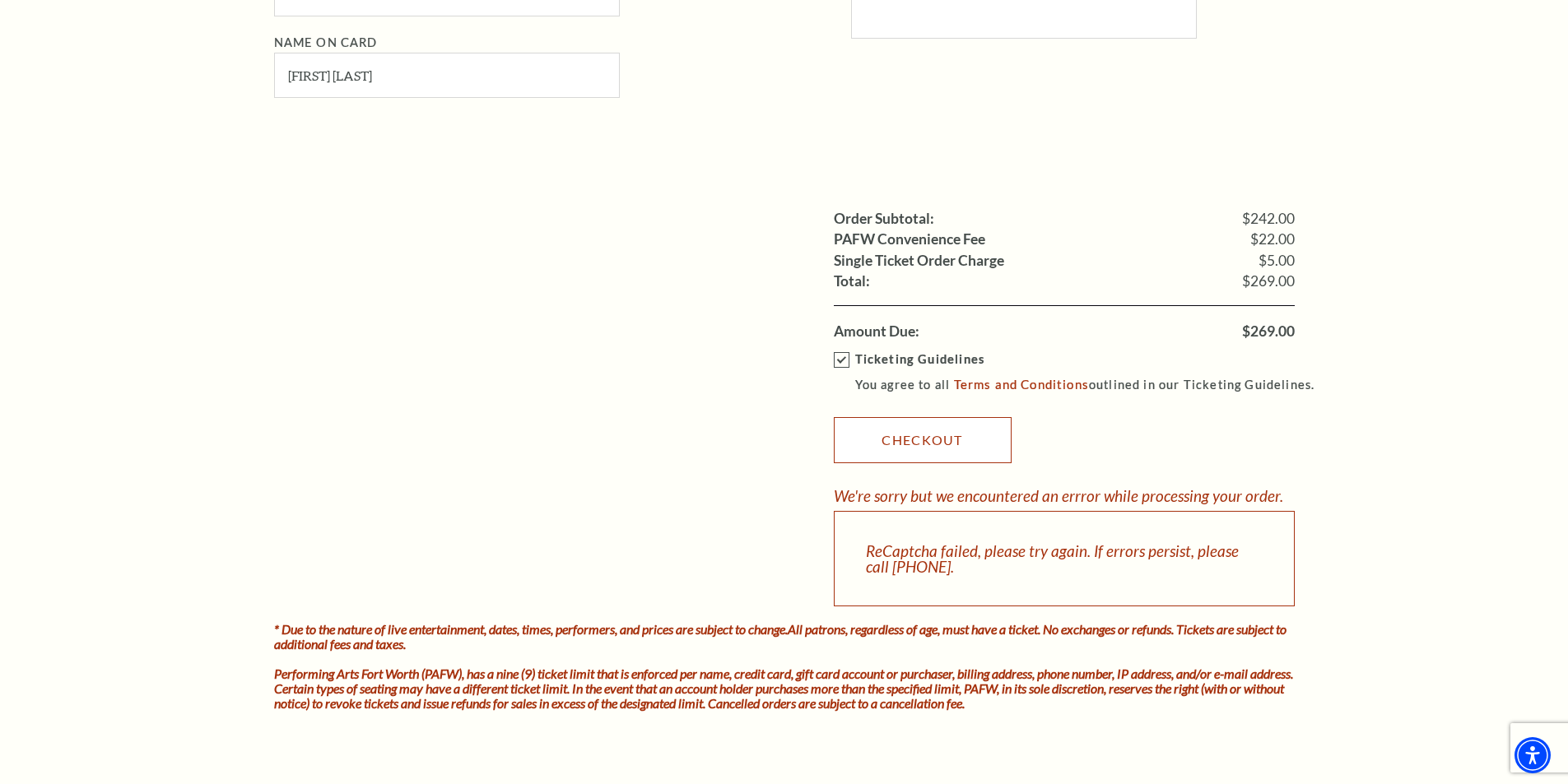 click on "Checkout" at bounding box center [923, 440] 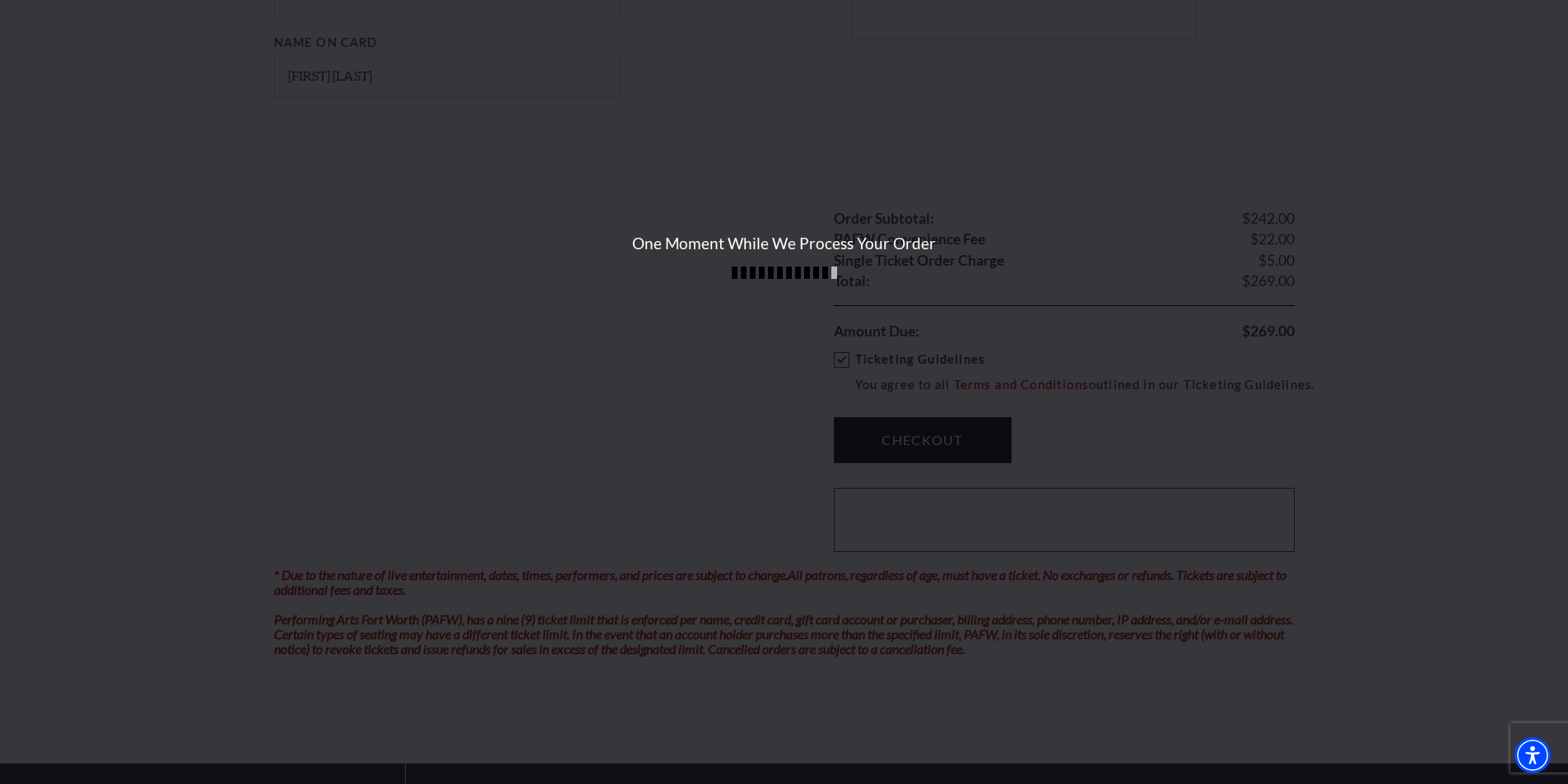 click on "One Moment While We Process Your Order" at bounding box center (784, 392) 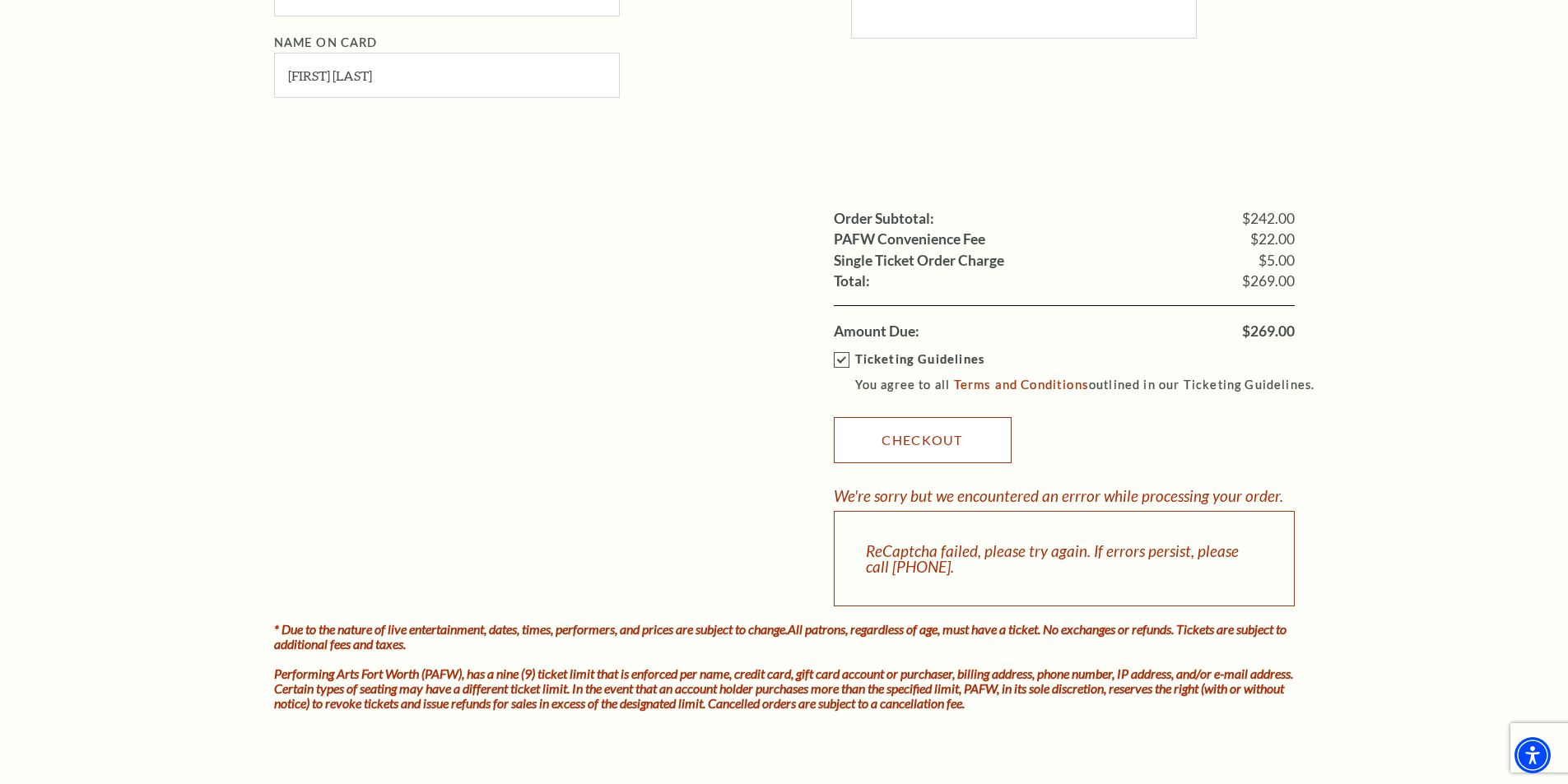 click on "Checkout" at bounding box center (923, 440) 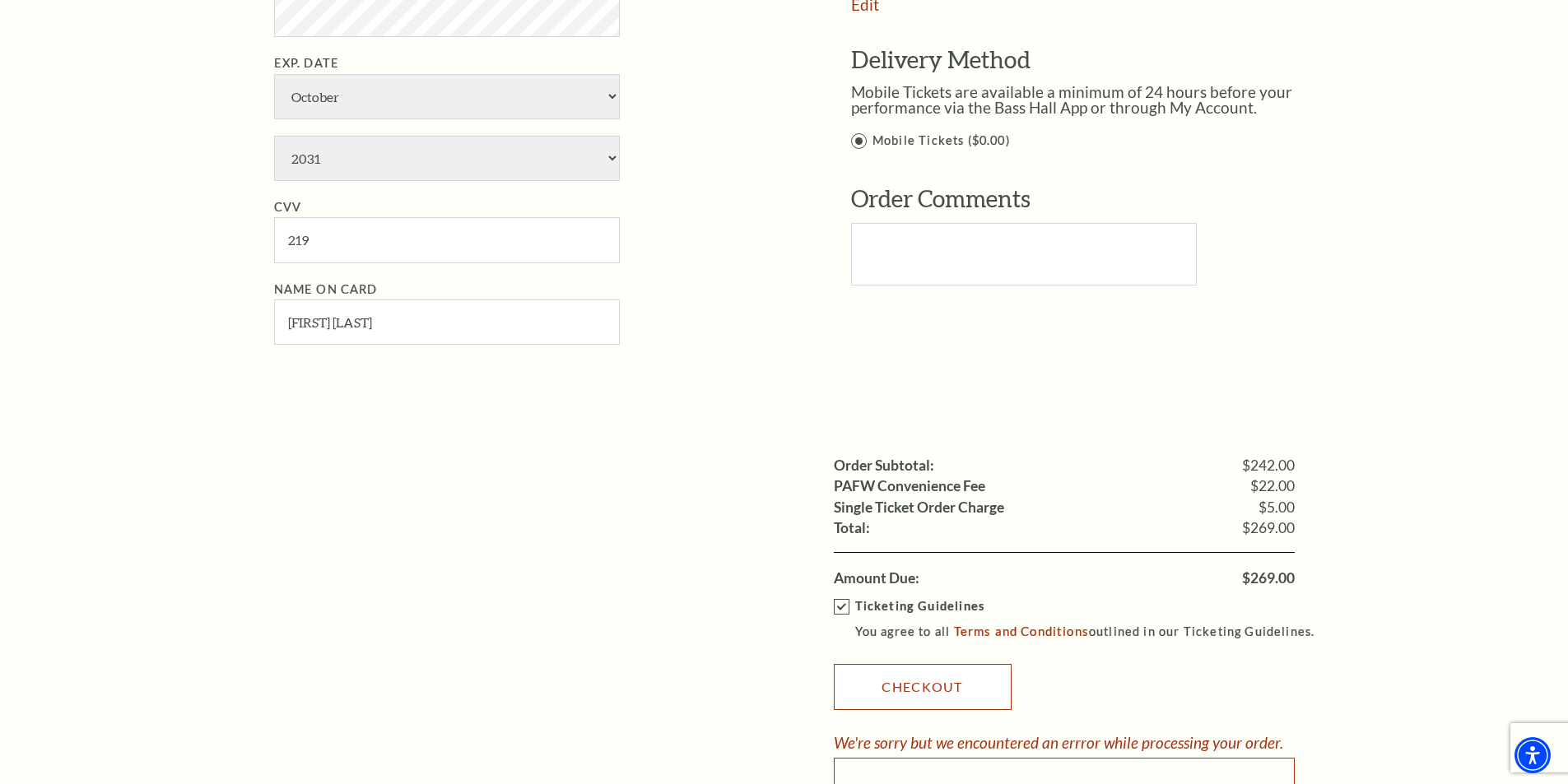 scroll, scrollTop: 1399, scrollLeft: 0, axis: vertical 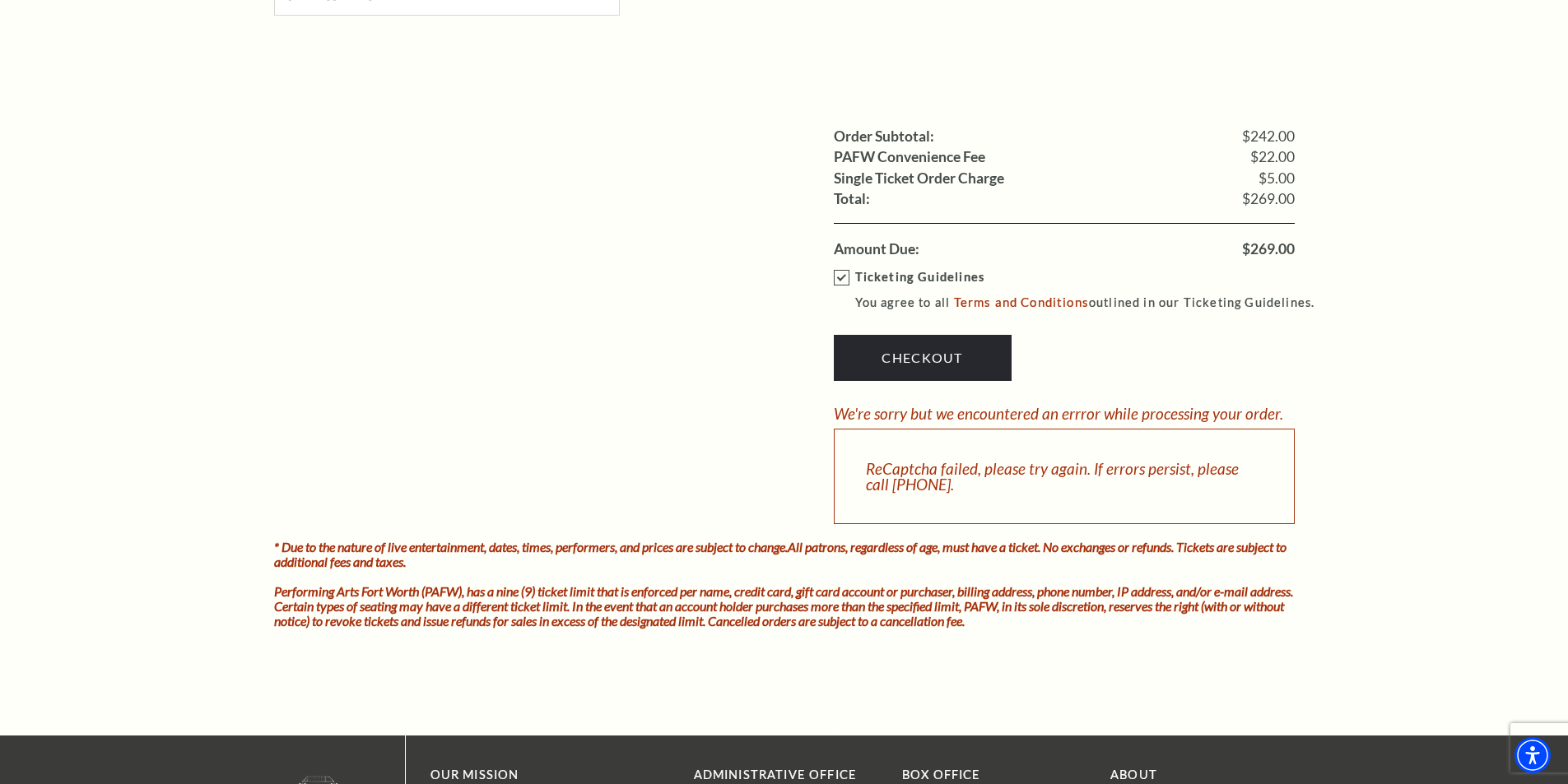 click on "Ticketing Guidelines
You agree to all   Terms and Conditions  outlined in our Ticketing Guidelines.
Checkout
We're sorry but we encountered an errror while processing your order.
ReCaptcha failed, please try again. If errors persist, please call 817-212-4280." at bounding box center (1064, 392) 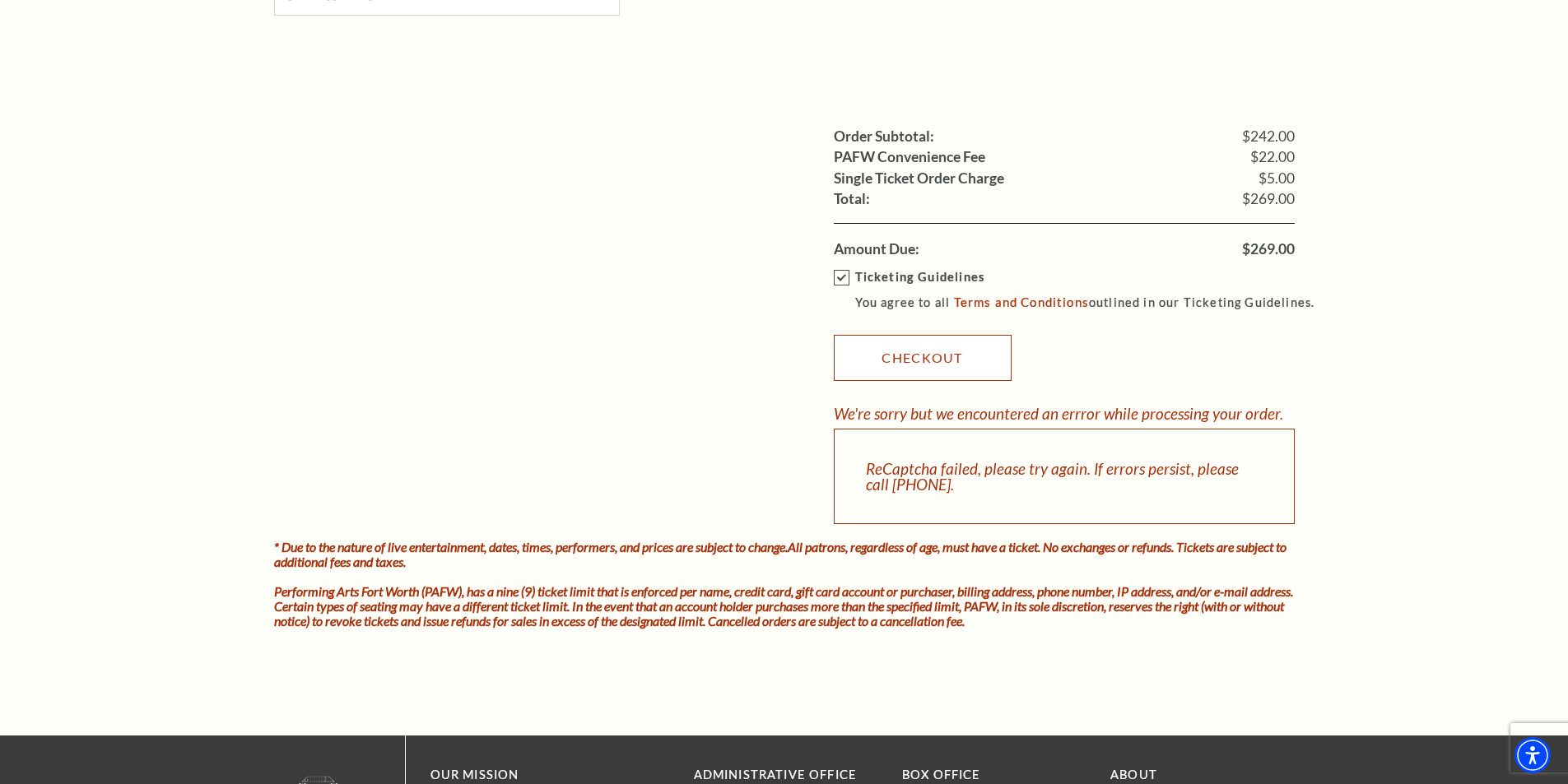 click on "Checkout" at bounding box center [923, 358] 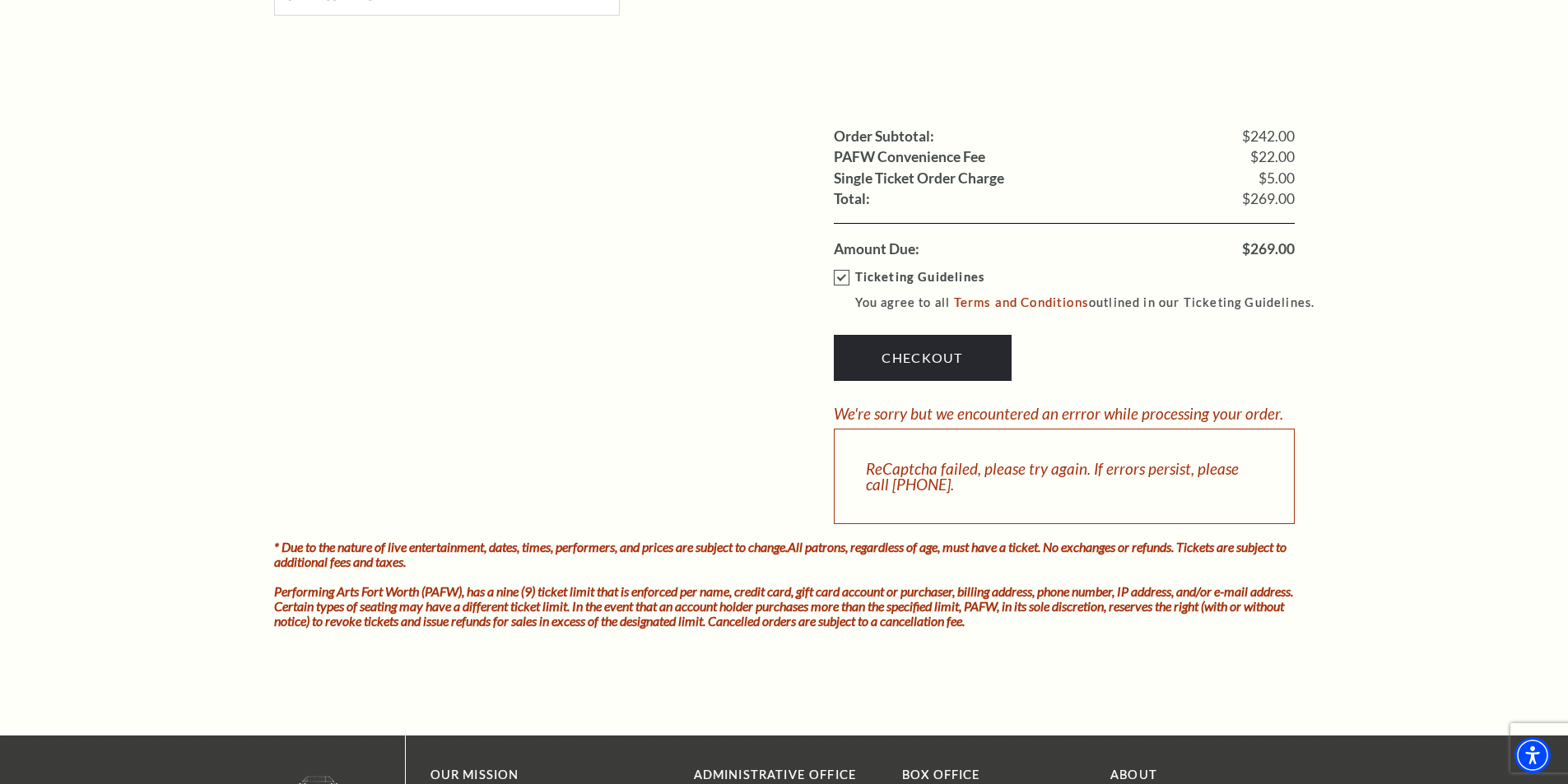 click on "Ticketing Guidelines
You agree to all   Terms and Conditions  outlined in our Ticketing Guidelines." at bounding box center (1082, 290) 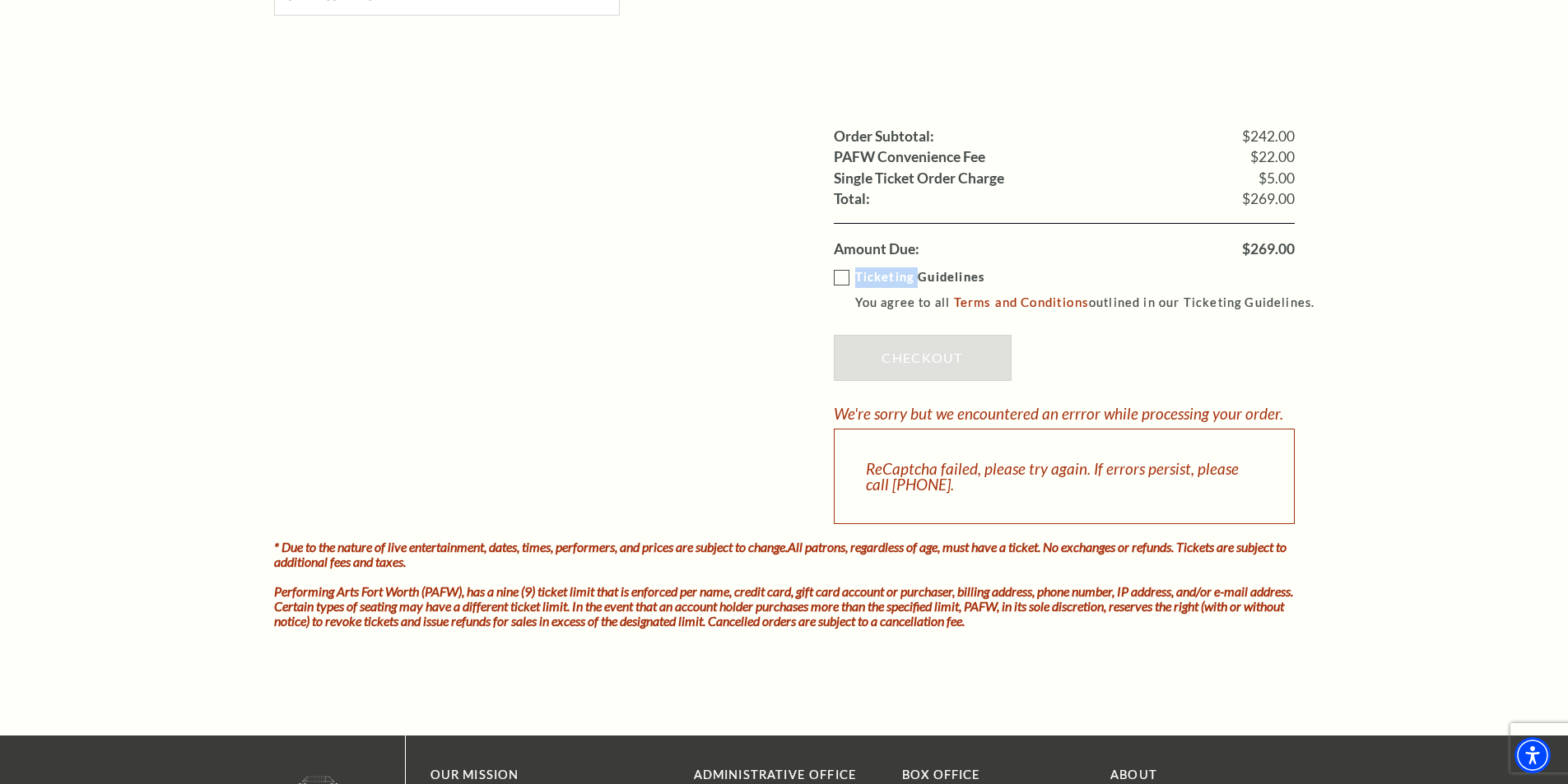 click on "Ticketing Guidelines
You agree to all   Terms and Conditions  outlined in our Ticketing Guidelines." at bounding box center [1082, 290] 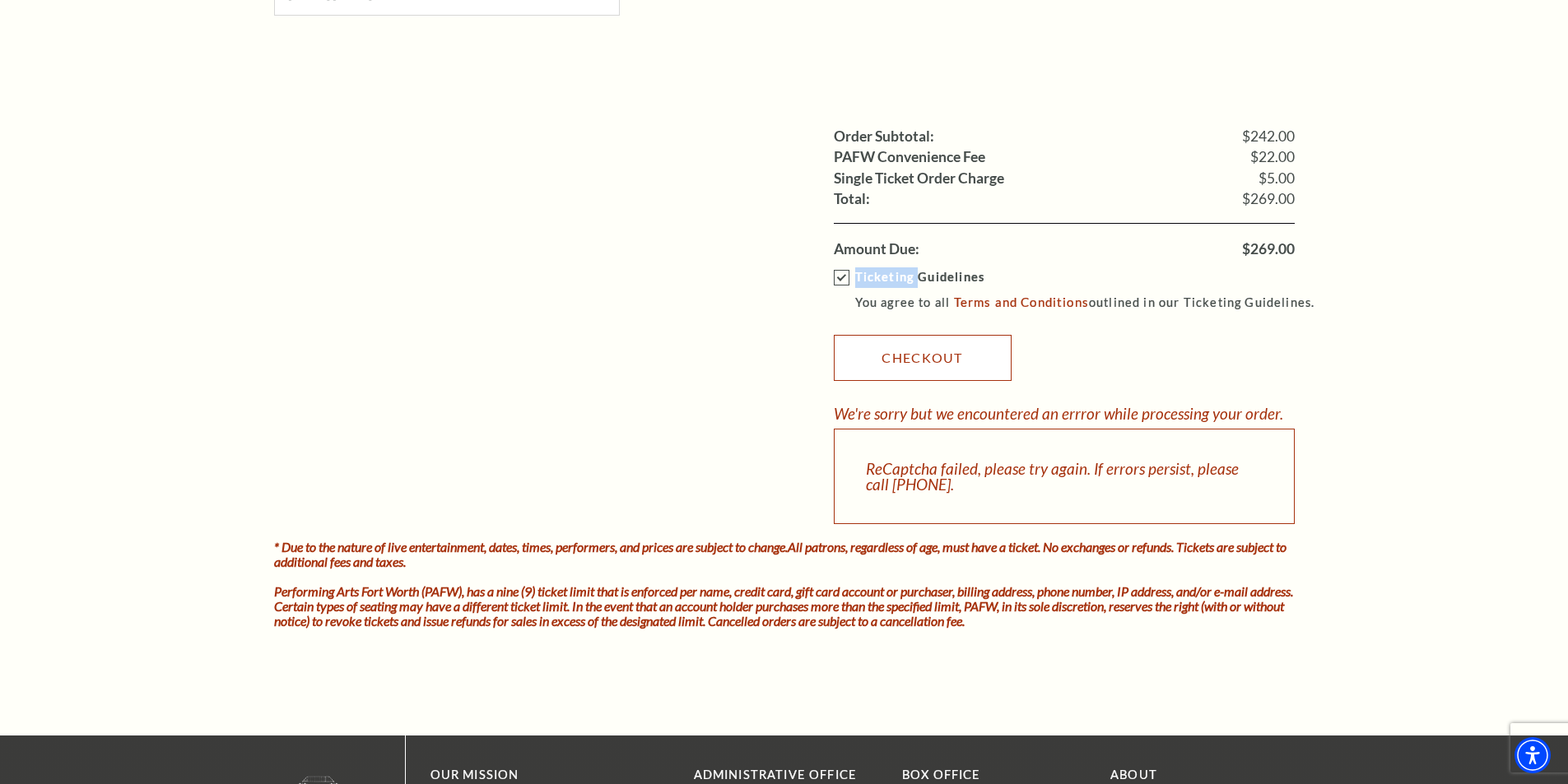 click on "Checkout" at bounding box center (923, 358) 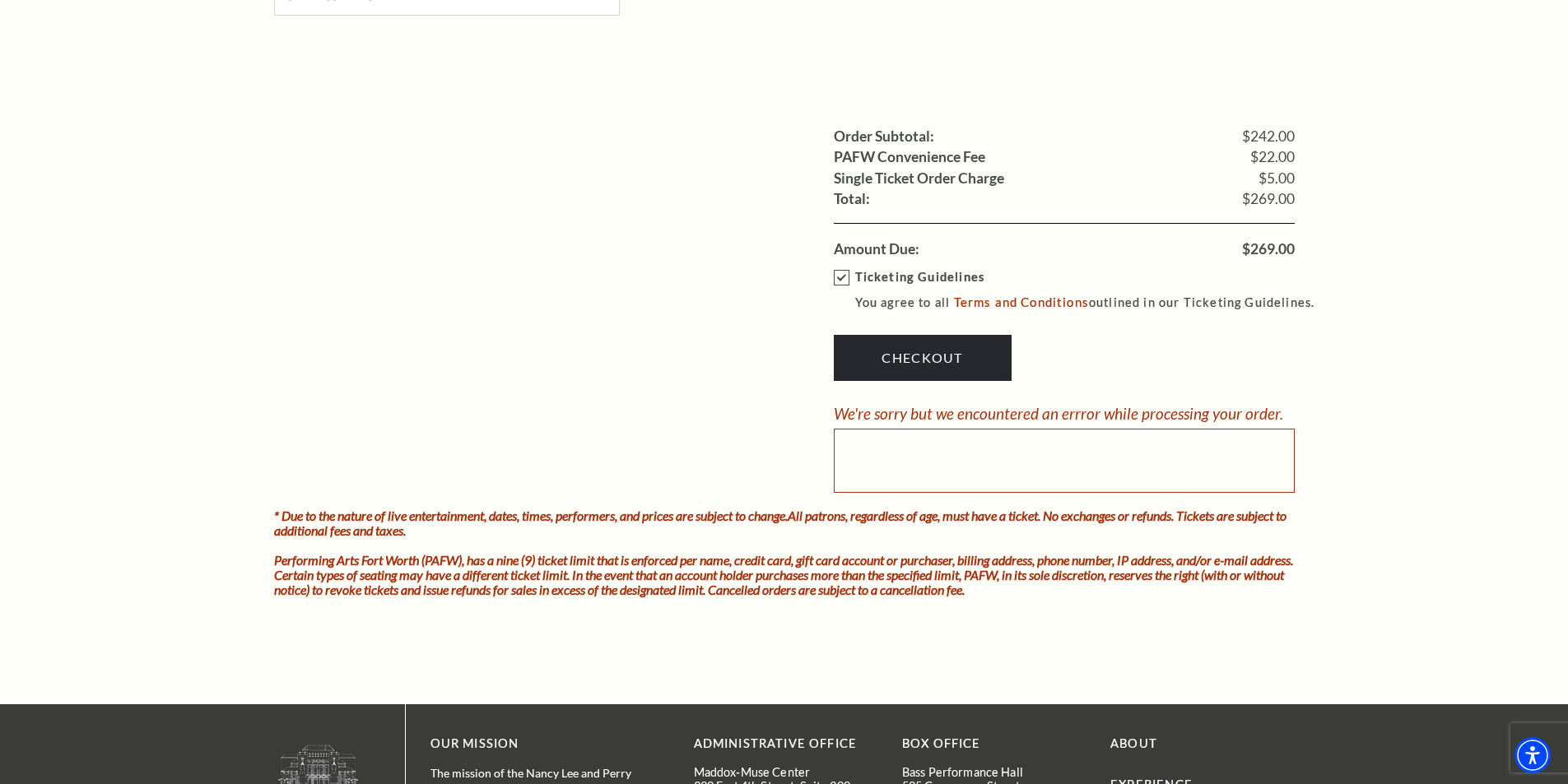 click on "Ticketing Guidelines
You agree to all   Terms and Conditions  outlined in our Ticketing Guidelines." at bounding box center (1082, 290) 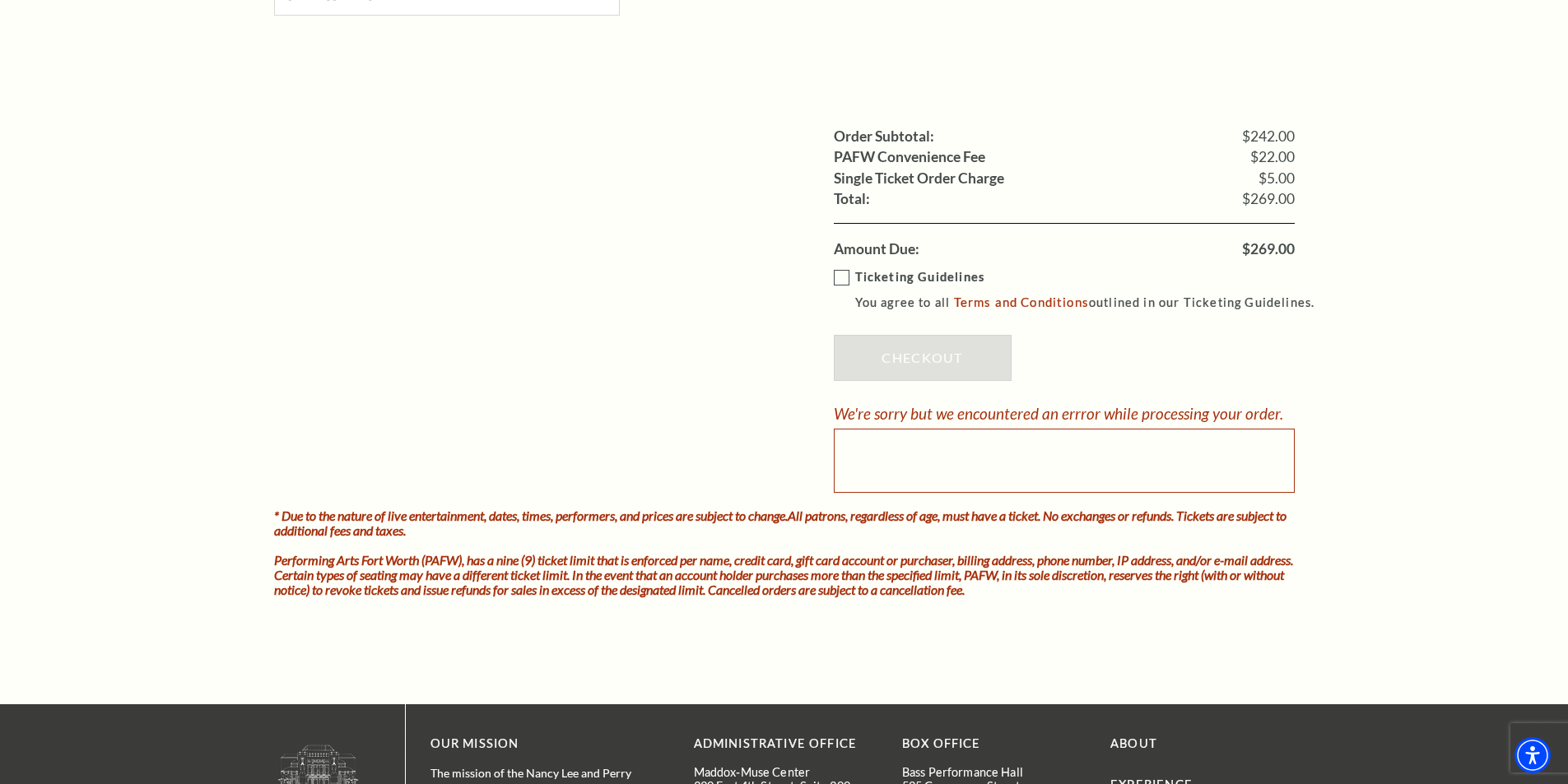 click on "Ticketing Guidelines
You agree to all   Terms and Conditions  outlined in our Ticketing Guidelines." at bounding box center (1082, 290) 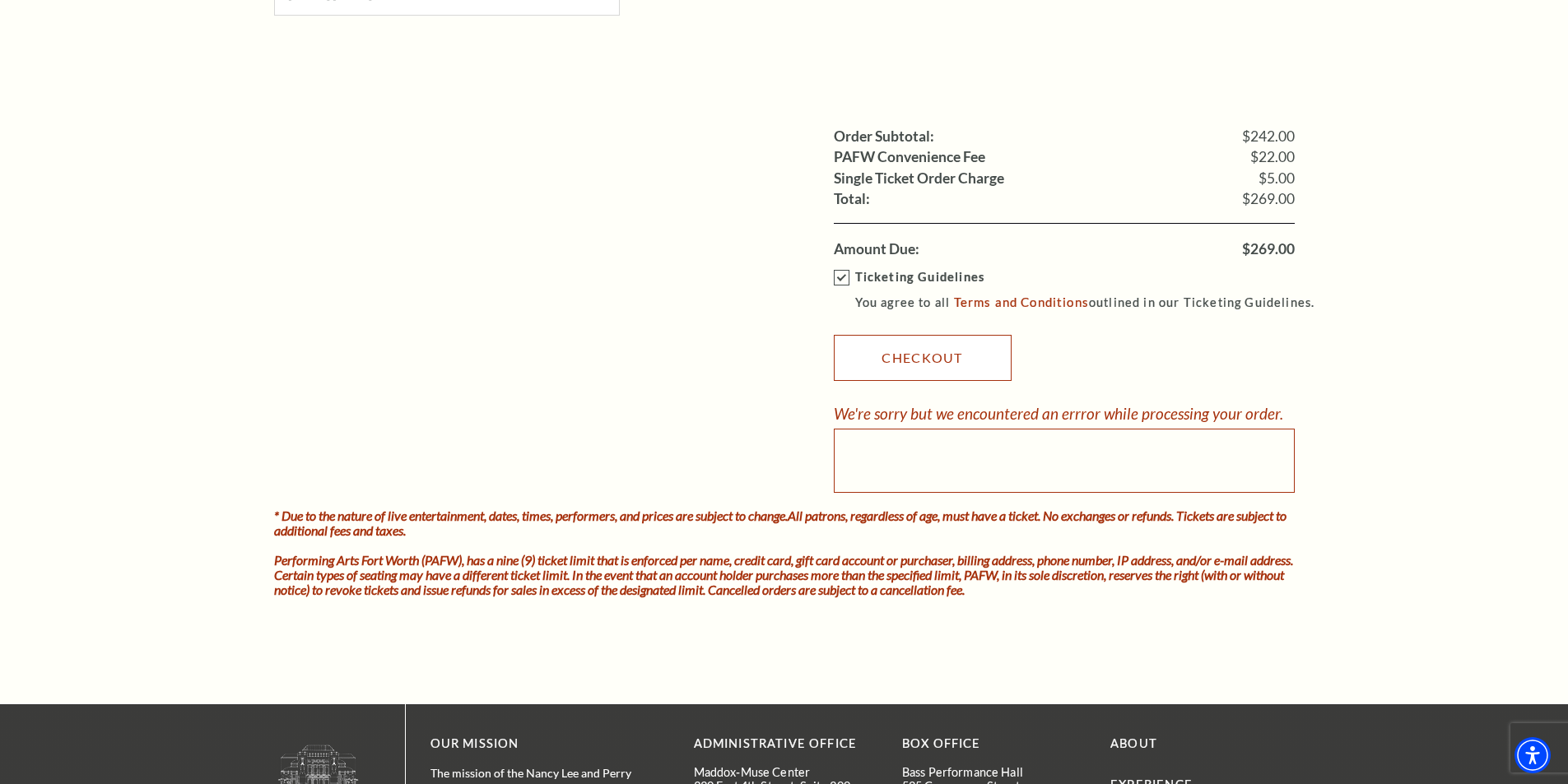 click on "Checkout" at bounding box center [923, 358] 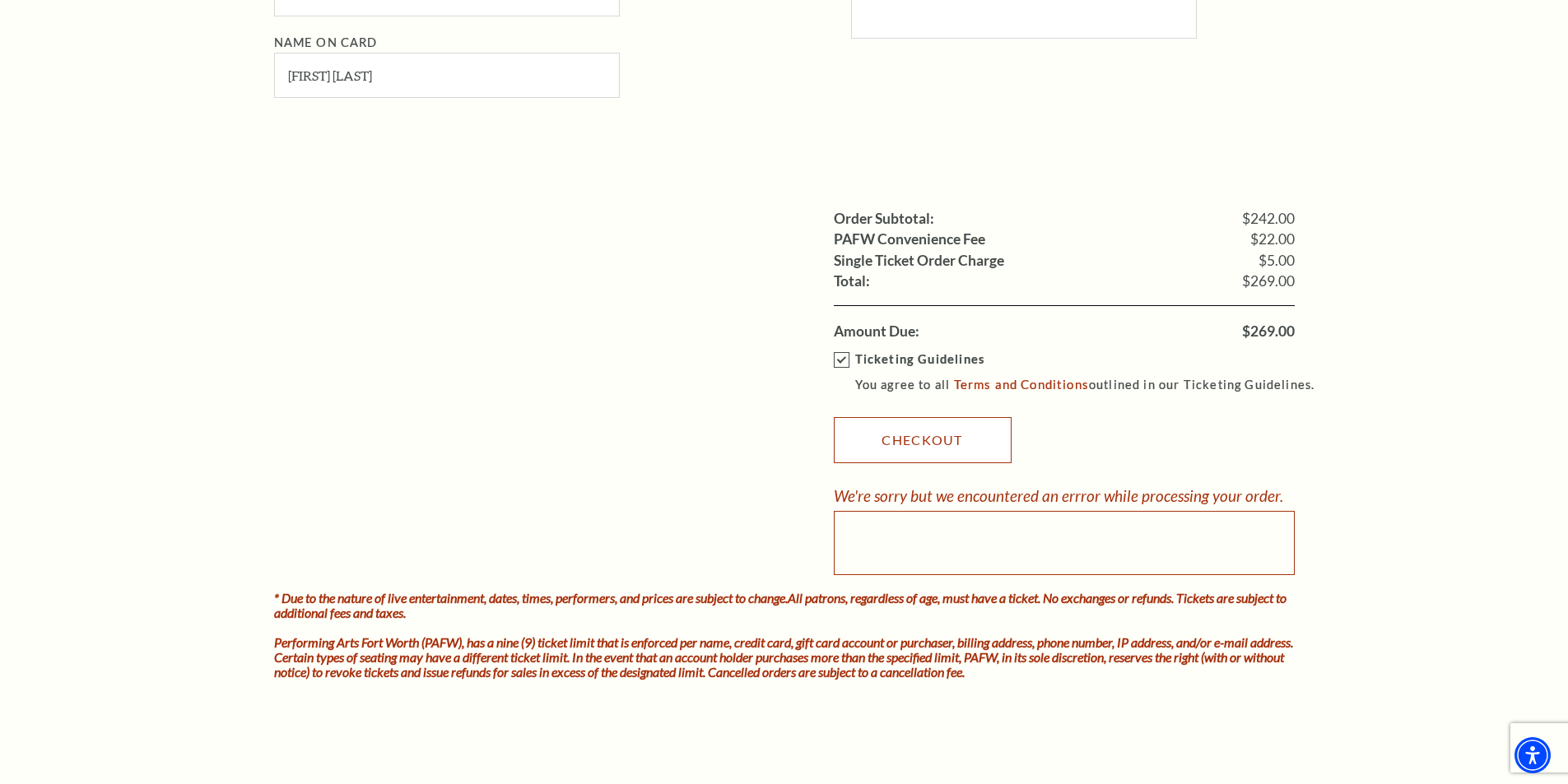 scroll, scrollTop: 1481, scrollLeft: 0, axis: vertical 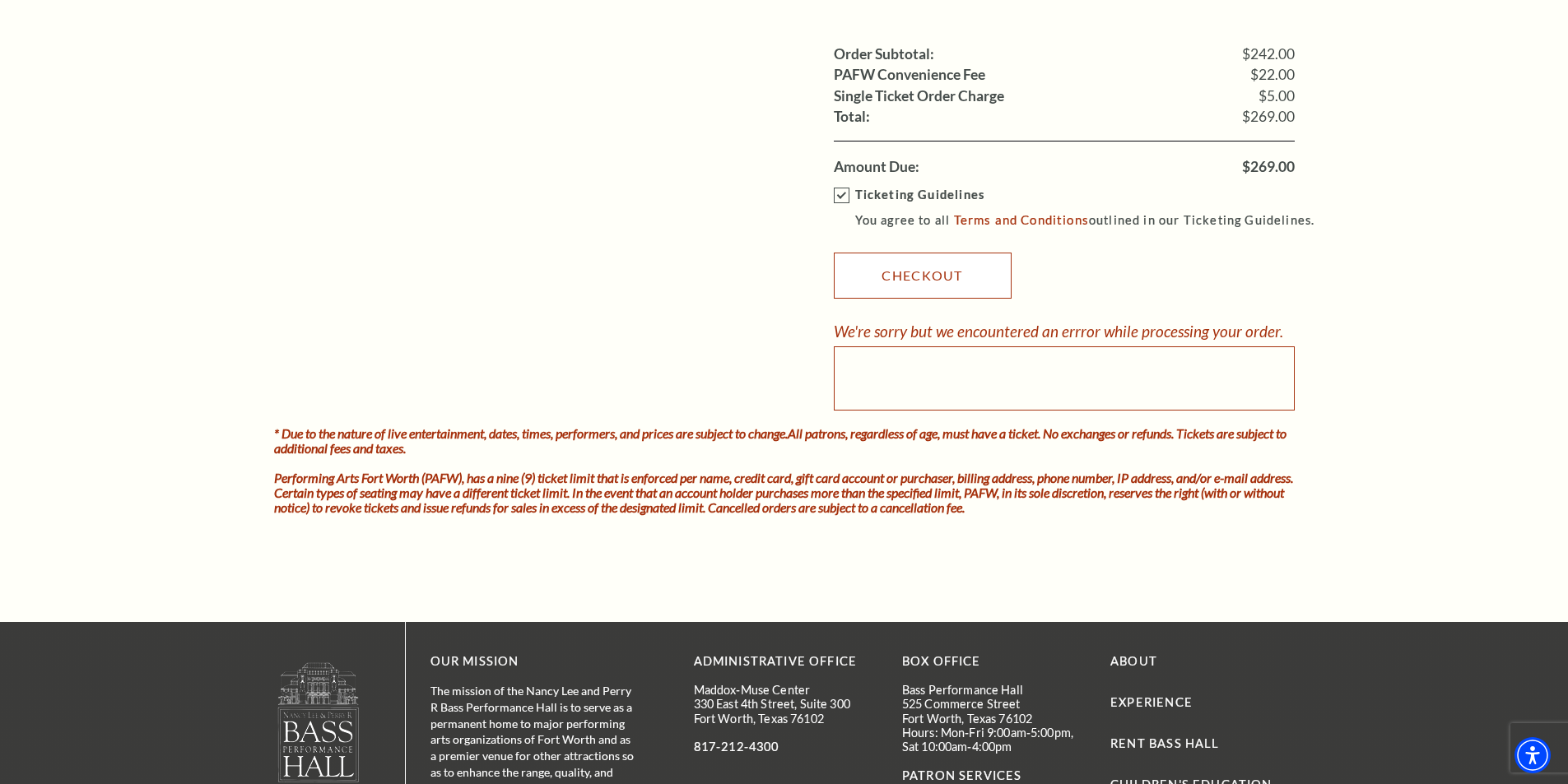 click on "Checkout" at bounding box center (923, 276) 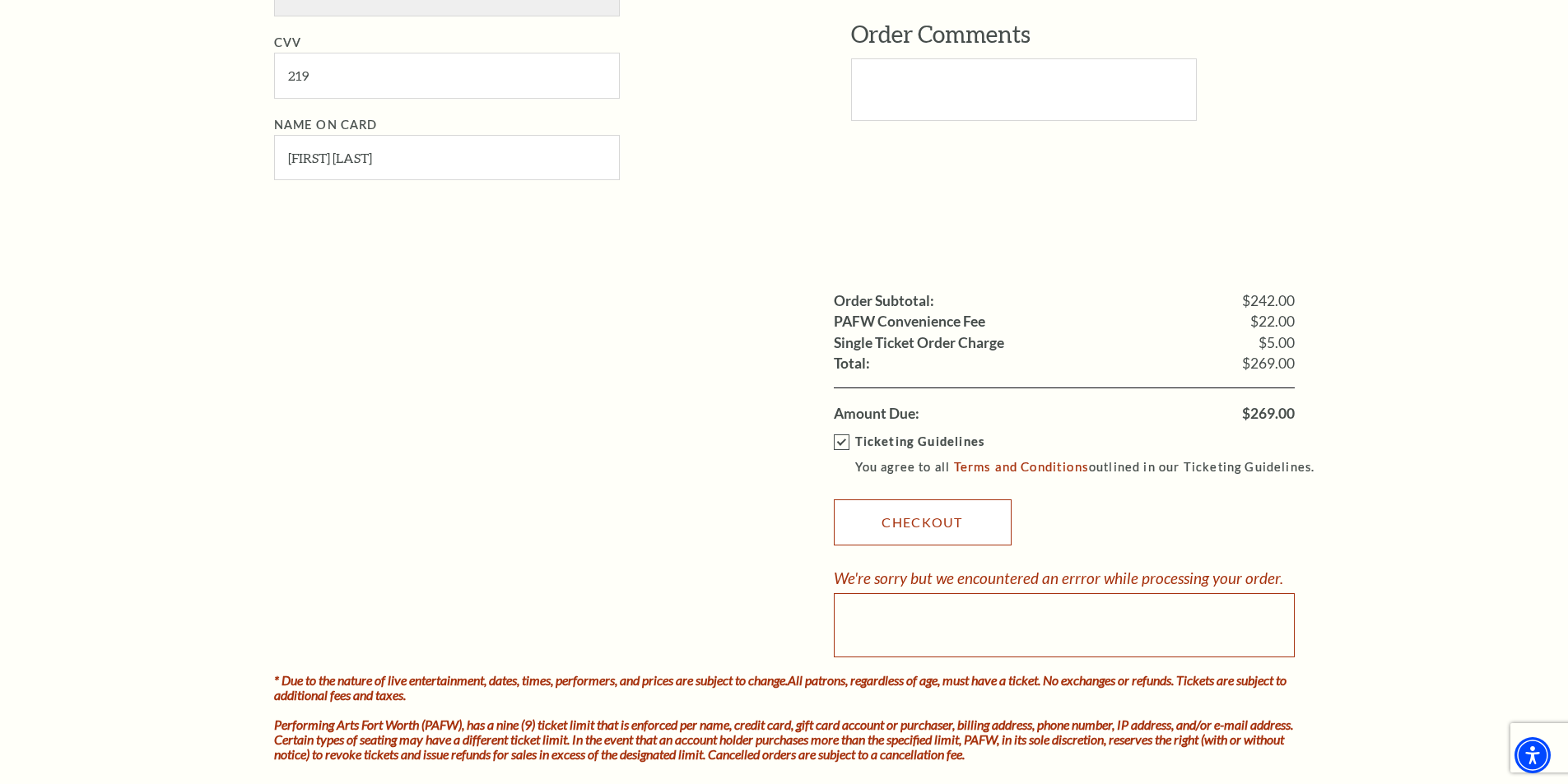 scroll, scrollTop: 1152, scrollLeft: 0, axis: vertical 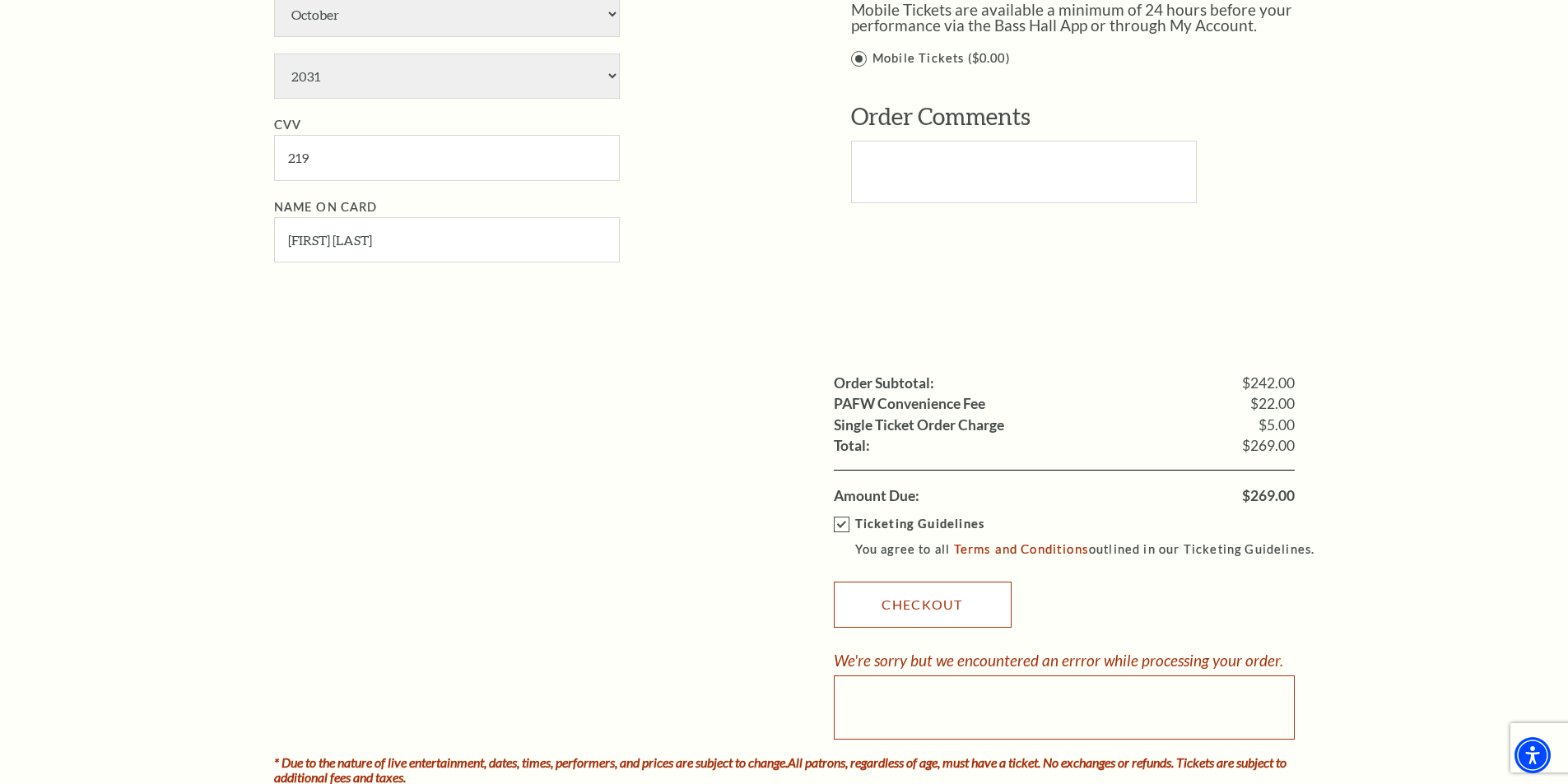 click on "Checkout" at bounding box center (923, 605) 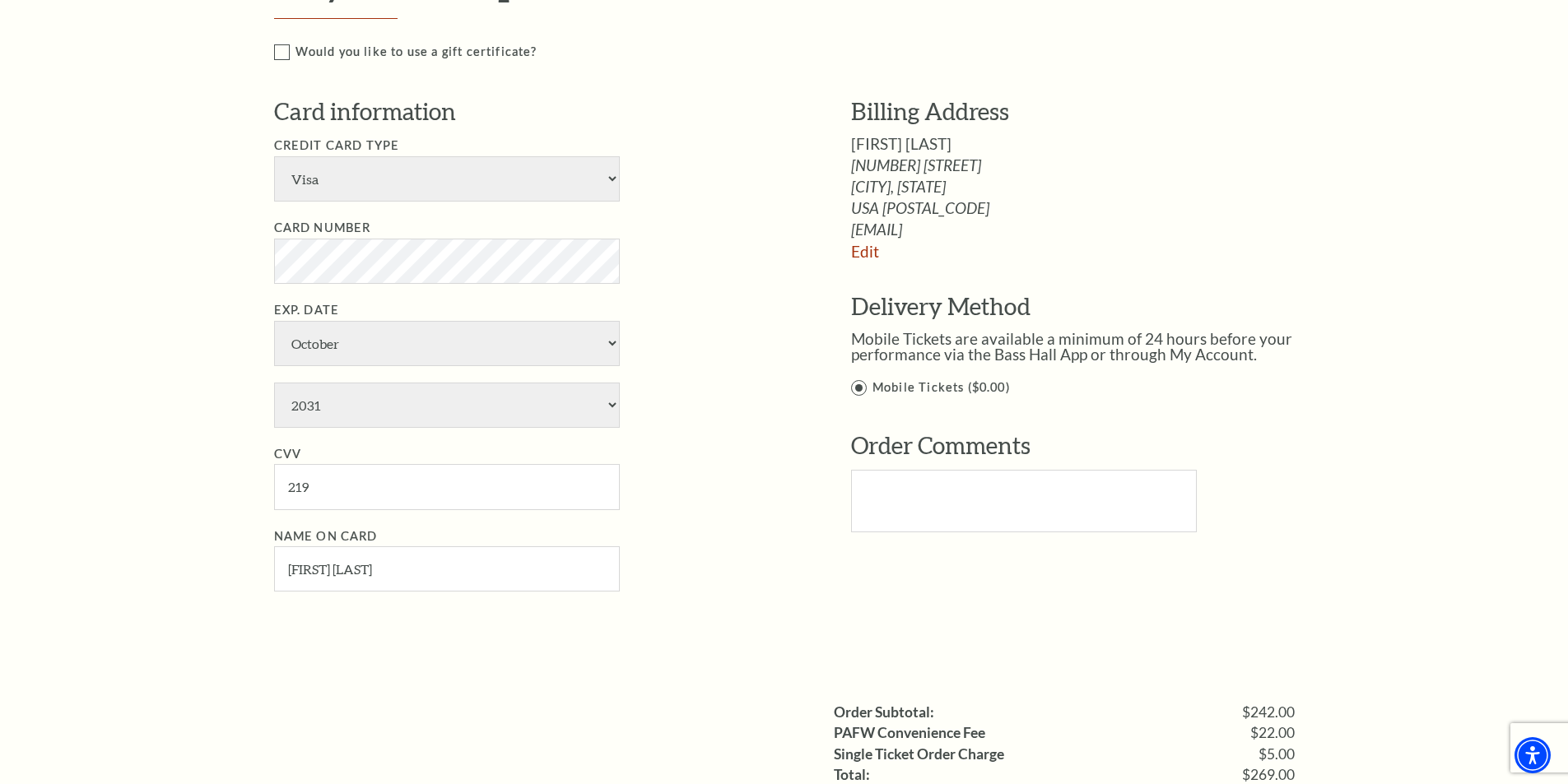 scroll, scrollTop: 1152, scrollLeft: 0, axis: vertical 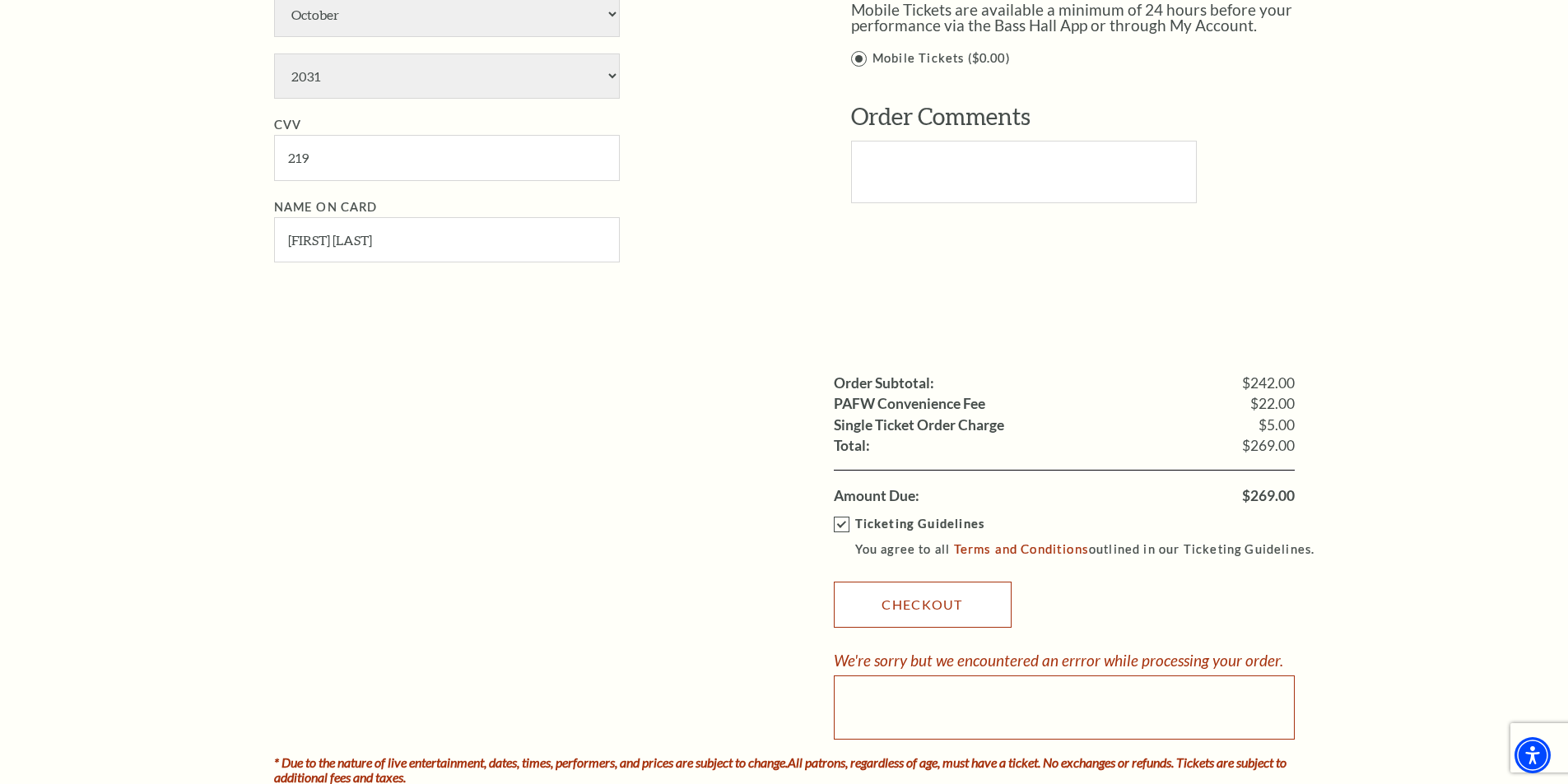 click on "Checkout" at bounding box center (923, 605) 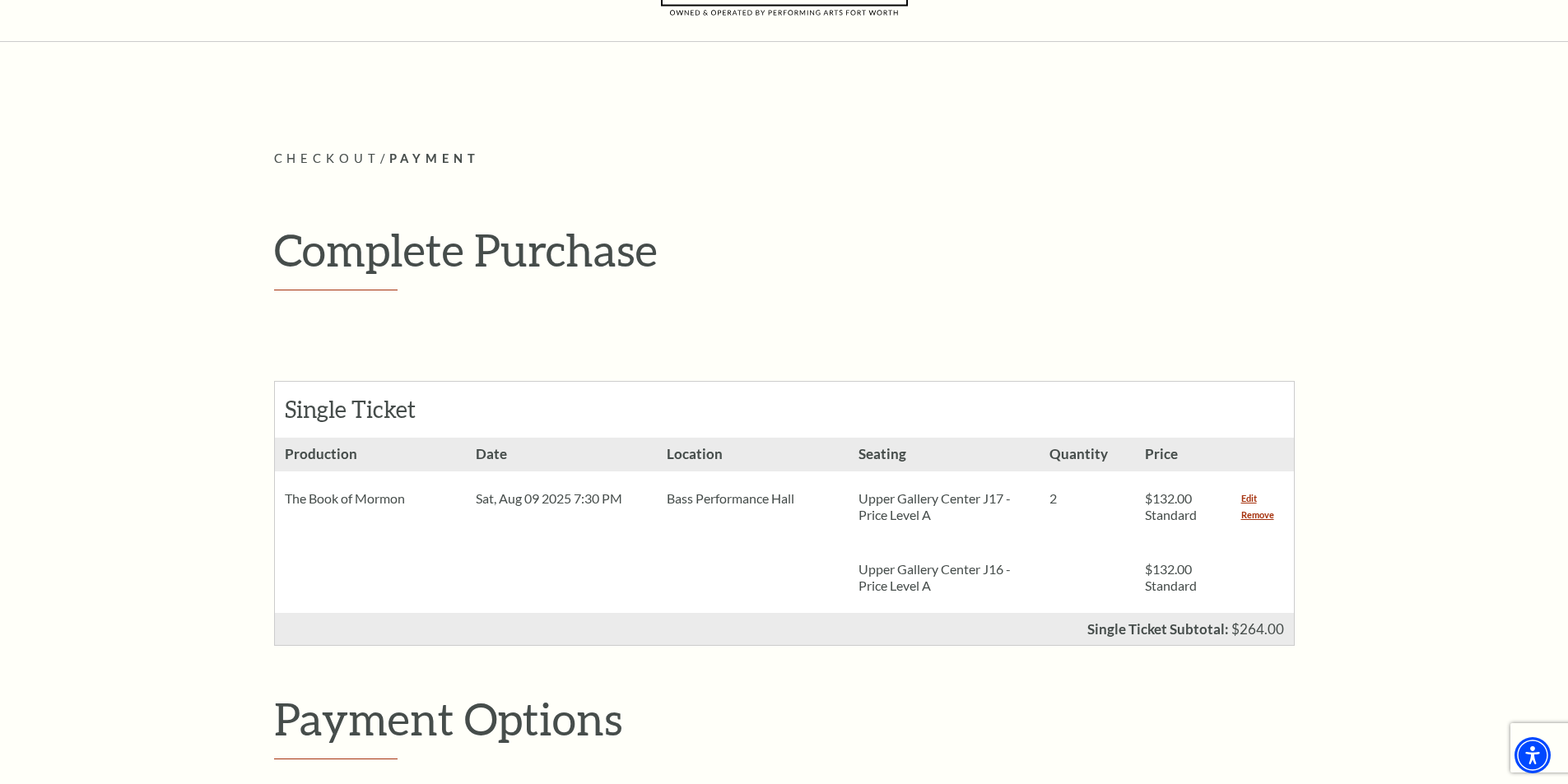 scroll, scrollTop: 0, scrollLeft: 0, axis: both 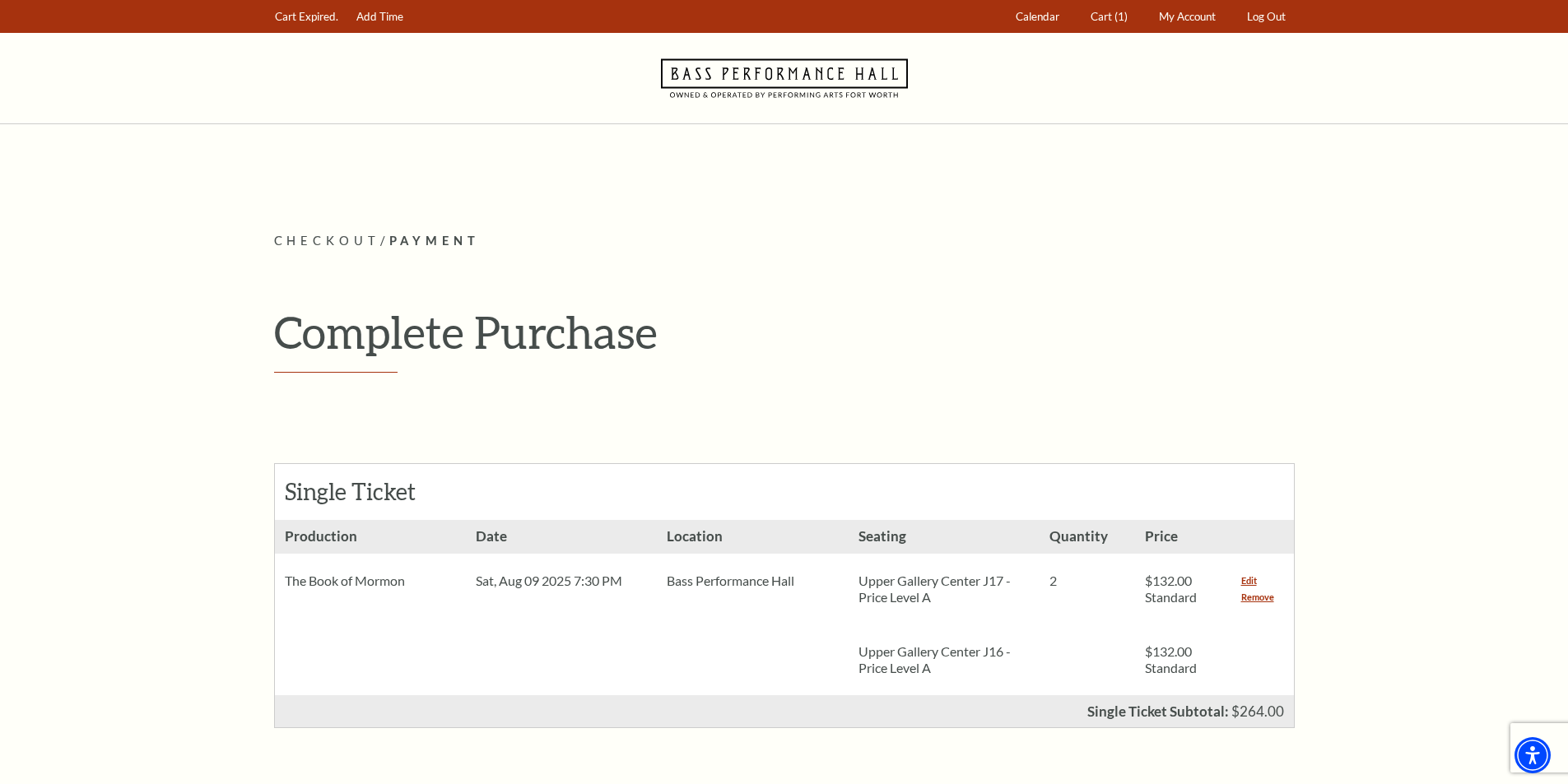 click on "Cart Expired." at bounding box center [306, 16] 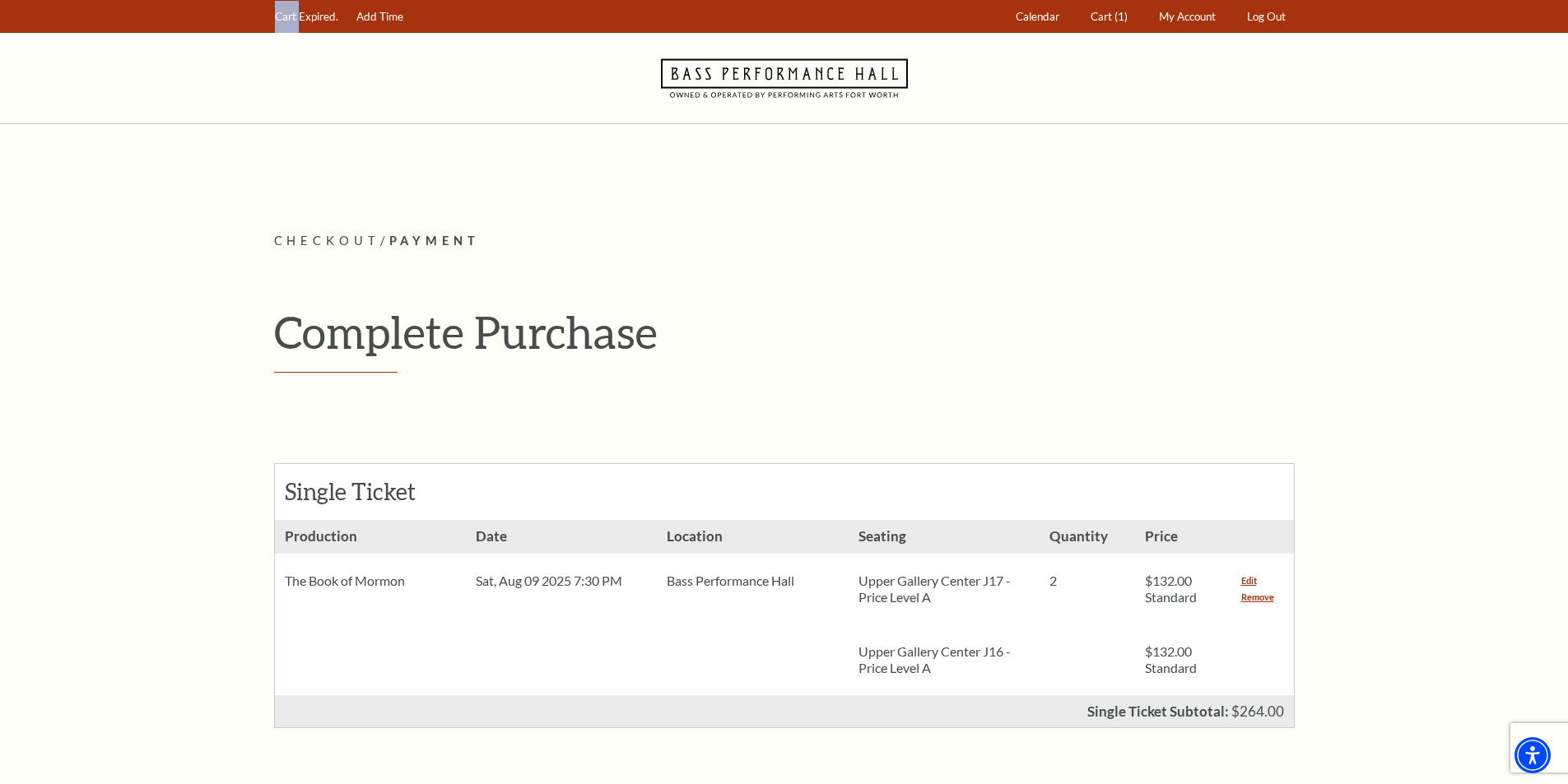 click on "Cart Expired." at bounding box center [306, 16] 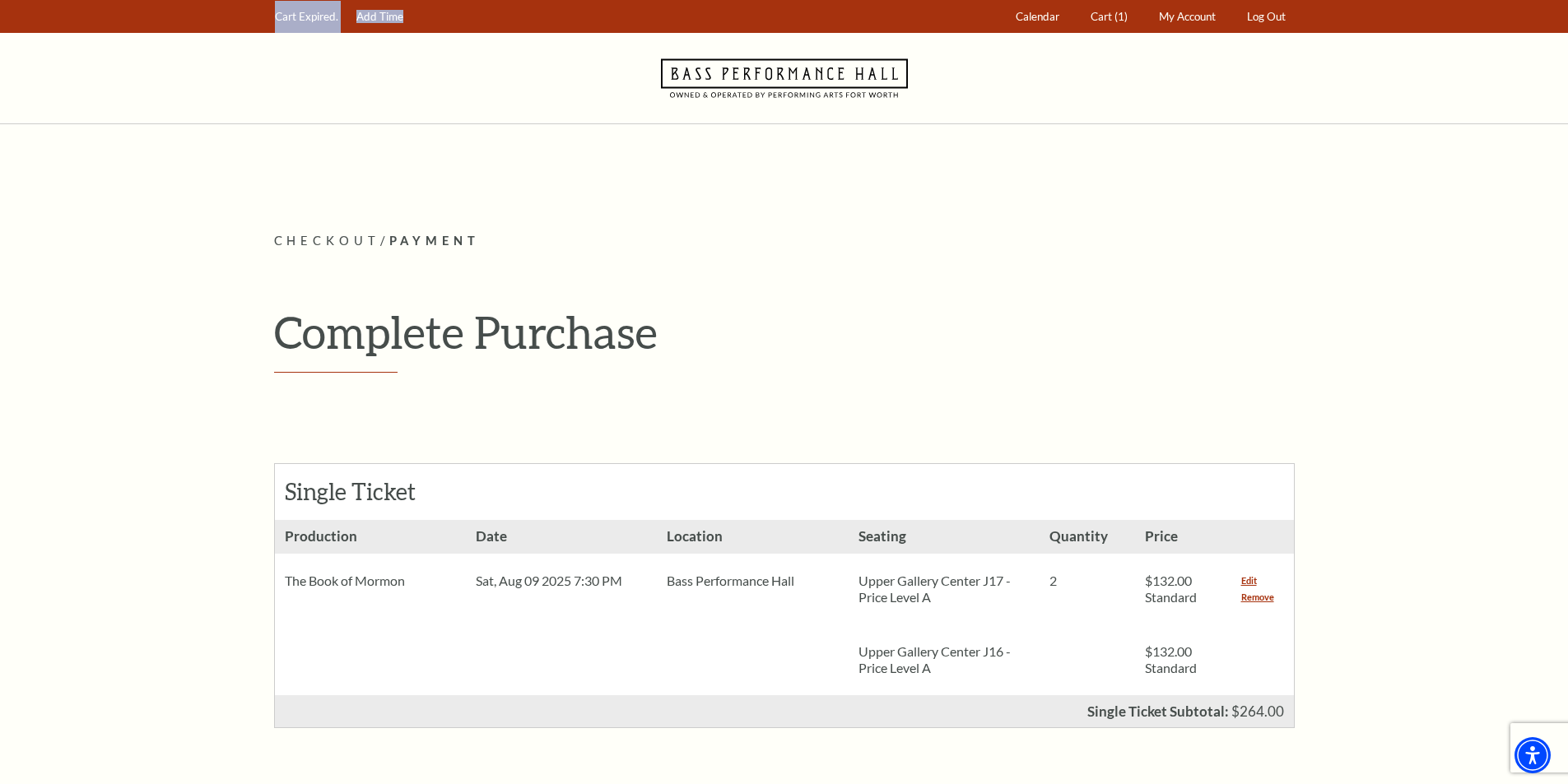 click on "Cart Expired." at bounding box center [306, 16] 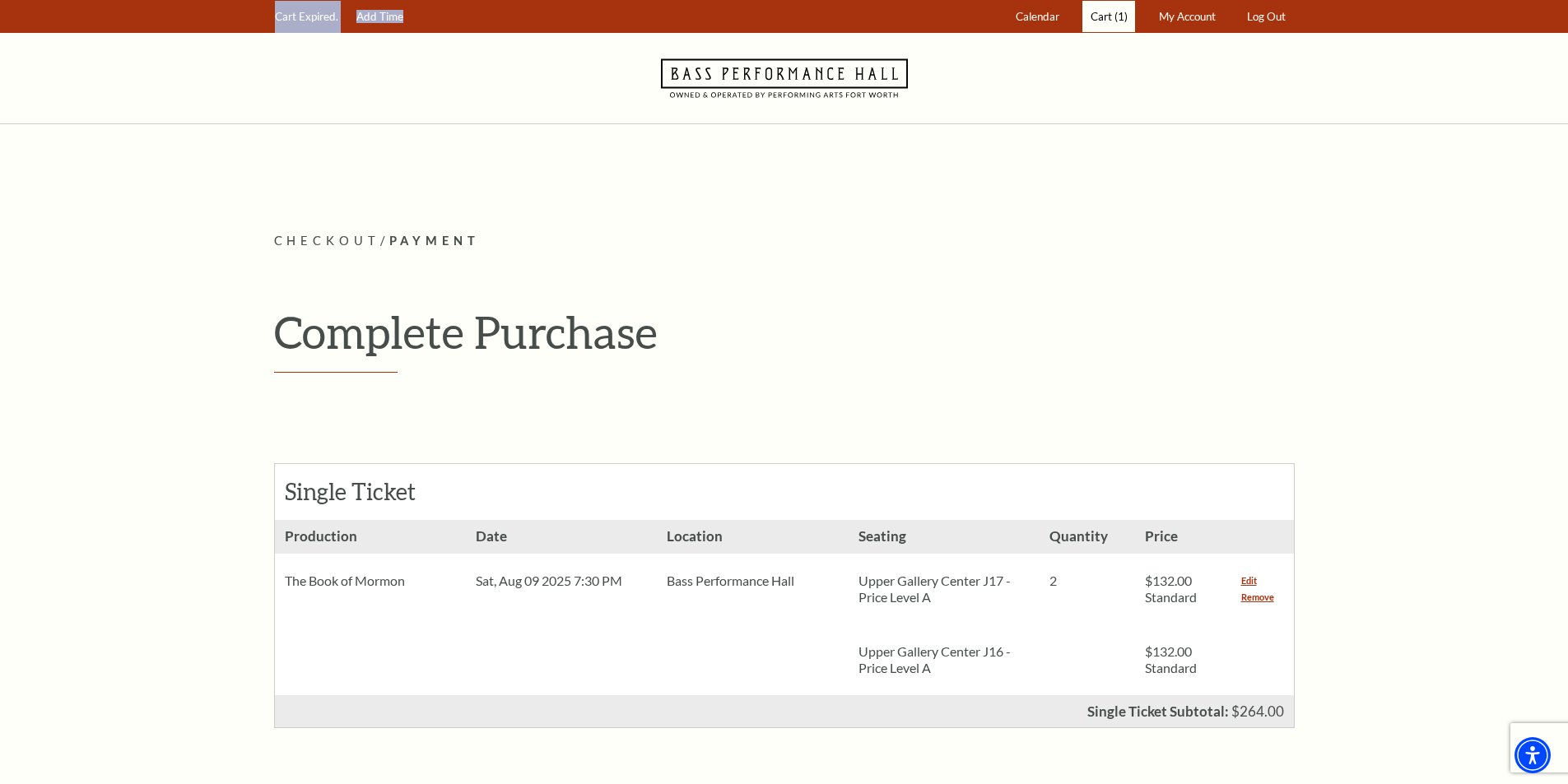 click on "Cart" at bounding box center [1101, 16] 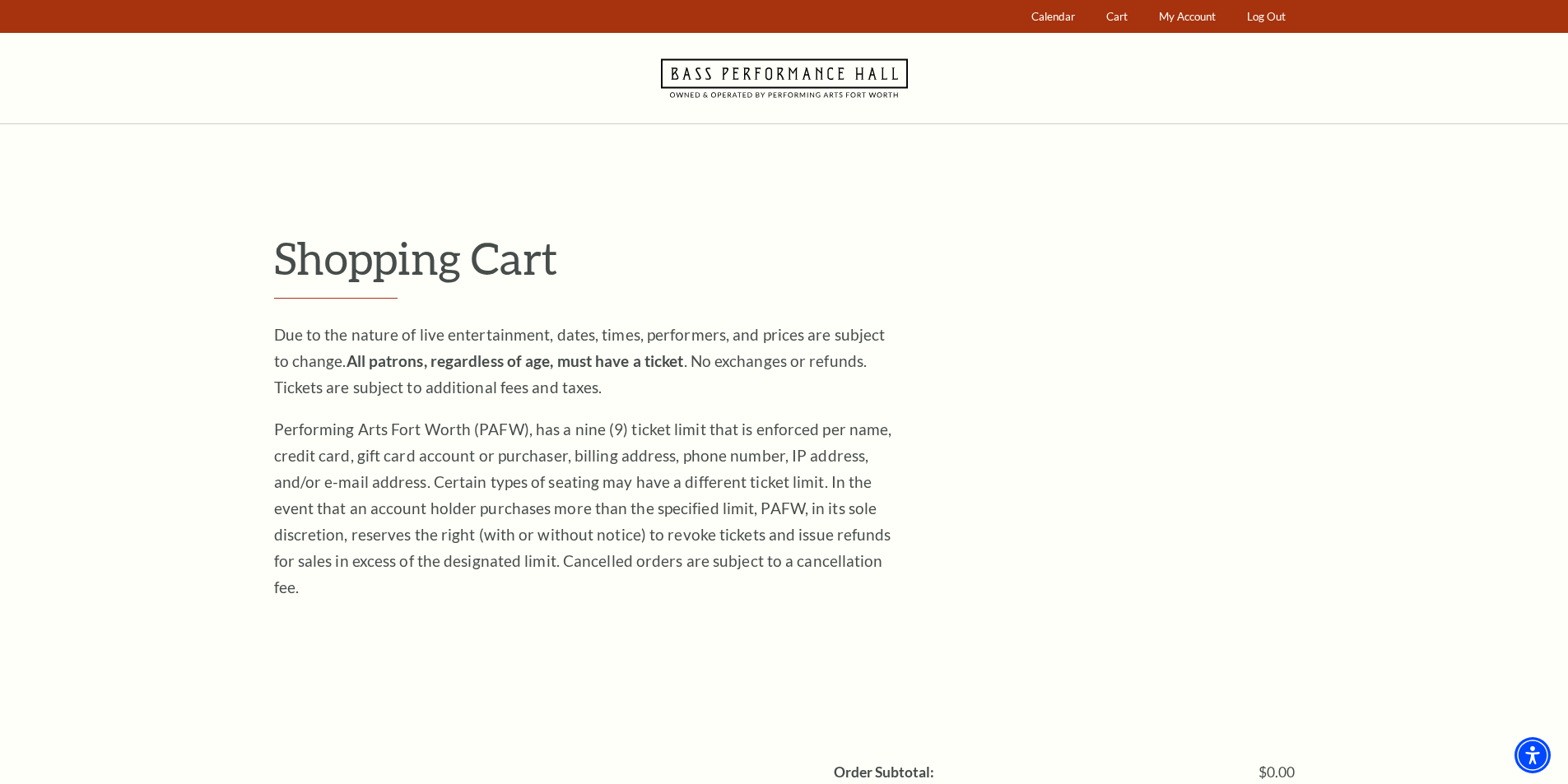scroll, scrollTop: 329, scrollLeft: 0, axis: vertical 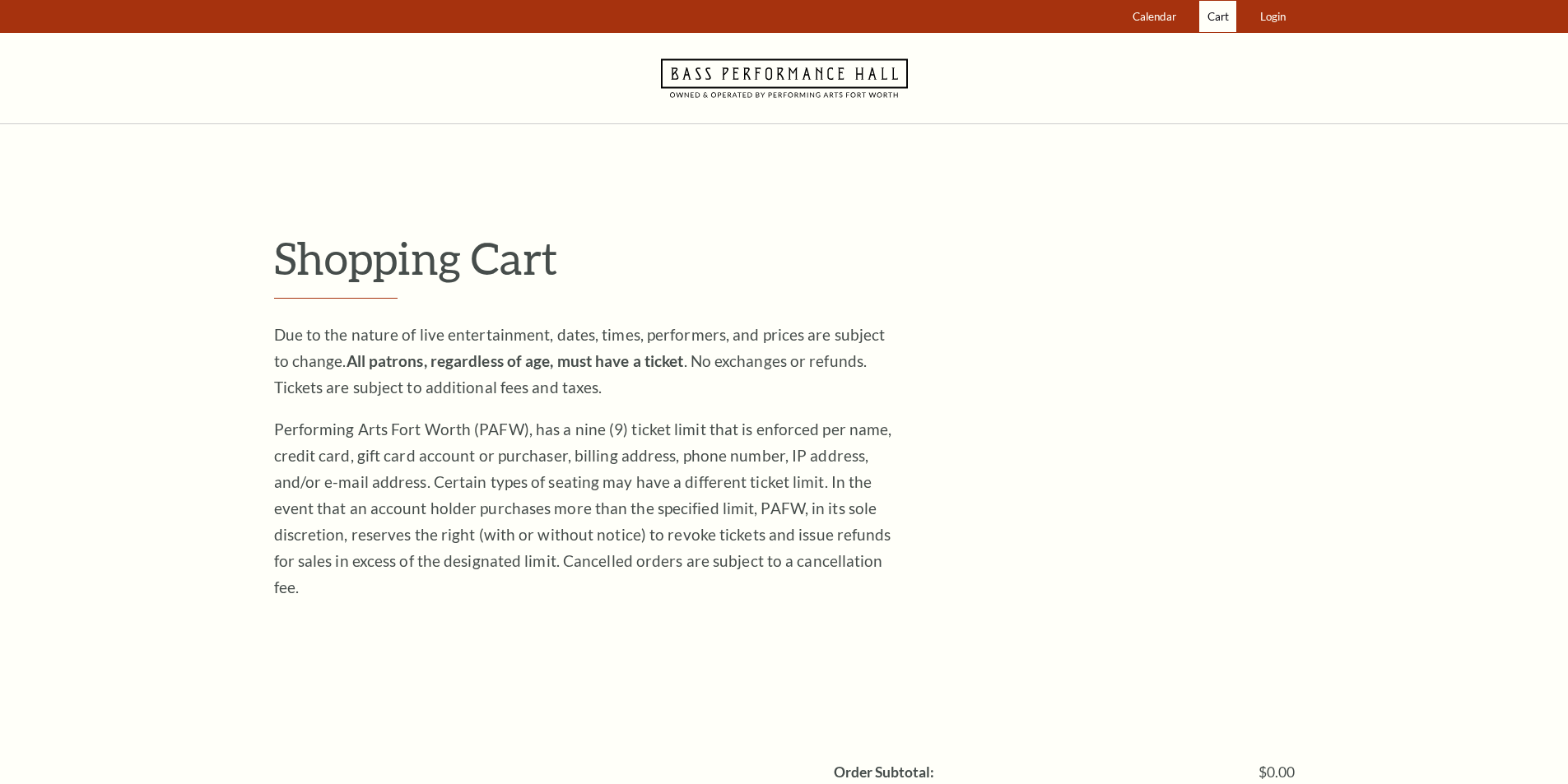 click on "Cart" at bounding box center [1218, 16] 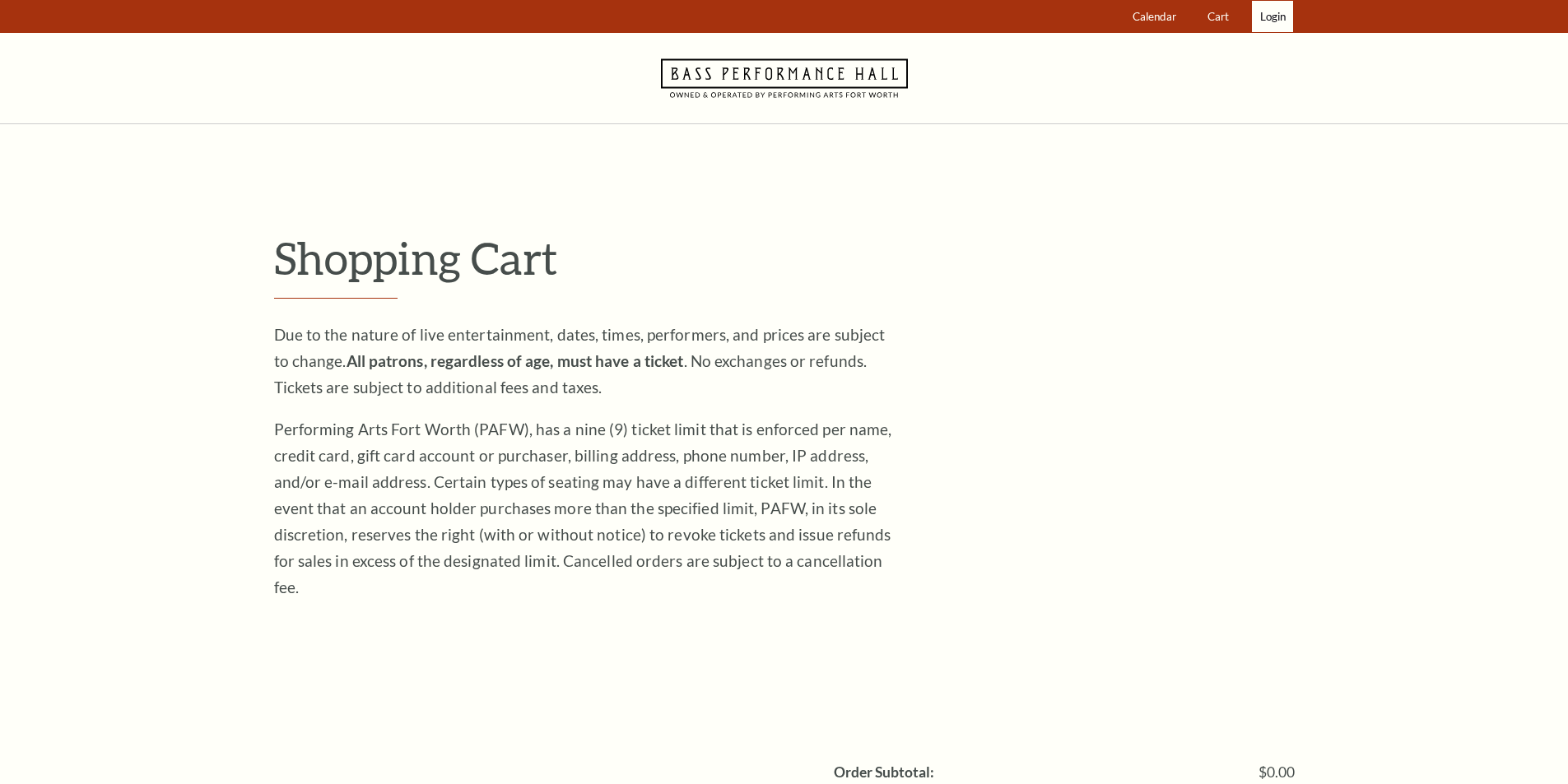 scroll, scrollTop: 0, scrollLeft: 0, axis: both 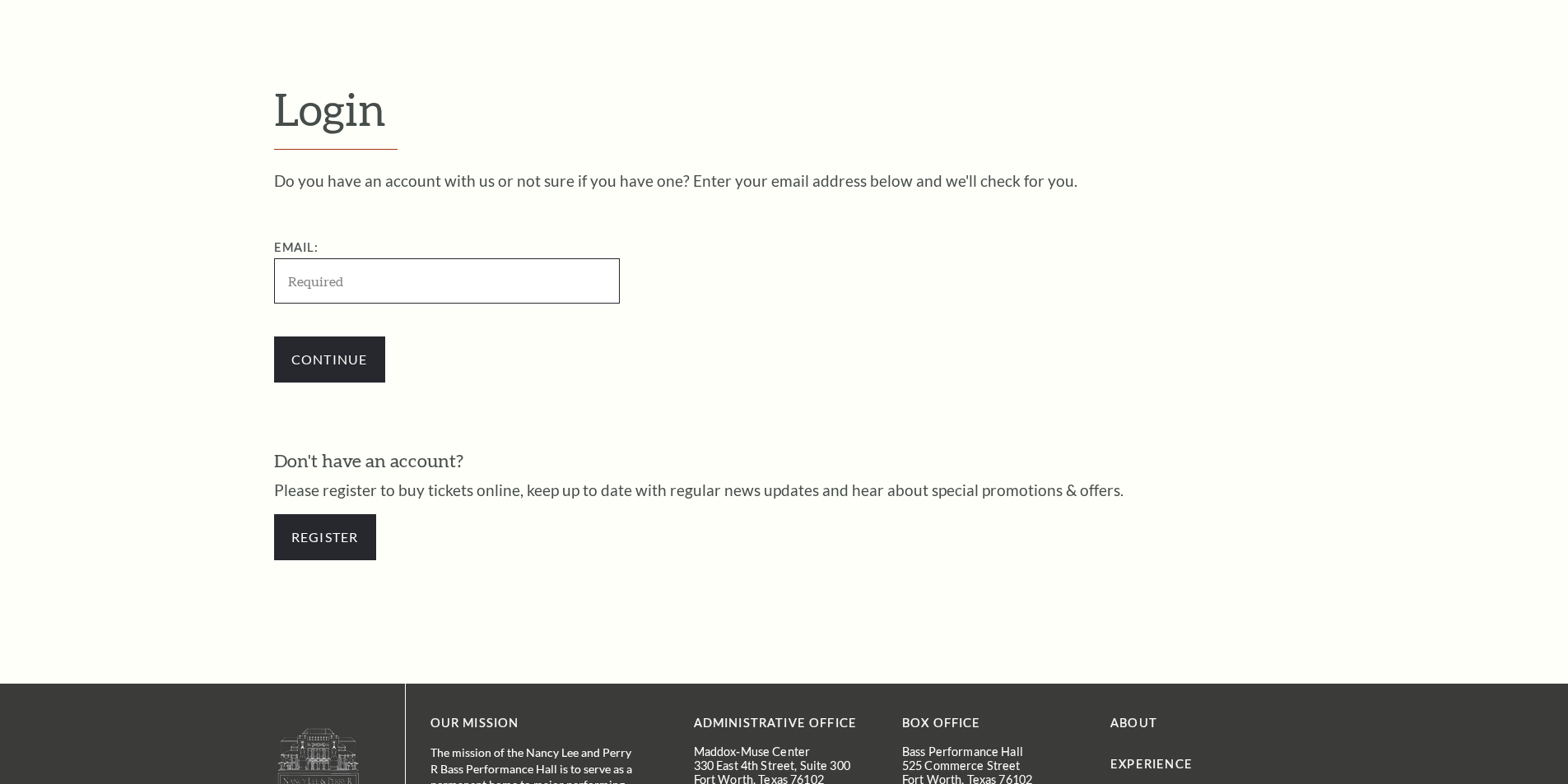 paste on "[EMAIL]" 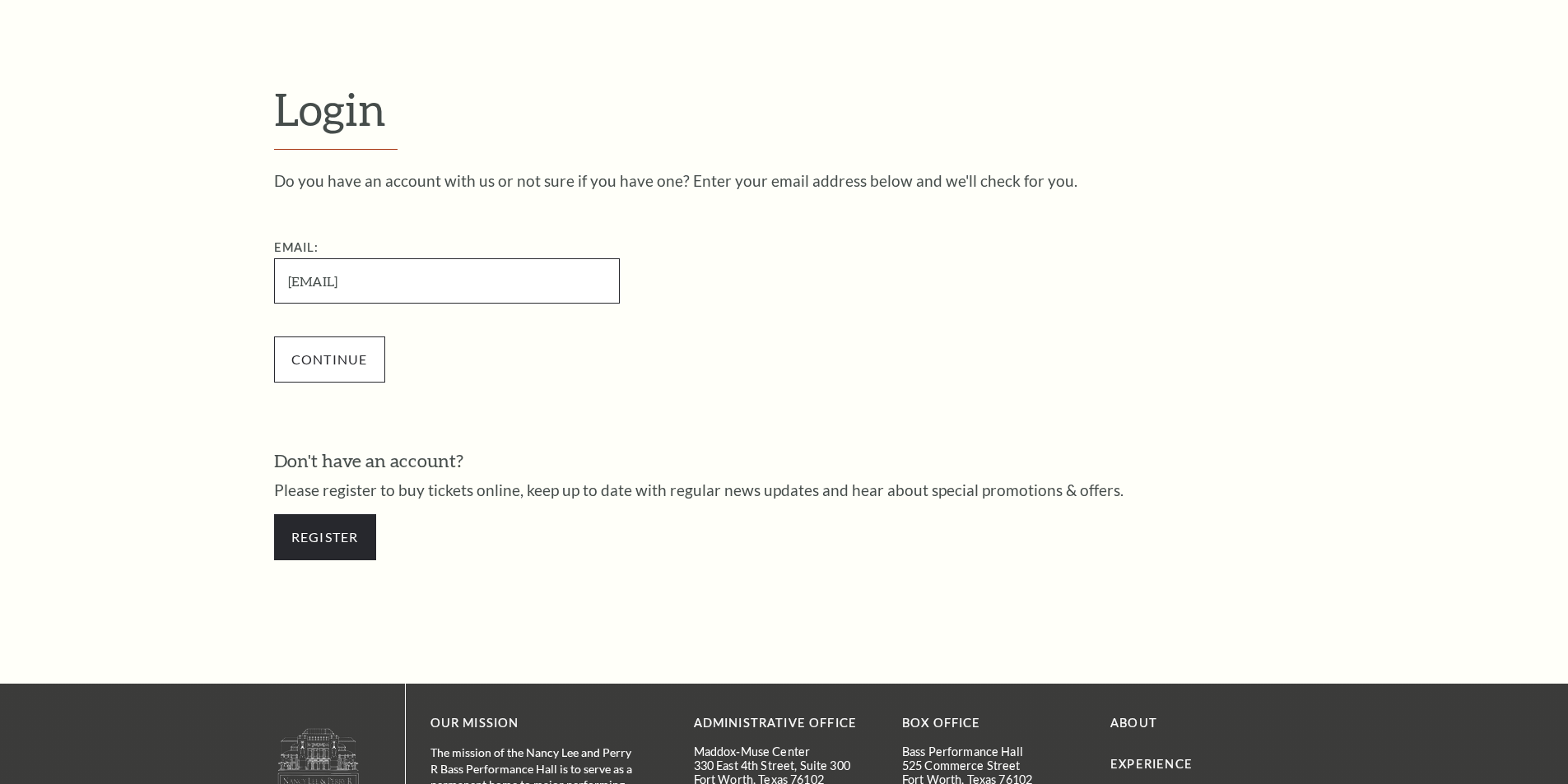 type on "[EMAIL]" 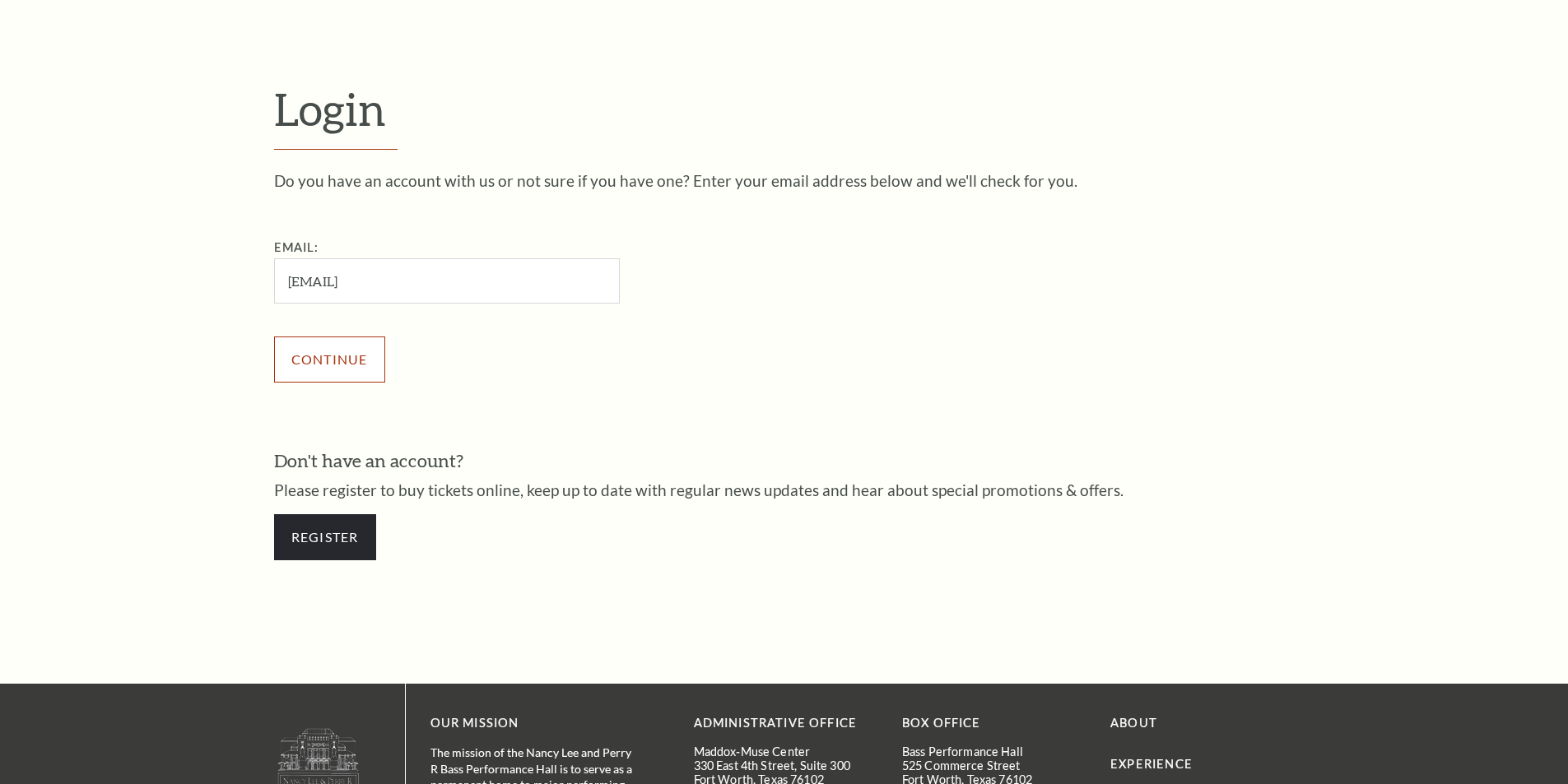 click on "Continue" at bounding box center (329, 360) 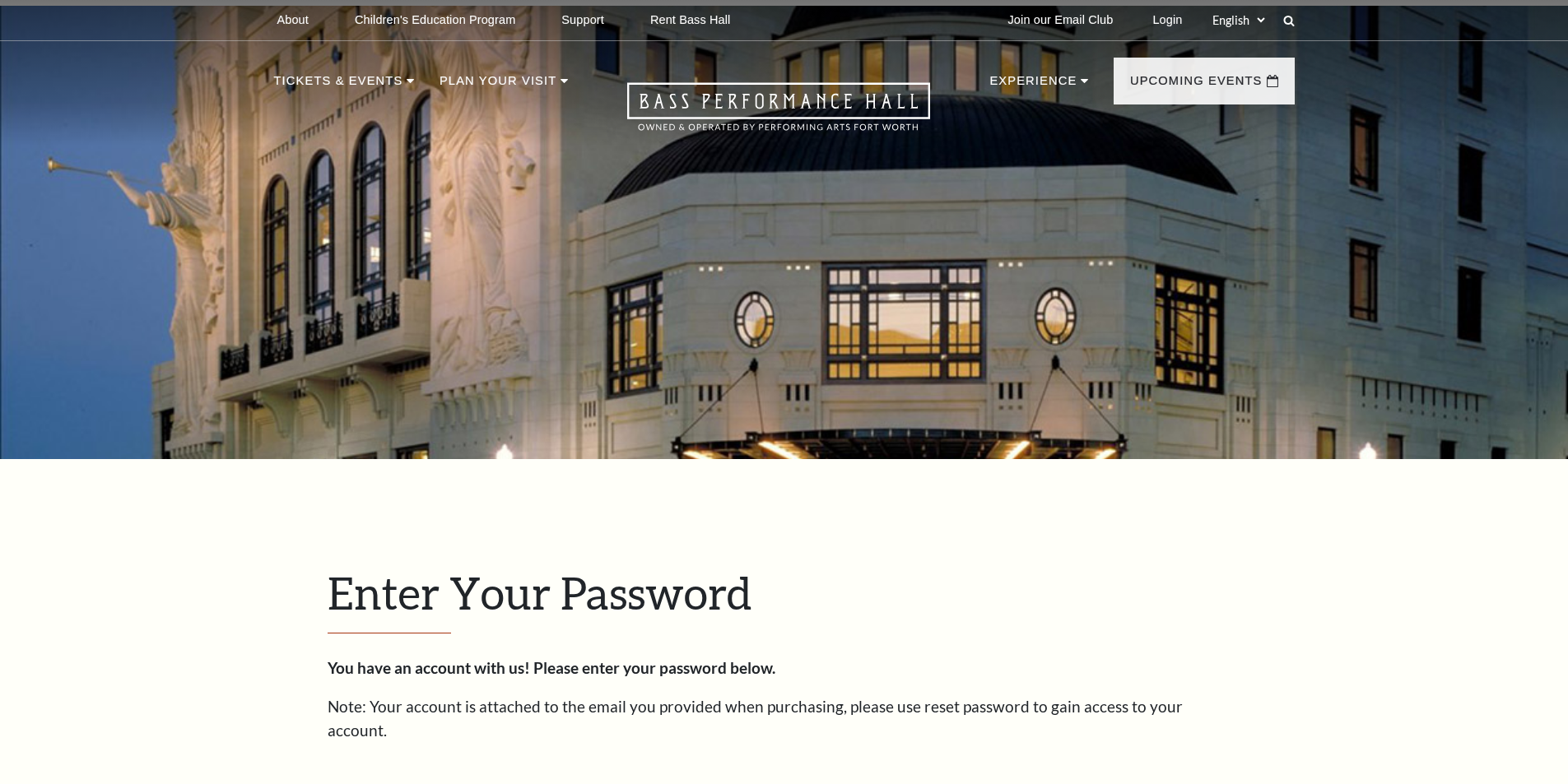 scroll, scrollTop: 566, scrollLeft: 0, axis: vertical 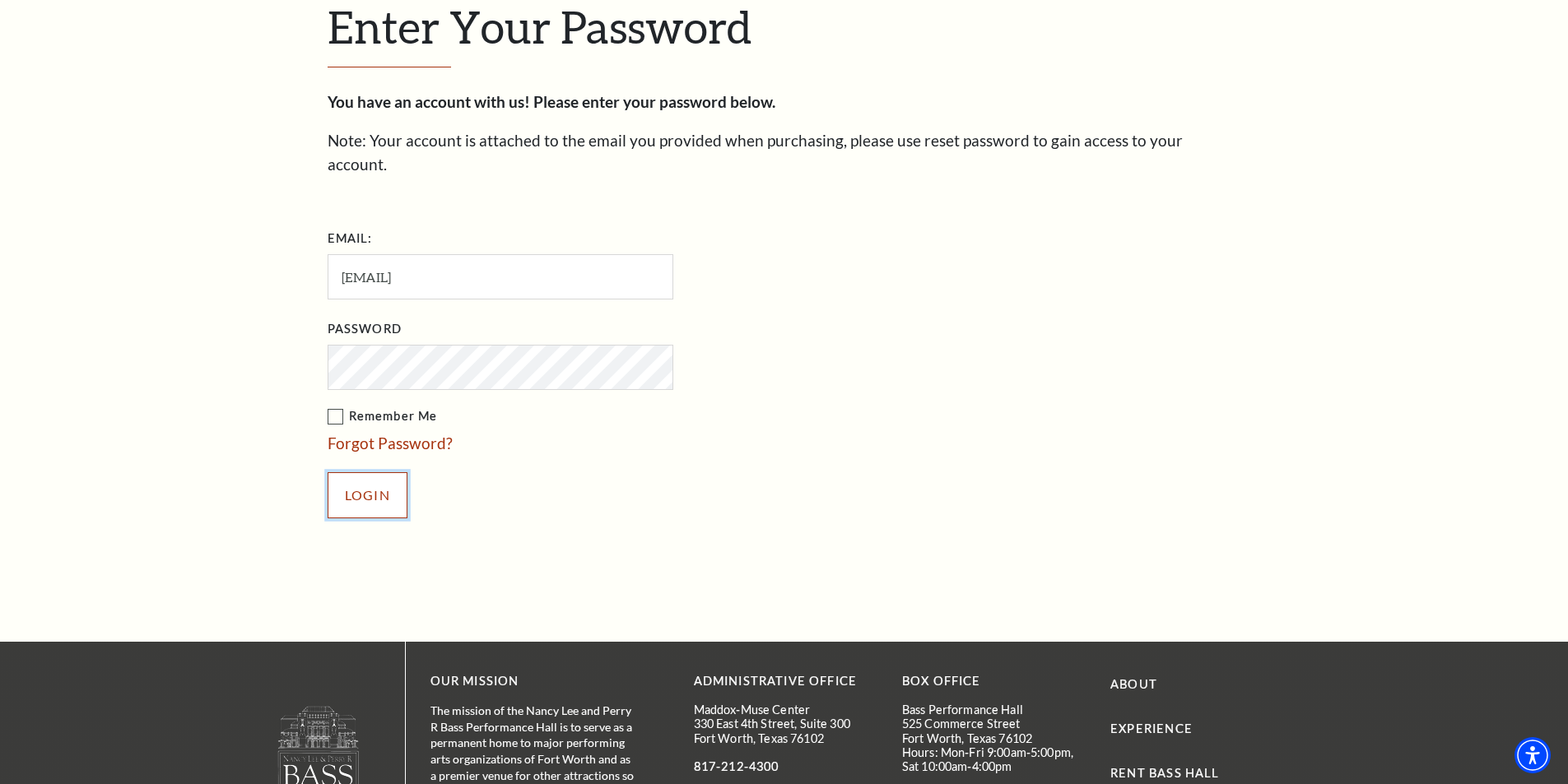 click on "Login" at bounding box center [367, 495] 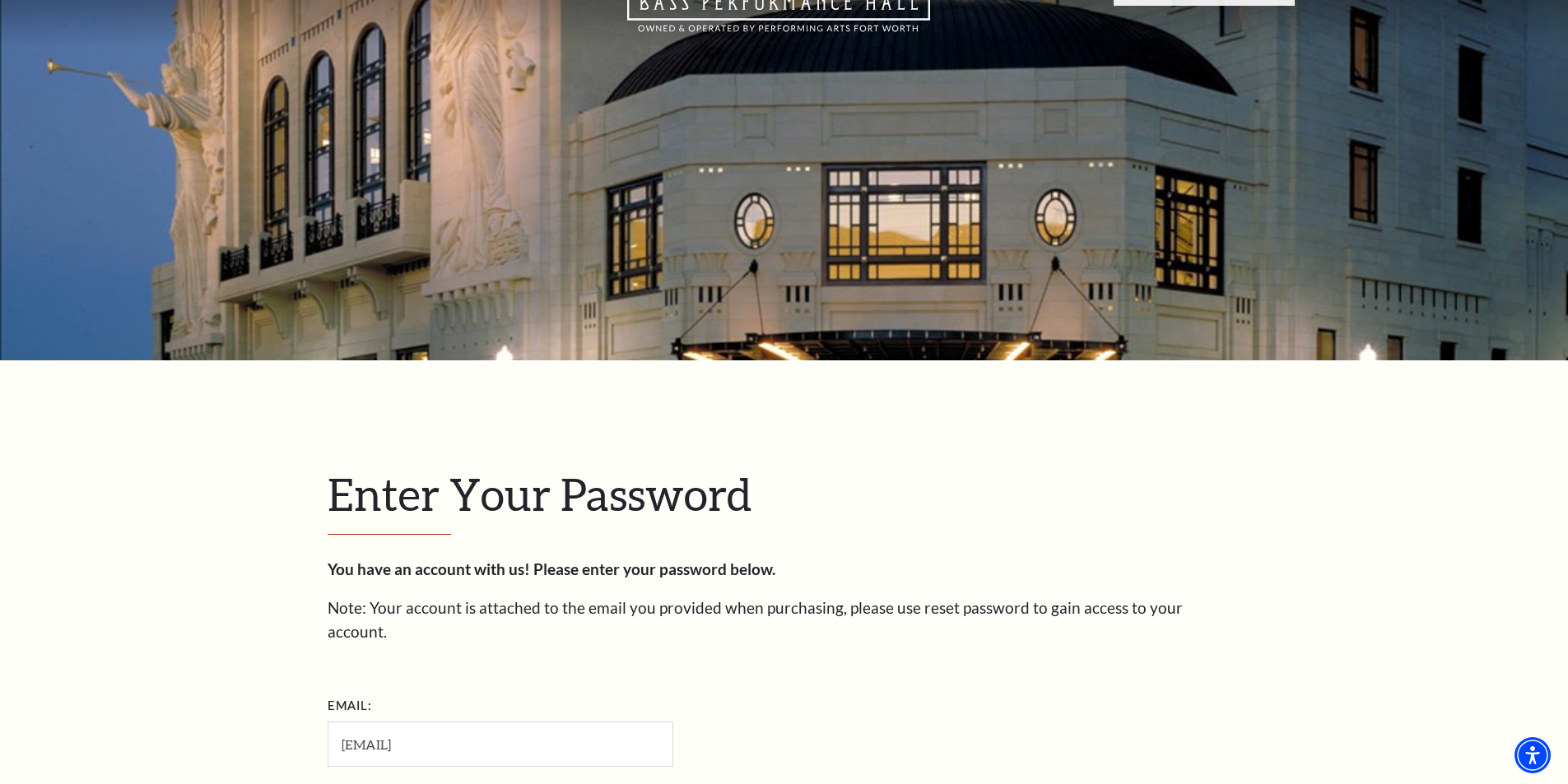 scroll, scrollTop: 0, scrollLeft: 0, axis: both 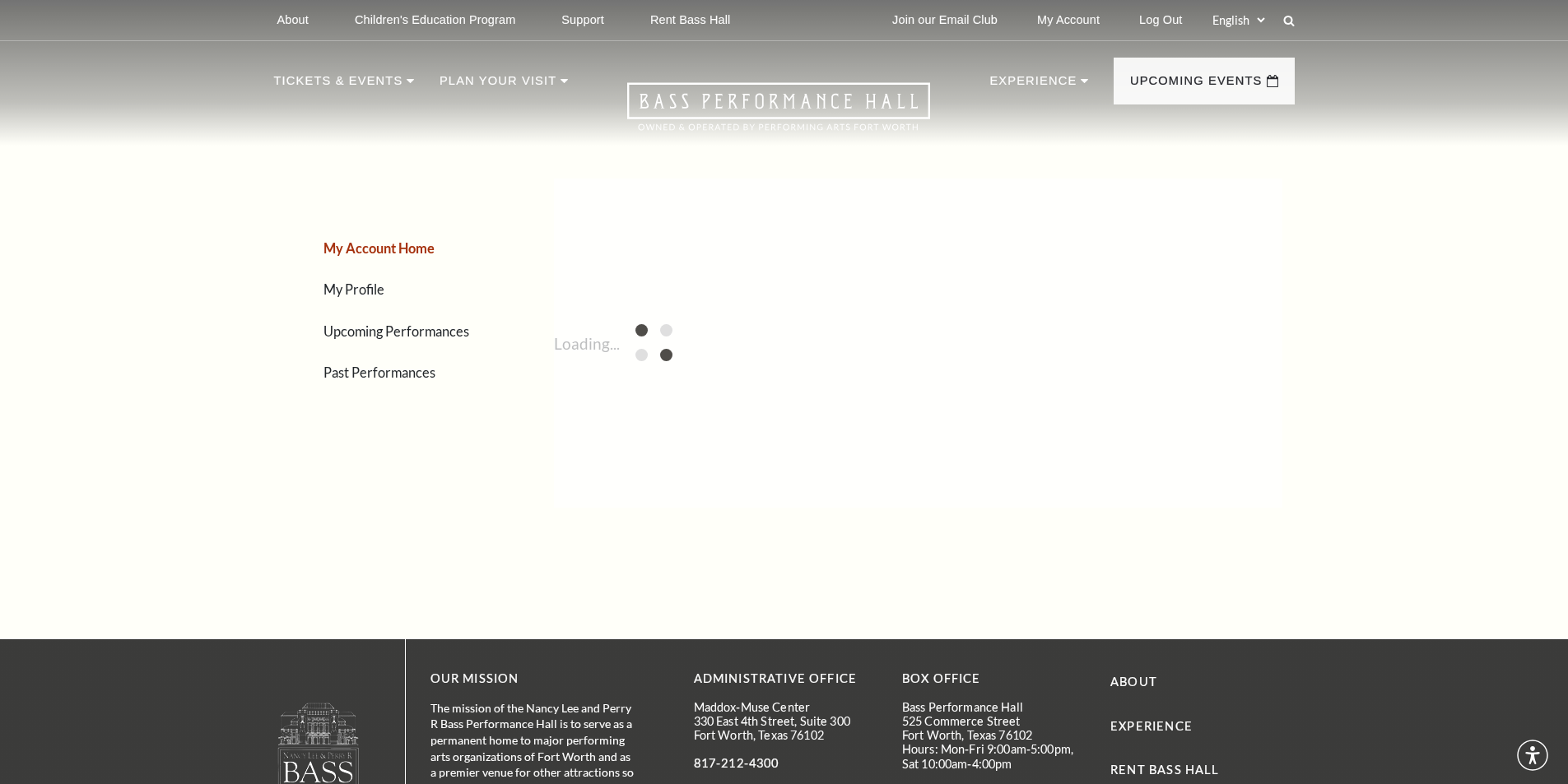 click on "Select: English Español" at bounding box center (1238, 20) 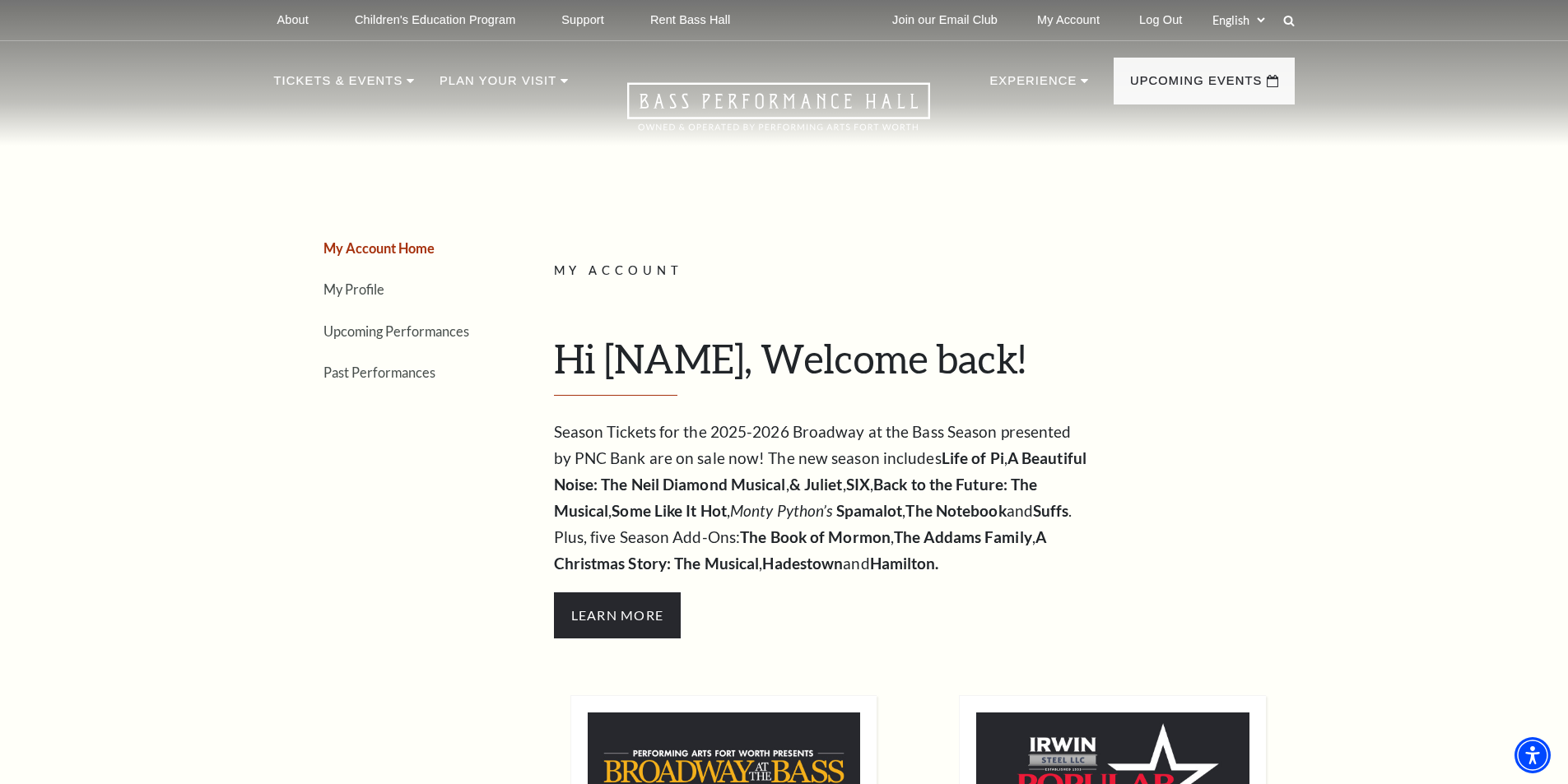 click on "About
Performing Arts Fort Worth
Bass Performance Hall
Maddox Muse Center
Resident Companies
Children's Education Program
The Program
Donate Now
Student Matinees
Broadway Bridges at Bass Performance Hall
Virtual Programming
Summer Camps
Literacy Program
Study Guides
Education Awards
Books At The Bass
CEP Faqs
Technical Theater Course Support" at bounding box center [784, 72] 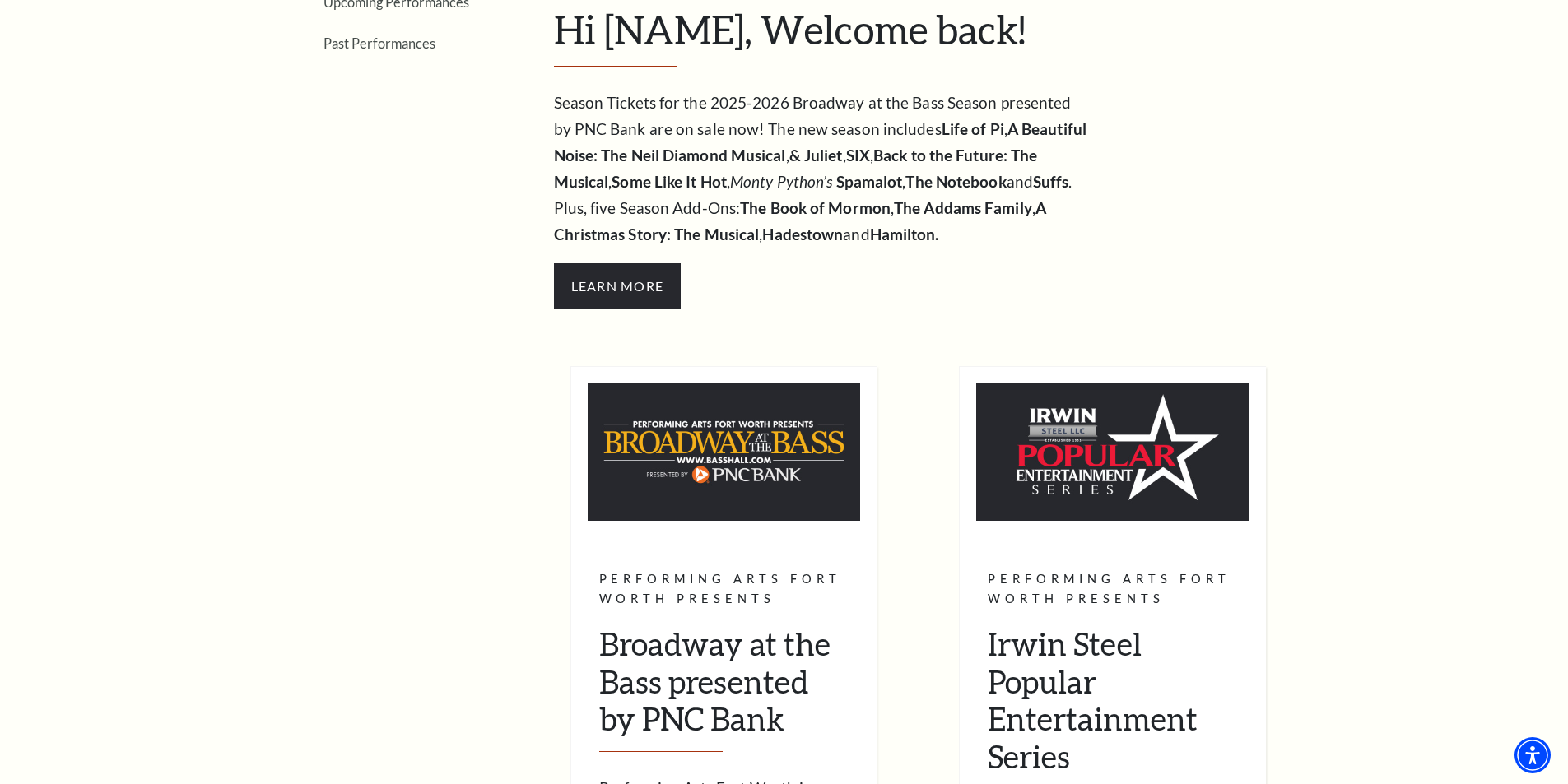 scroll, scrollTop: 0, scrollLeft: 0, axis: both 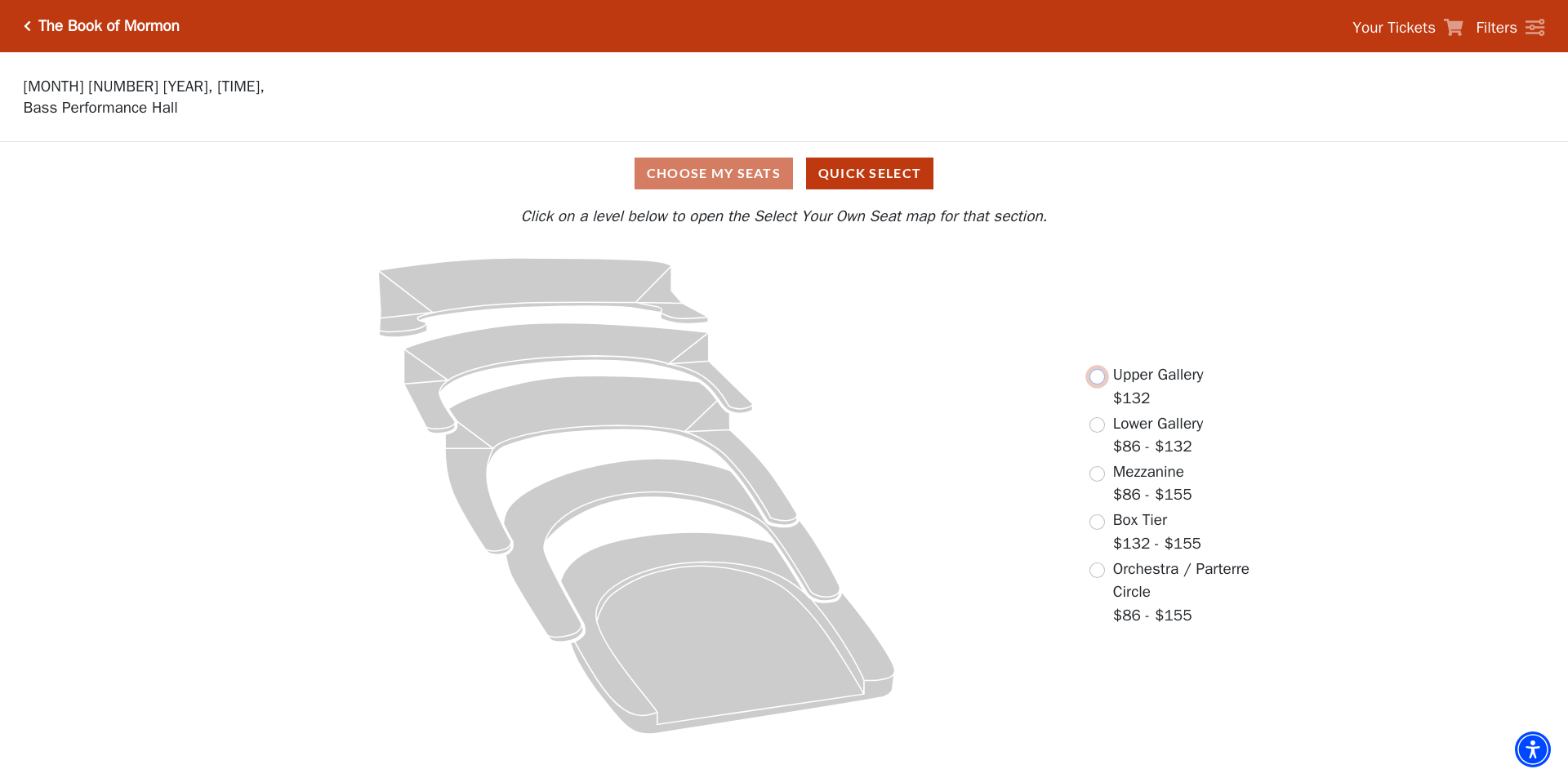 click at bounding box center [1097, 376] 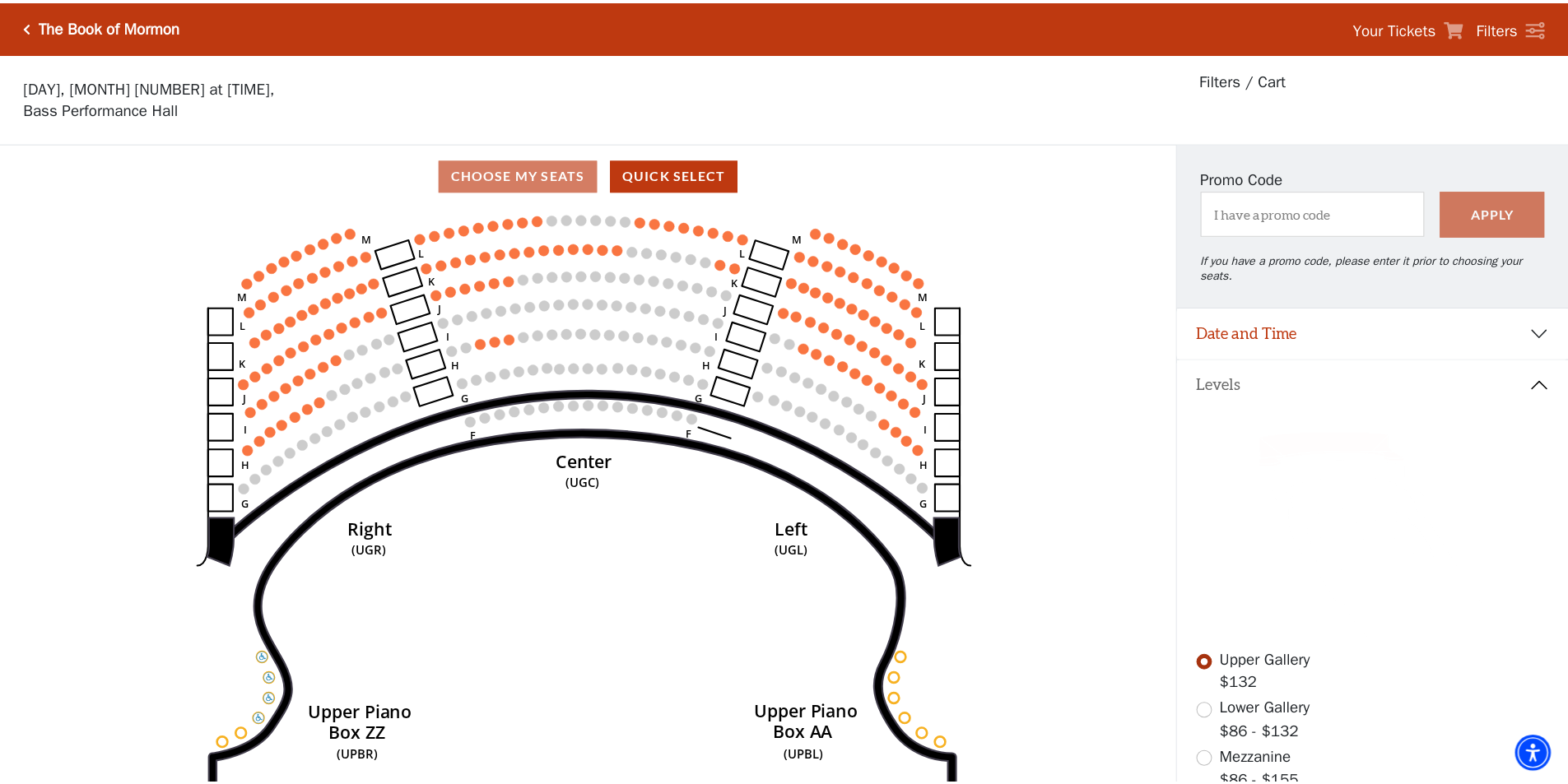 scroll, scrollTop: 77, scrollLeft: 0, axis: vertical 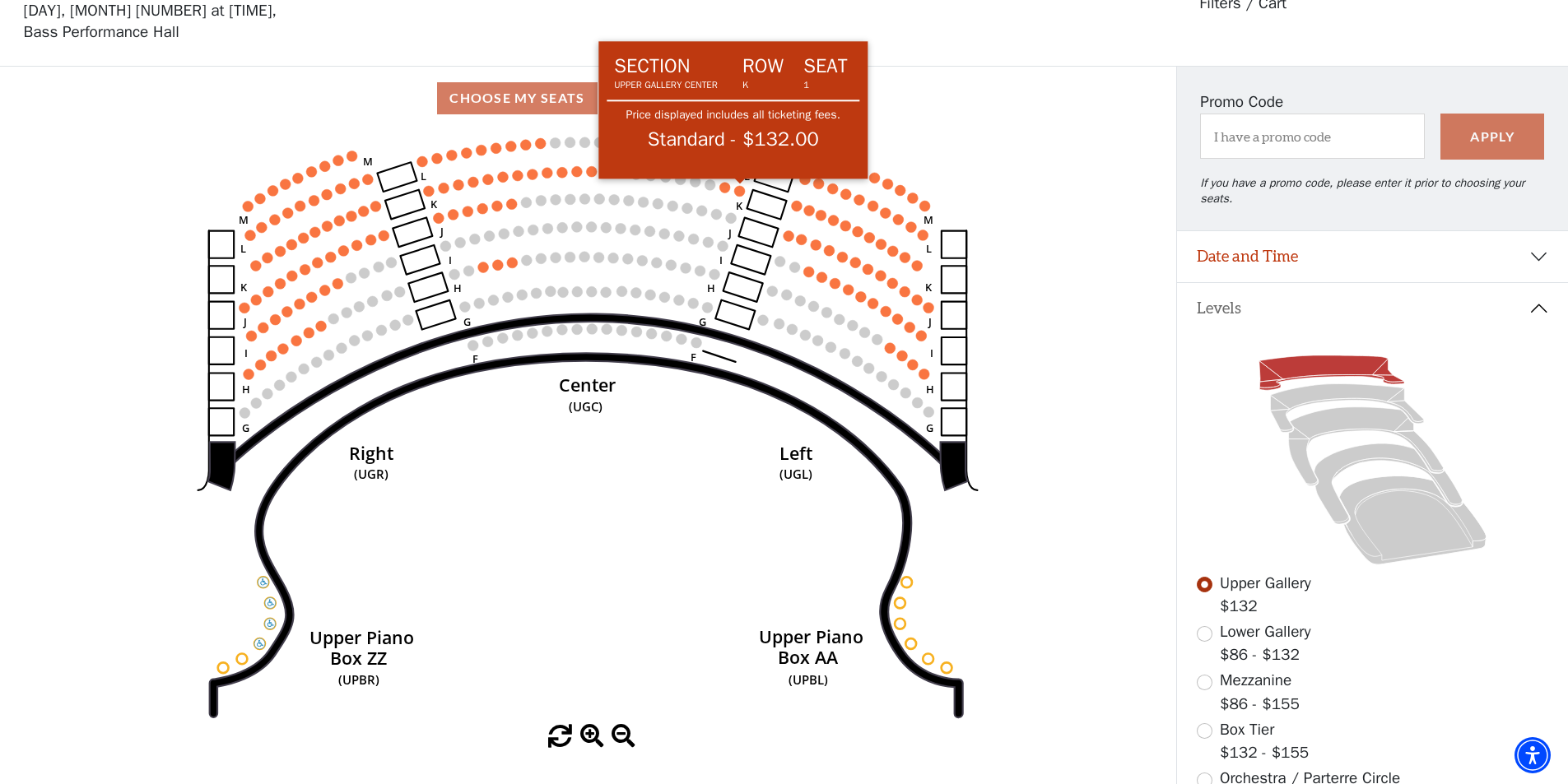 click 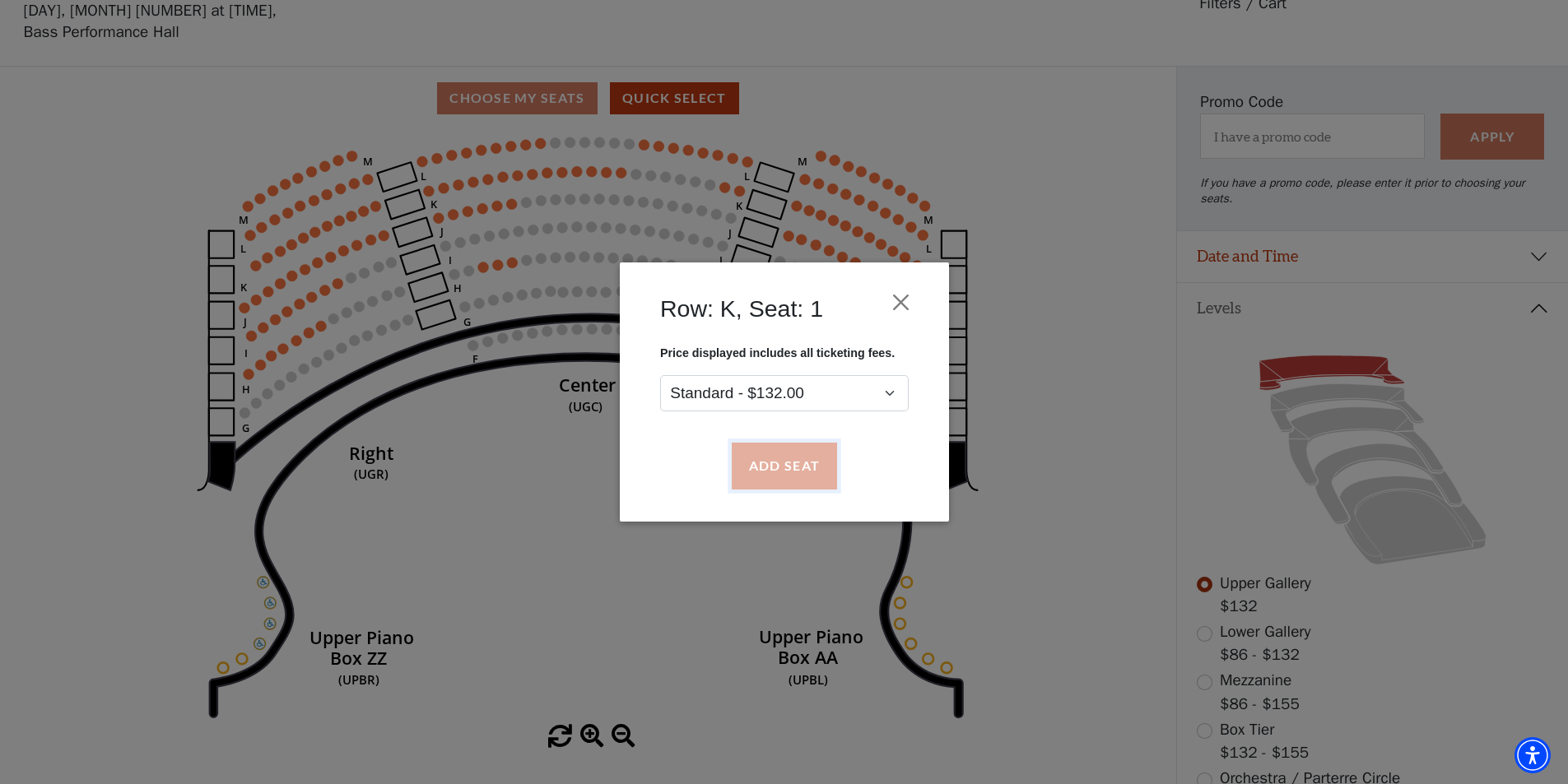 click on "Add Seat" at bounding box center (784, 466) 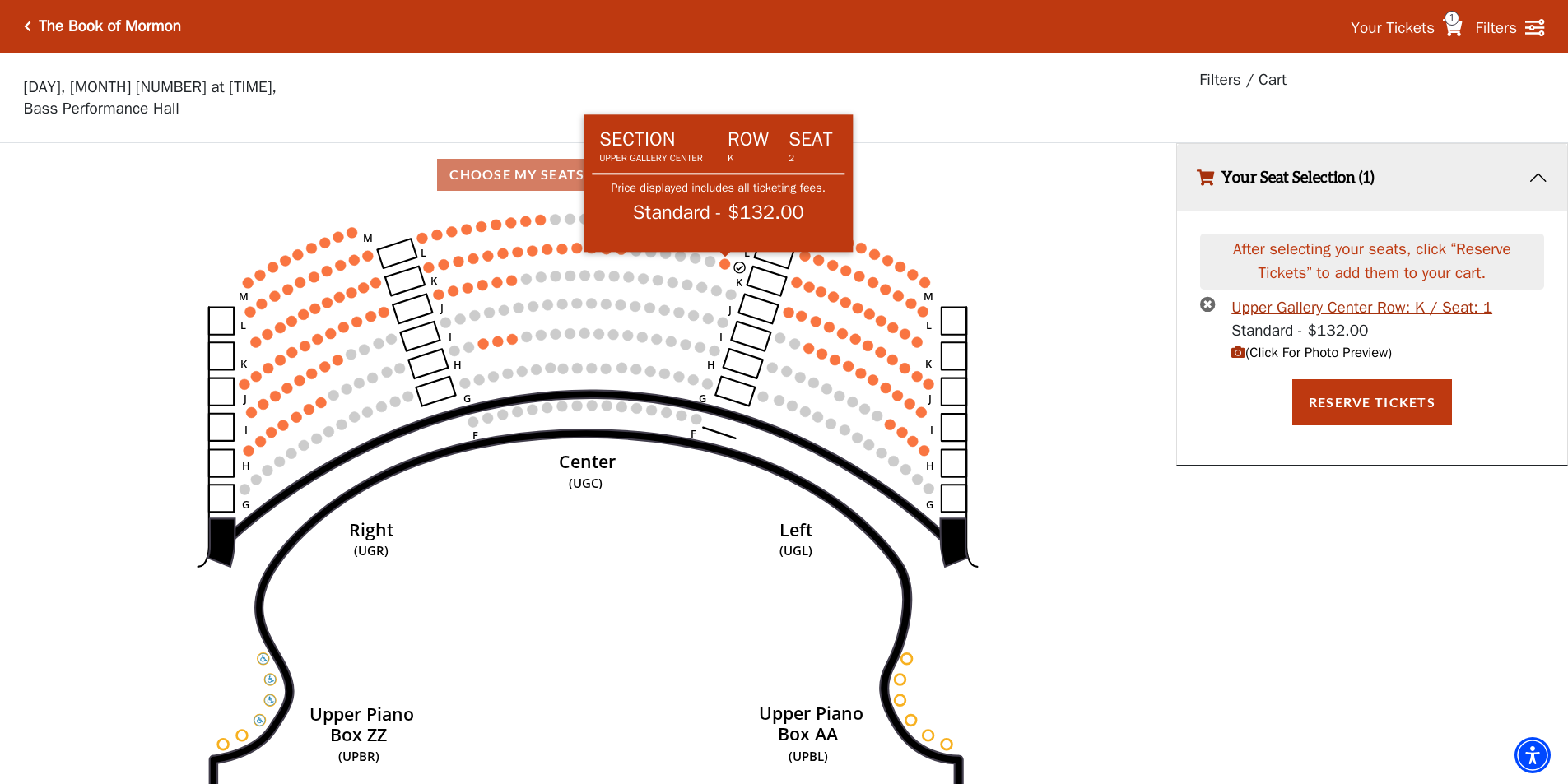 click 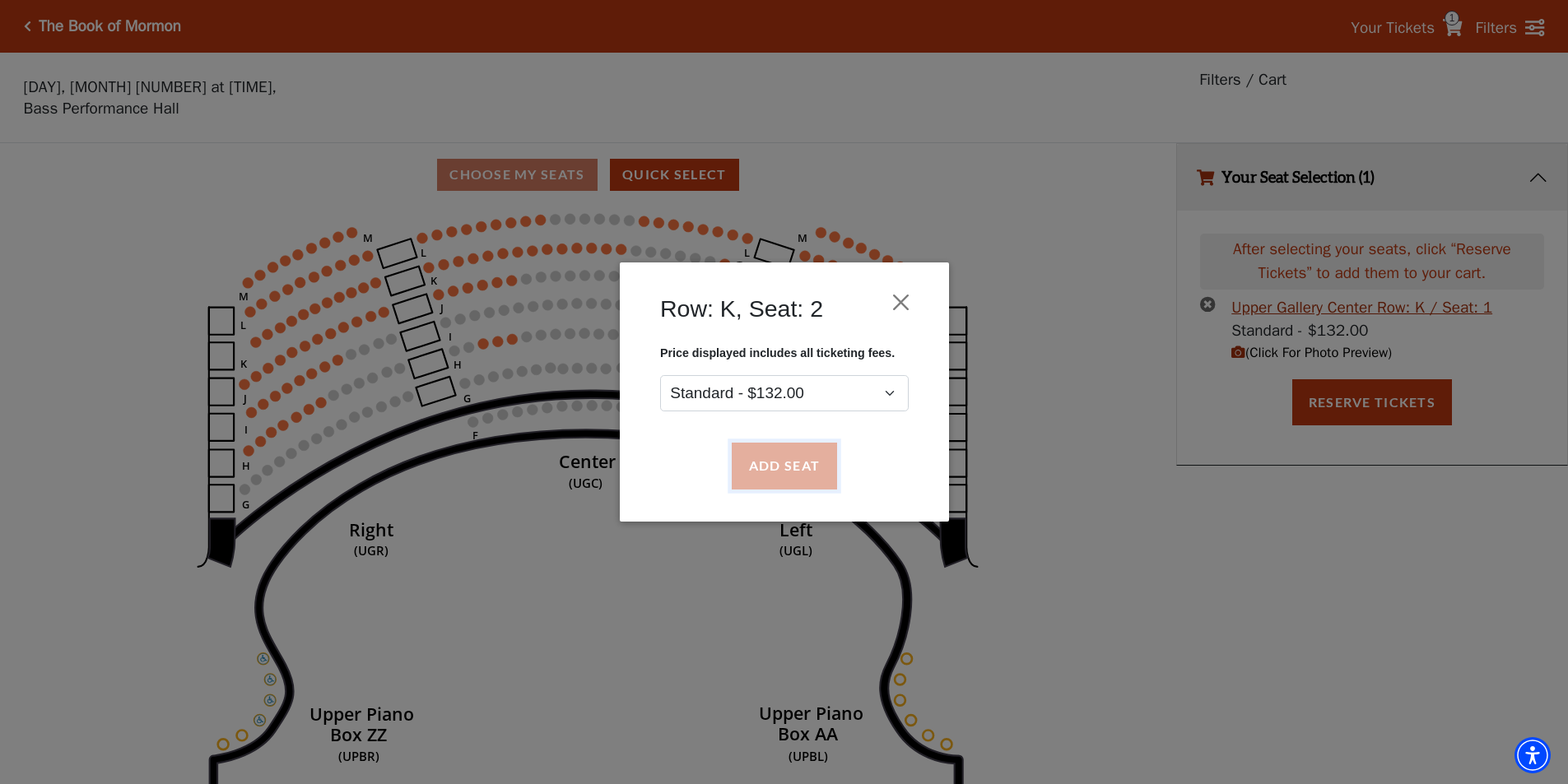 click on "Add Seat" at bounding box center (784, 466) 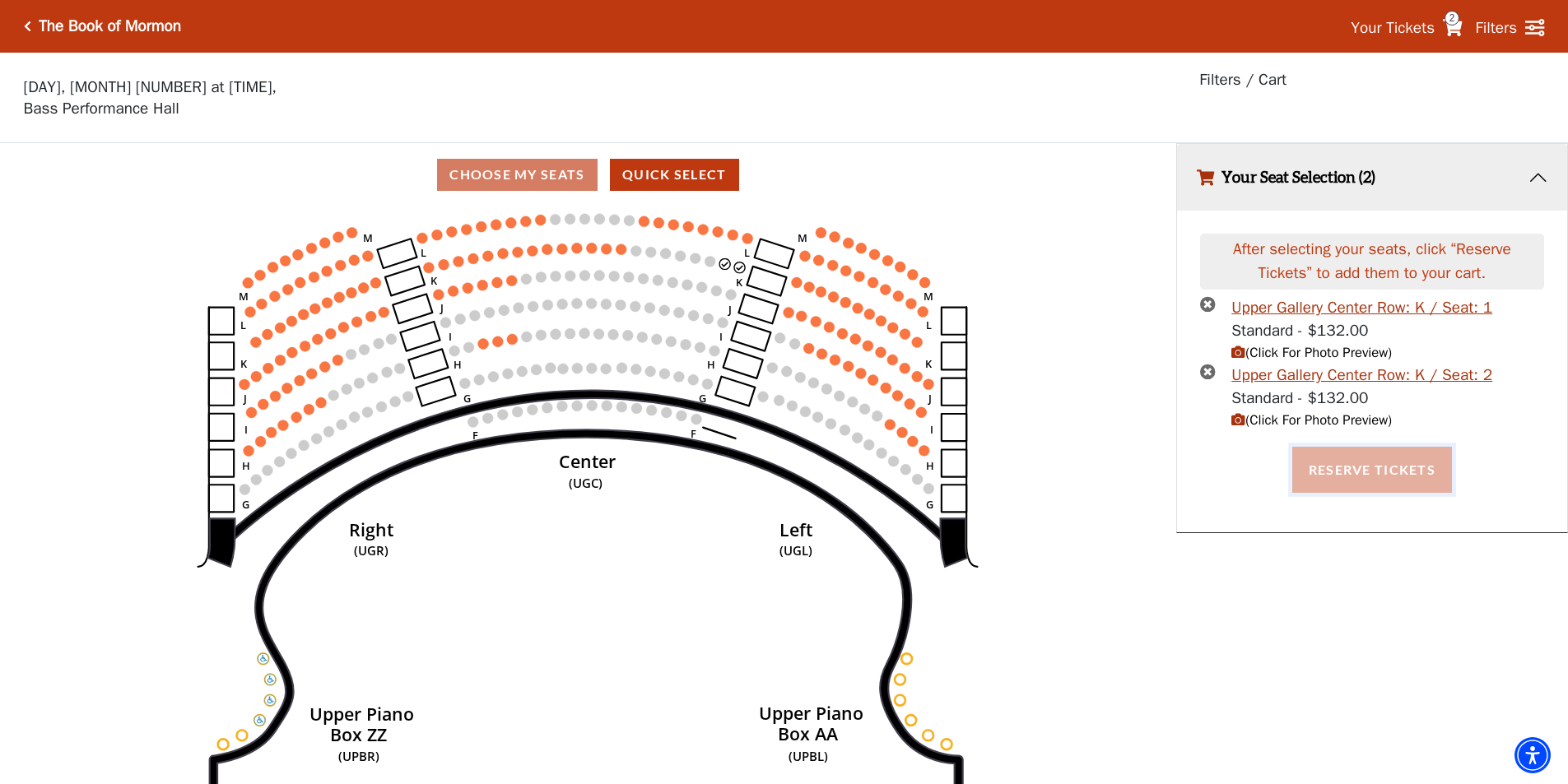 click on "Reserve Tickets" at bounding box center [1372, 470] 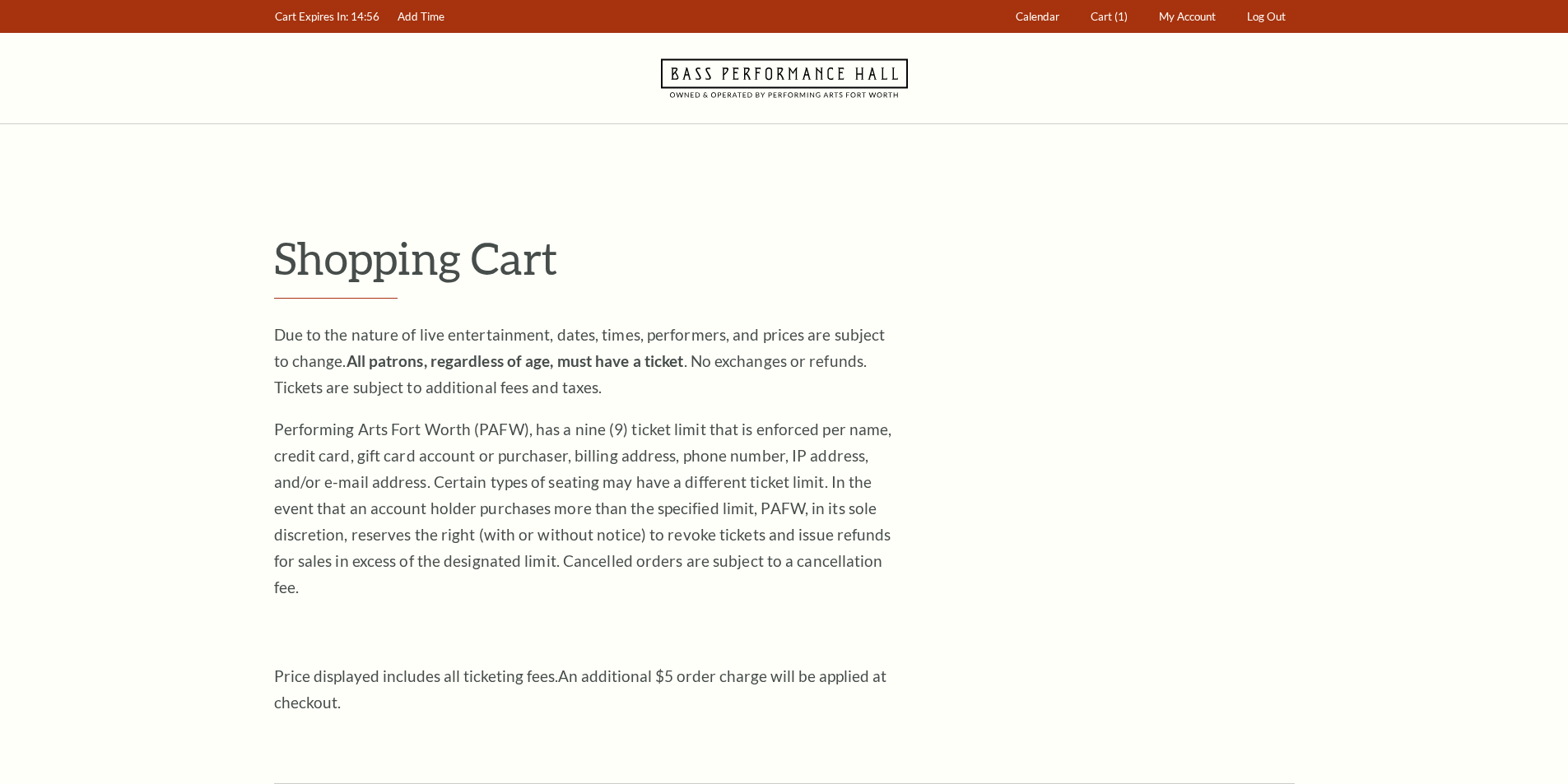 scroll, scrollTop: 0, scrollLeft: 0, axis: both 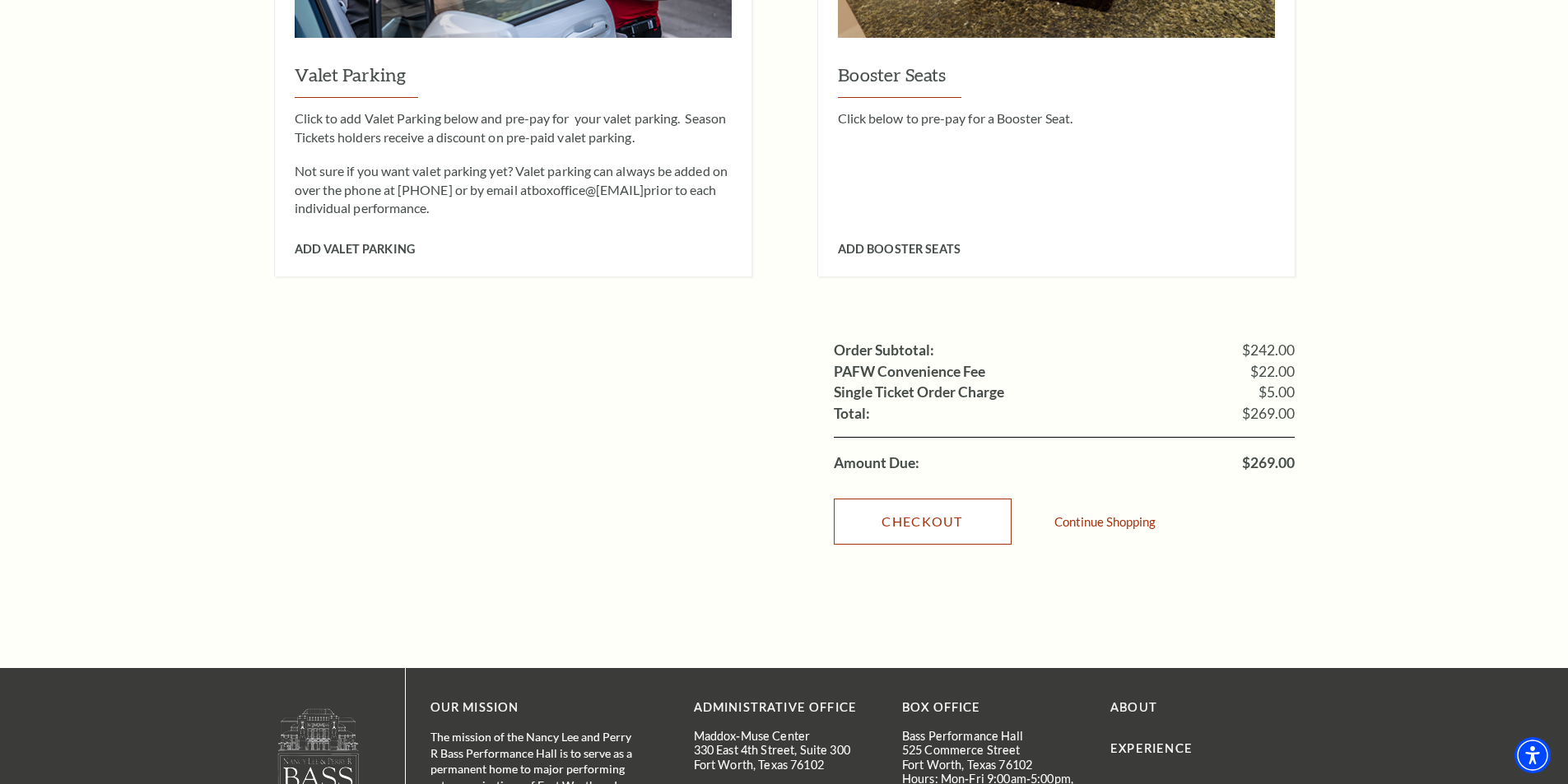 click on "Checkout" at bounding box center (923, 522) 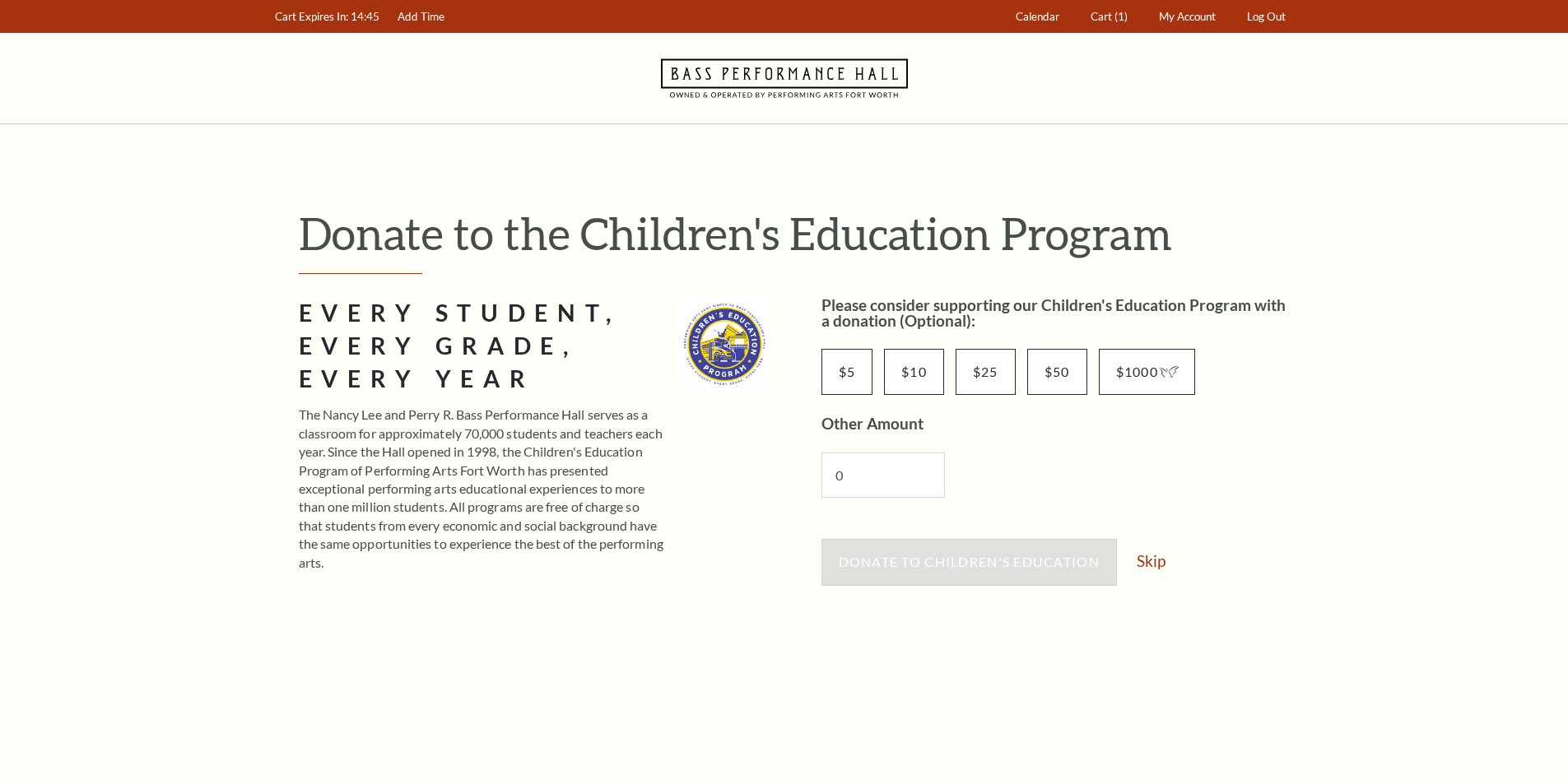 scroll, scrollTop: 0, scrollLeft: 0, axis: both 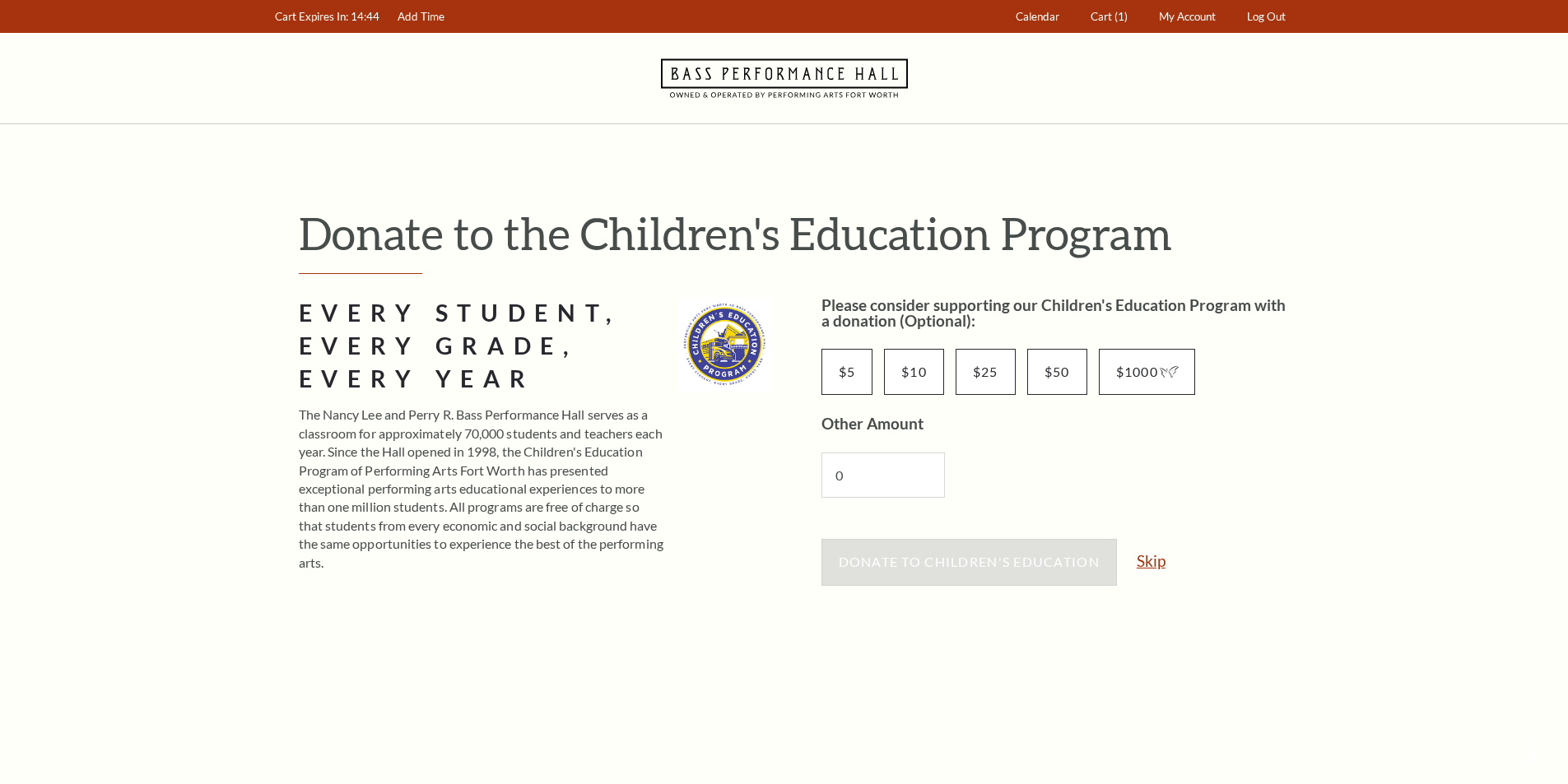 click on "Skip" at bounding box center (1151, 560) 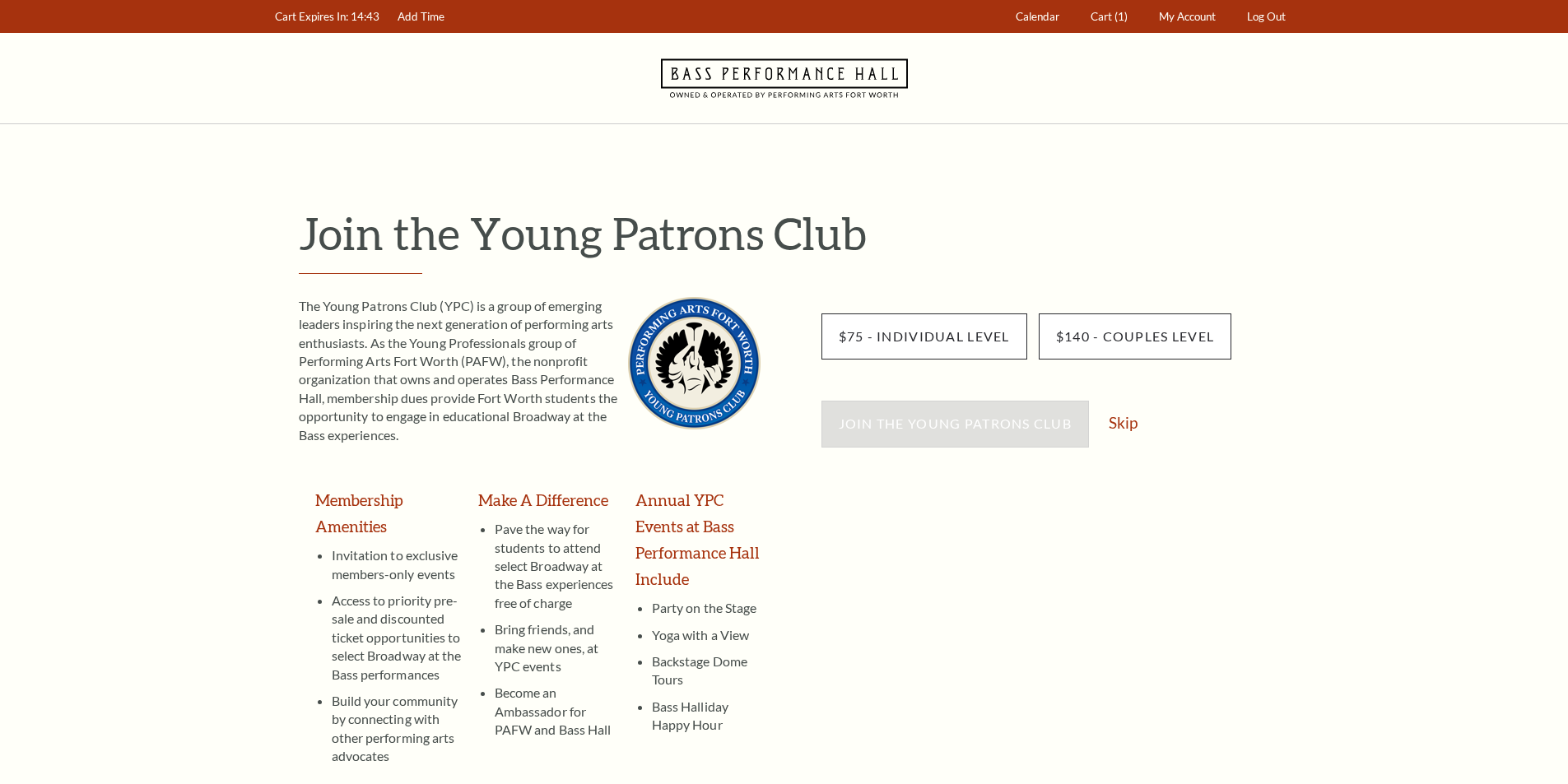 scroll, scrollTop: 0, scrollLeft: 0, axis: both 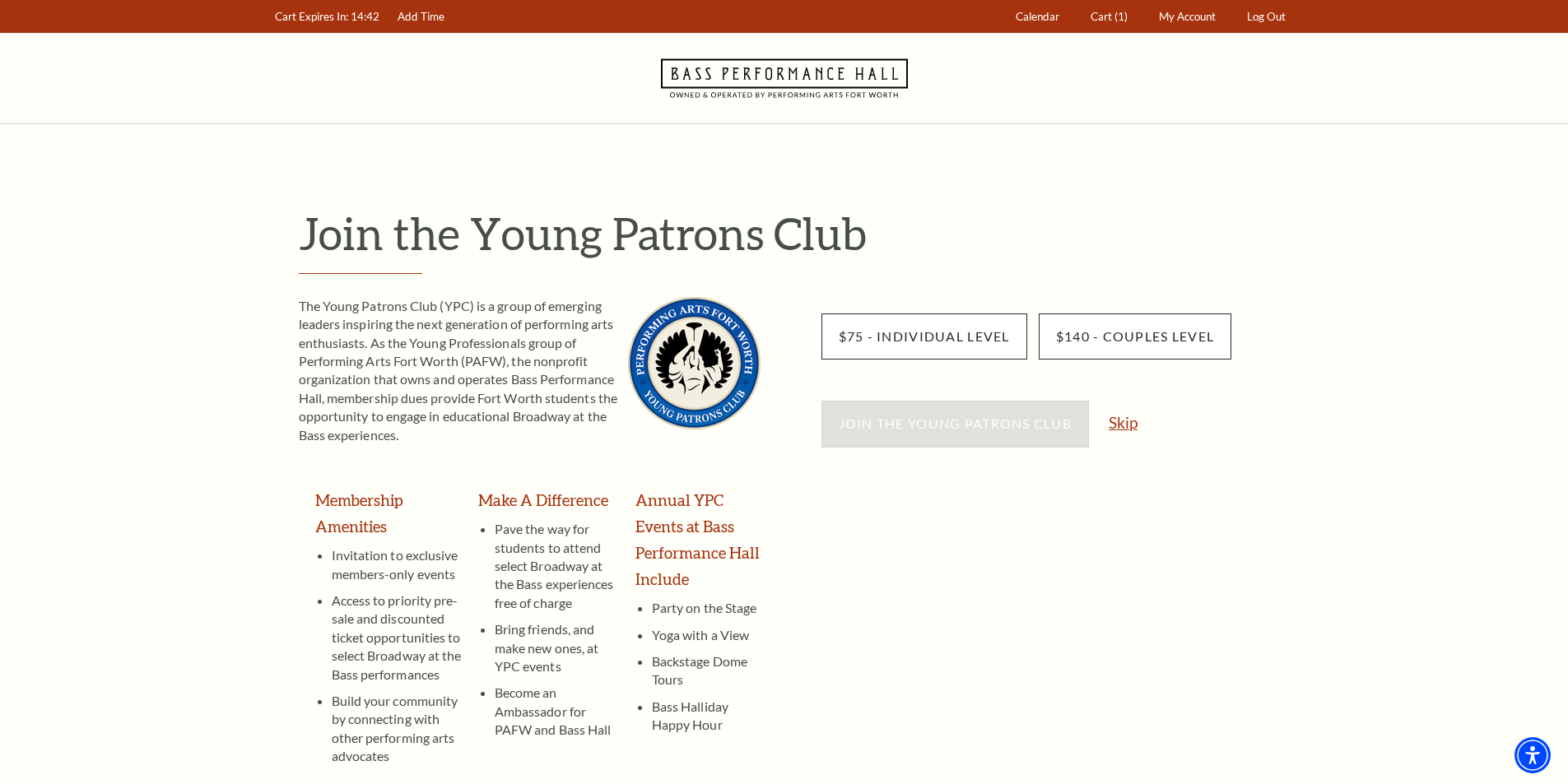 click on "Skip" at bounding box center [1123, 422] 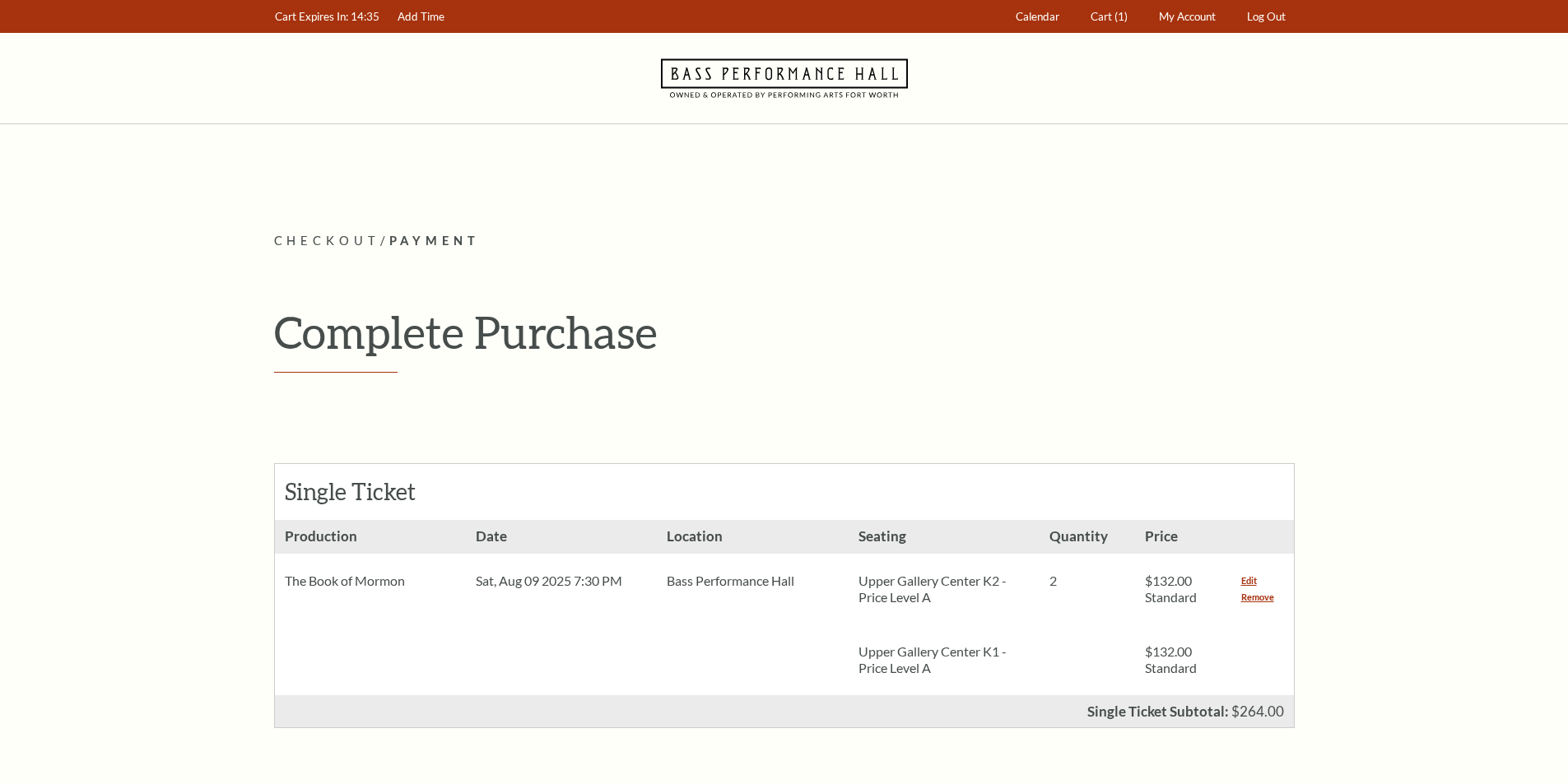scroll, scrollTop: 494, scrollLeft: 0, axis: vertical 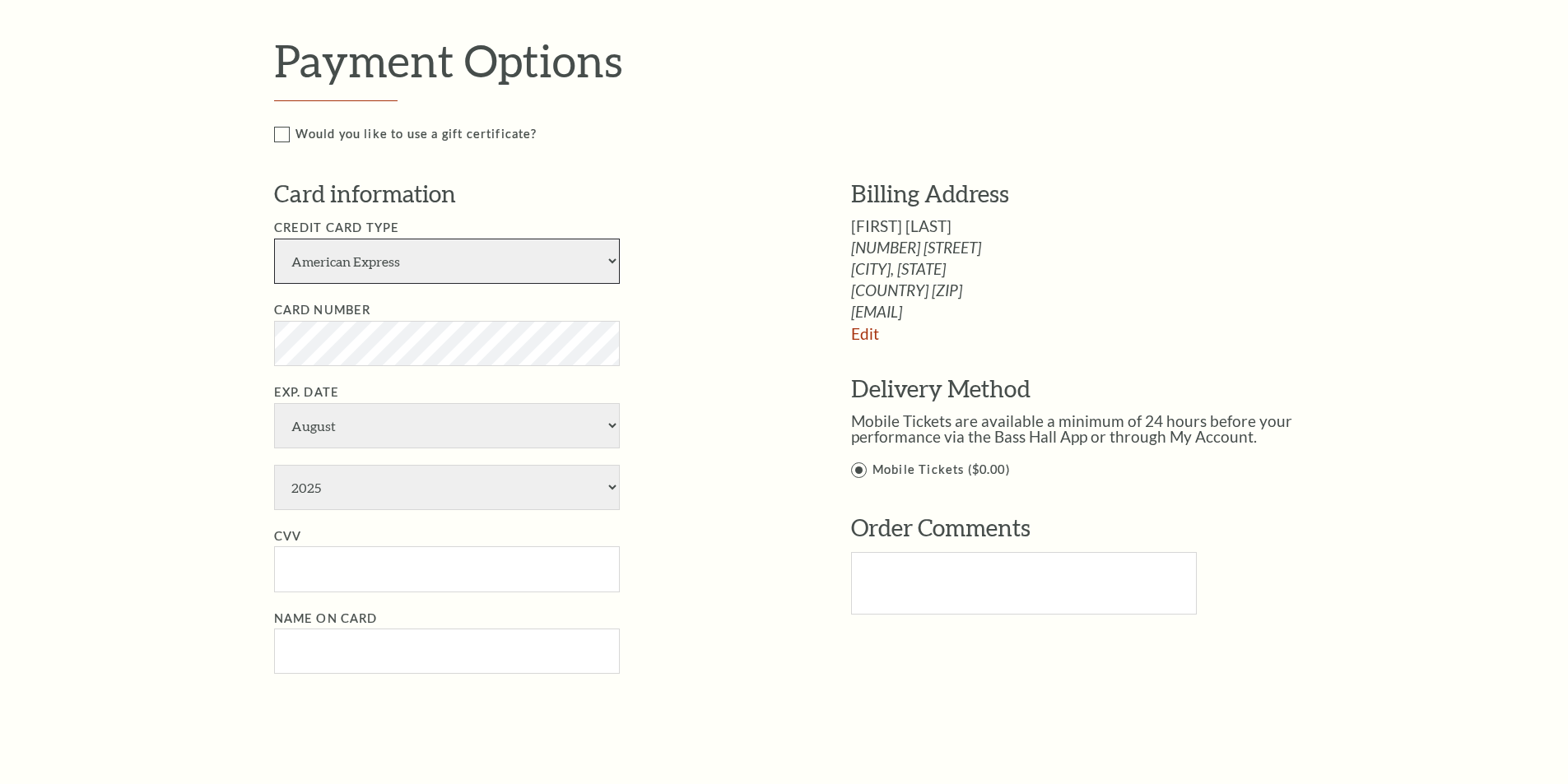 drag, startPoint x: 559, startPoint y: 272, endPoint x: 546, endPoint y: 280, distance: 15.26434 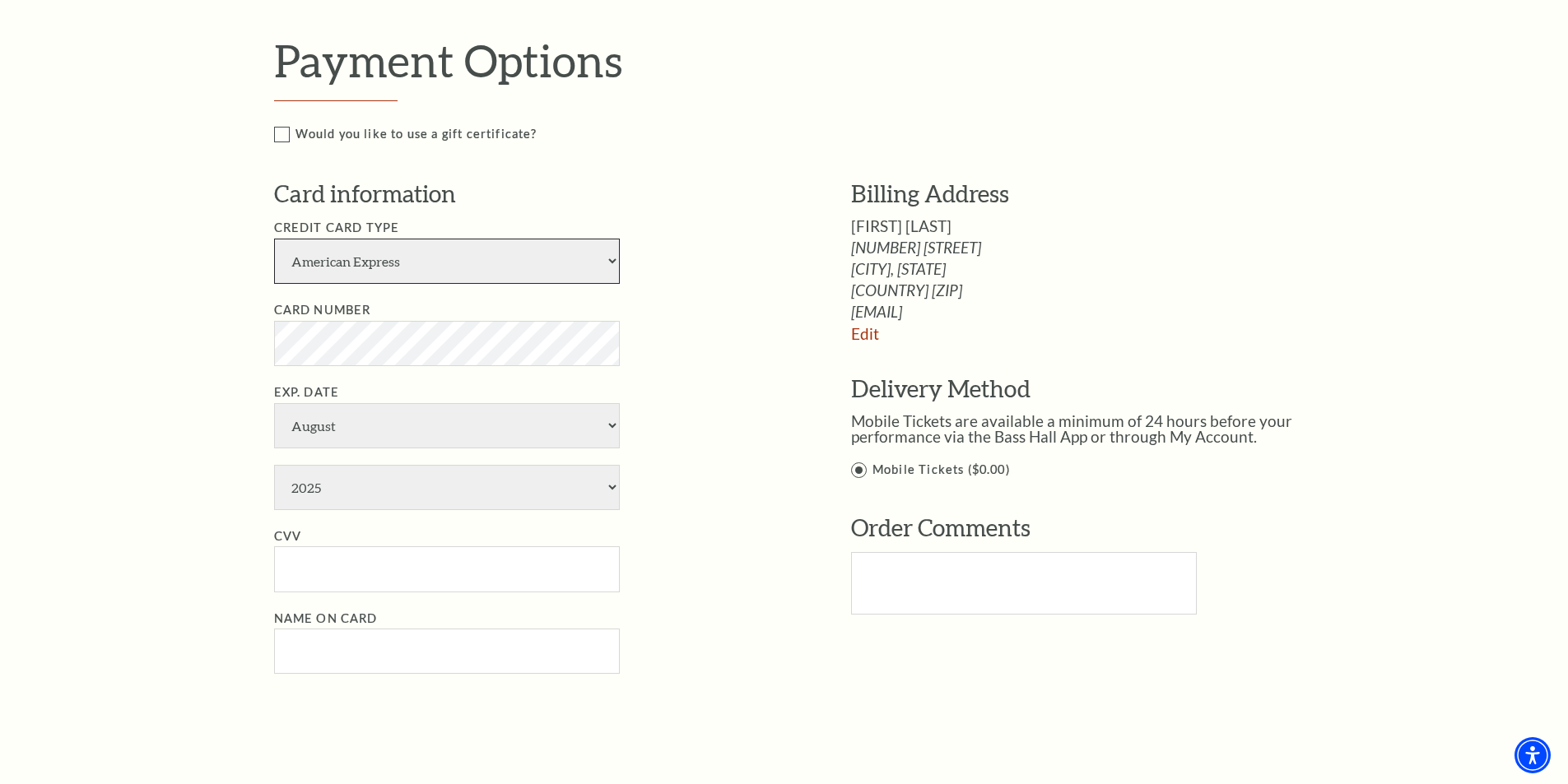 select on "24" 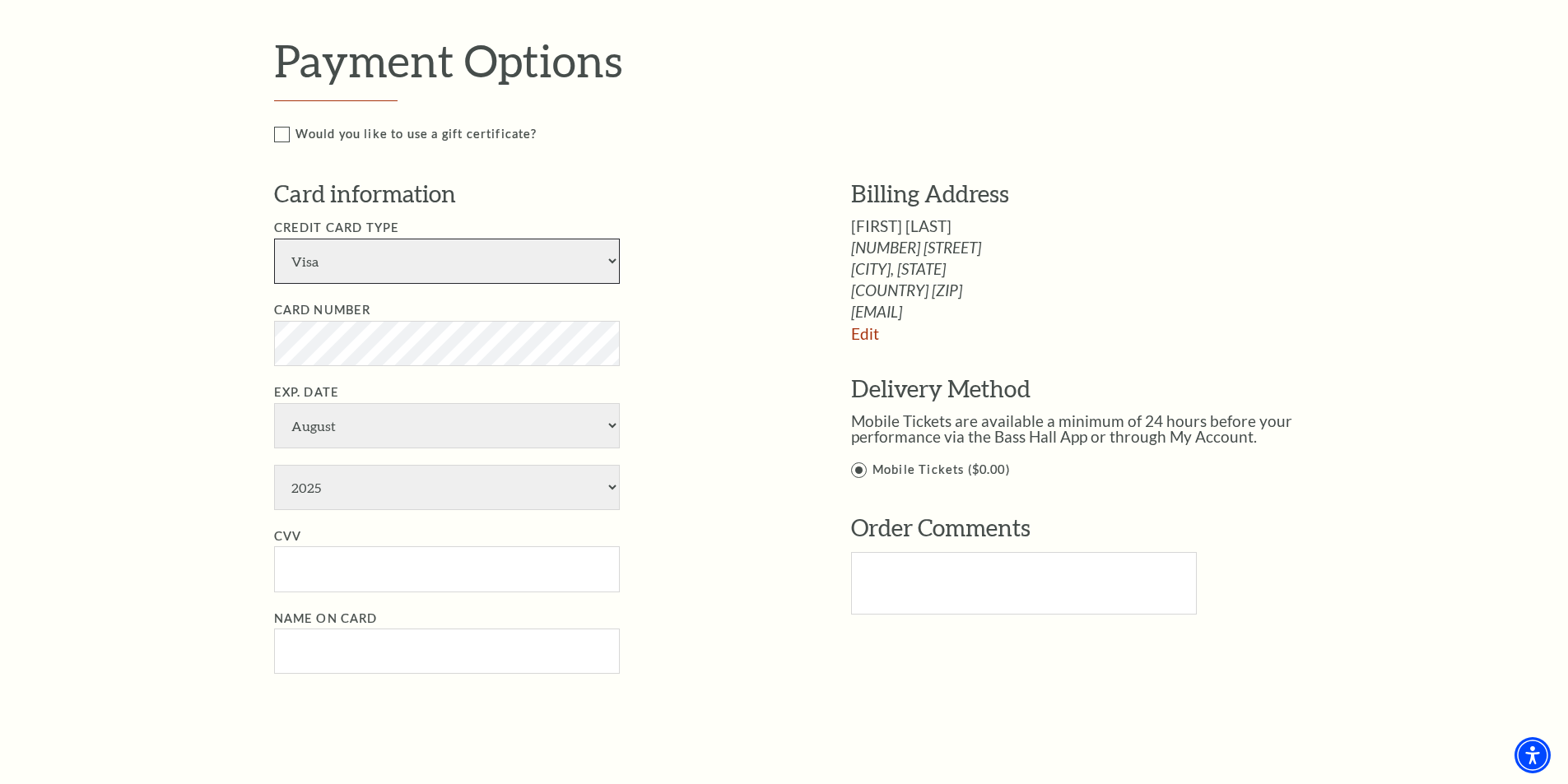 click on "American Express
Visa
Master Card
Discover" at bounding box center [447, 261] 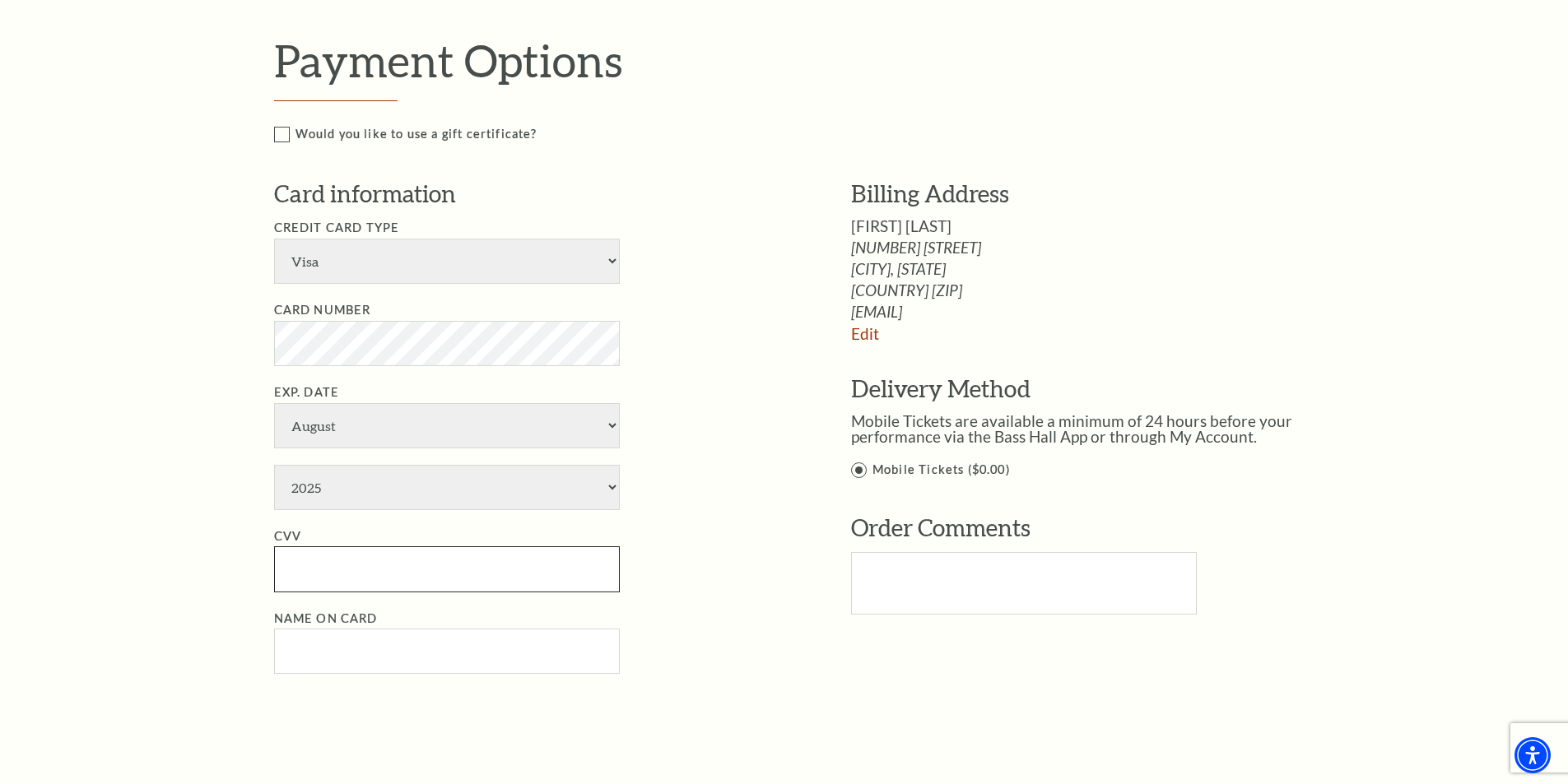 click on "CVV" at bounding box center (447, 568) 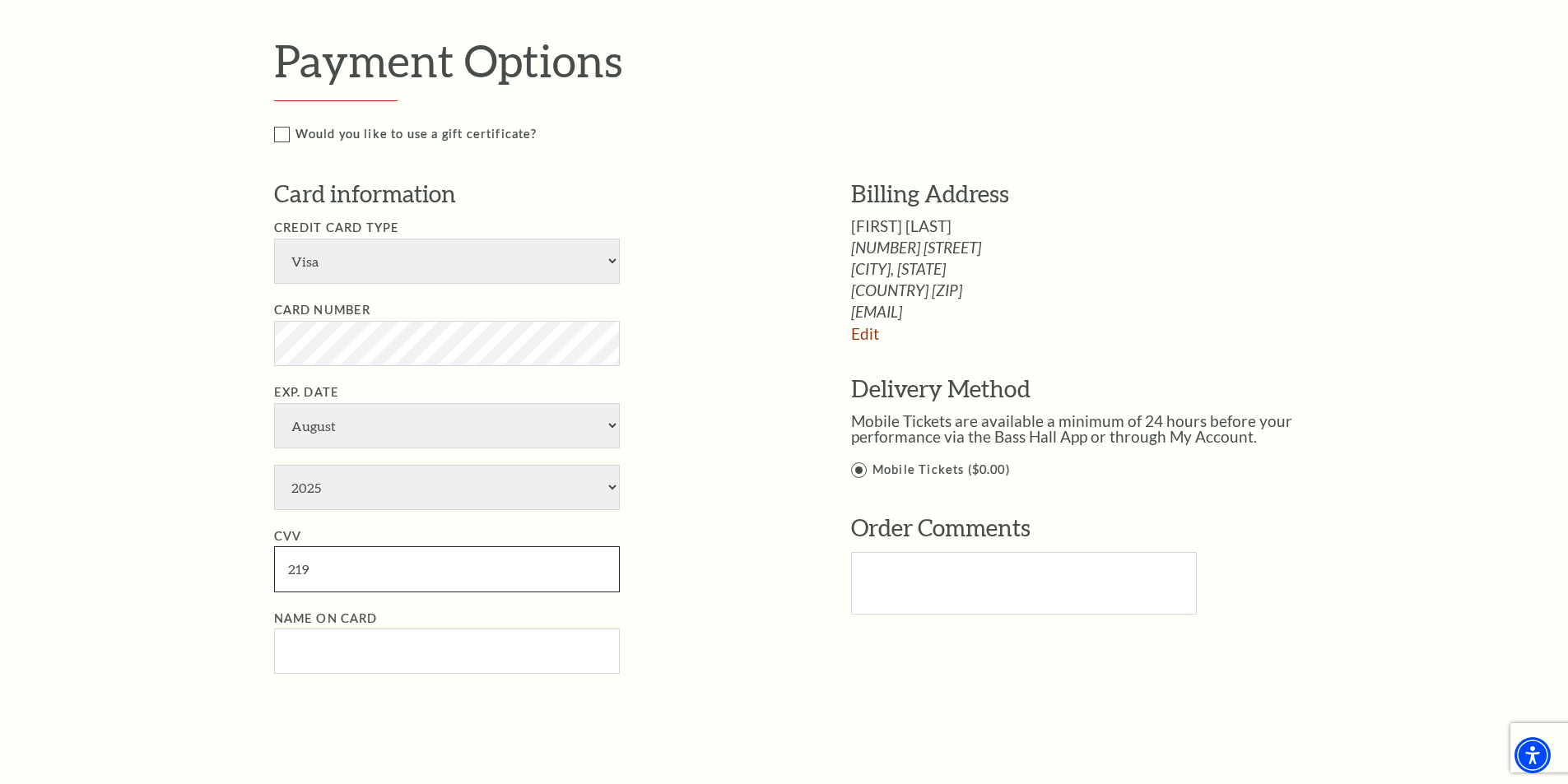 type on "219" 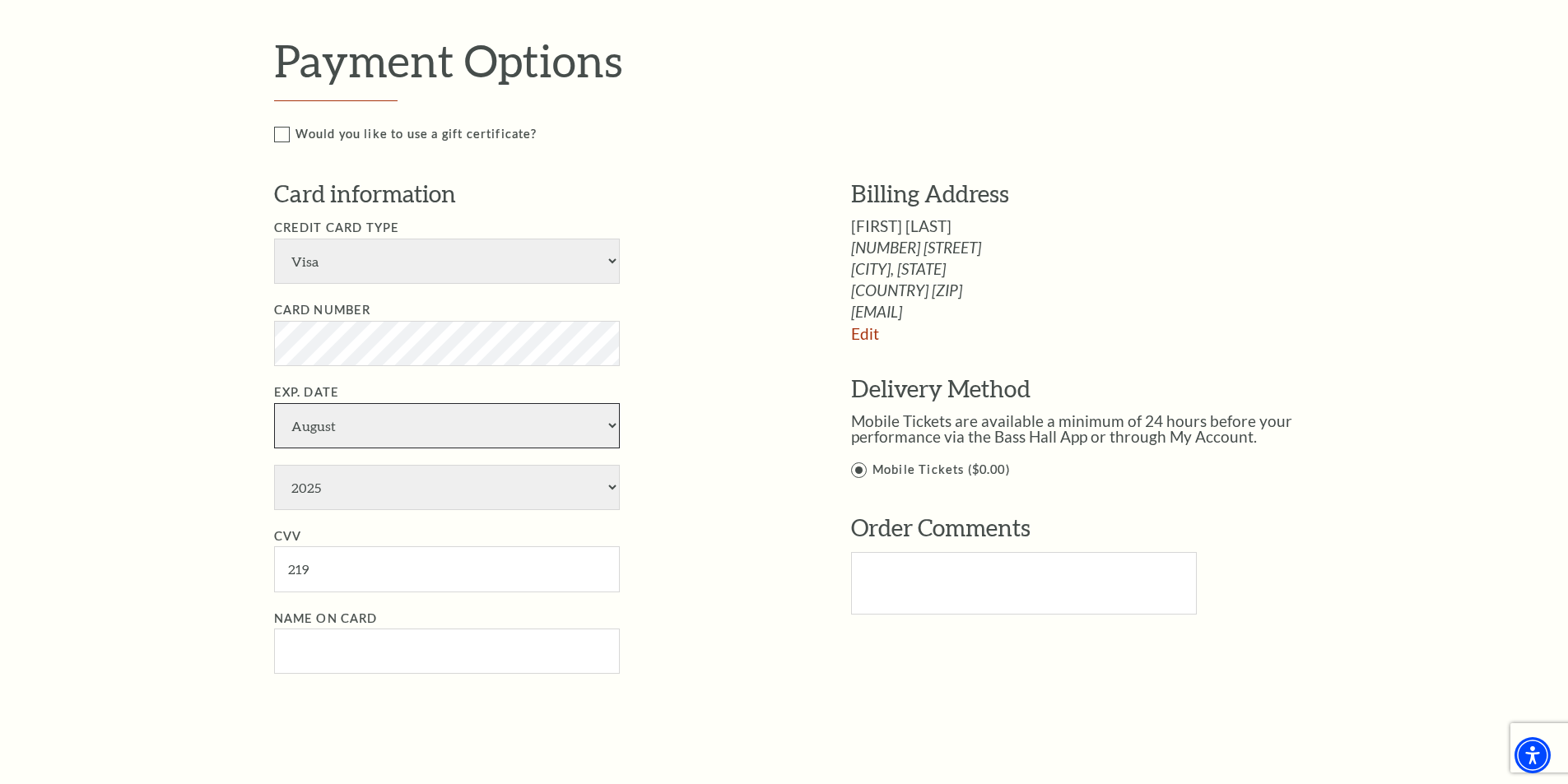 click on "January
February
March
April
May
June
July
August
September
October
November
December" at bounding box center (447, 425) 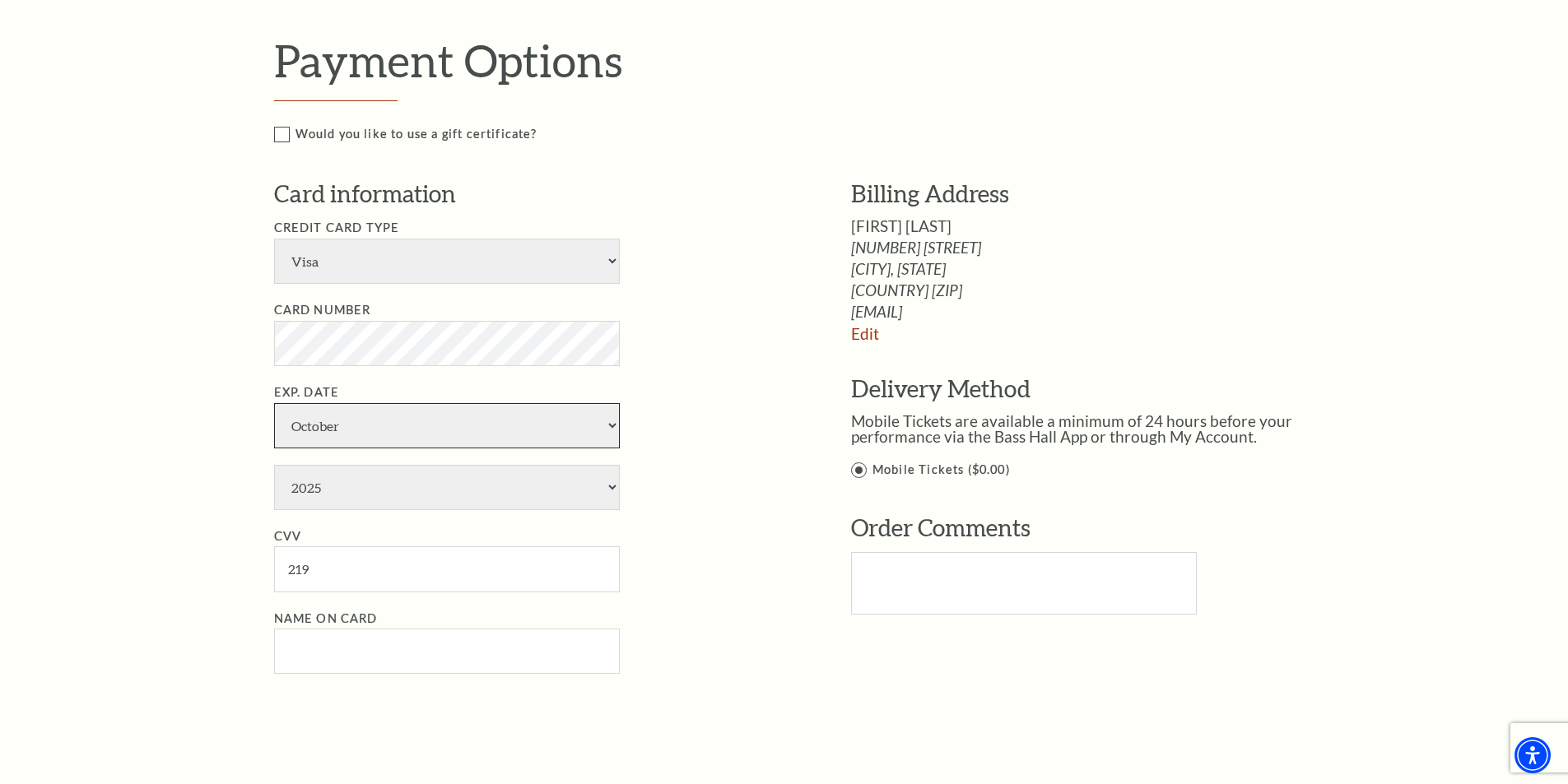 click on "January
February
March
April
May
June
July
August
September
October
November
December" at bounding box center [447, 425] 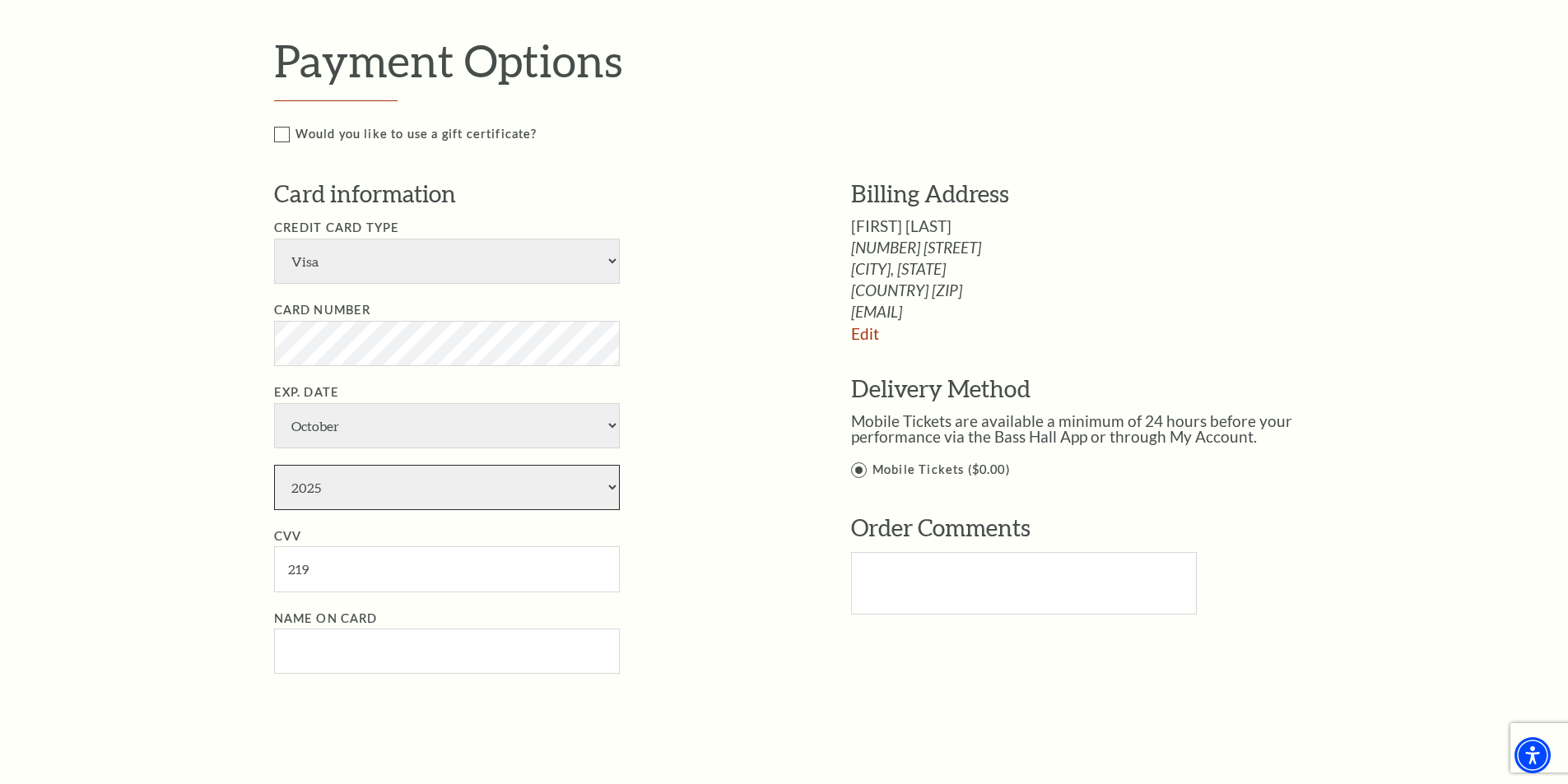 click on "2025
2026
2027
2028
2029
2030
2031
2032
2033
2034" at bounding box center (447, 487) 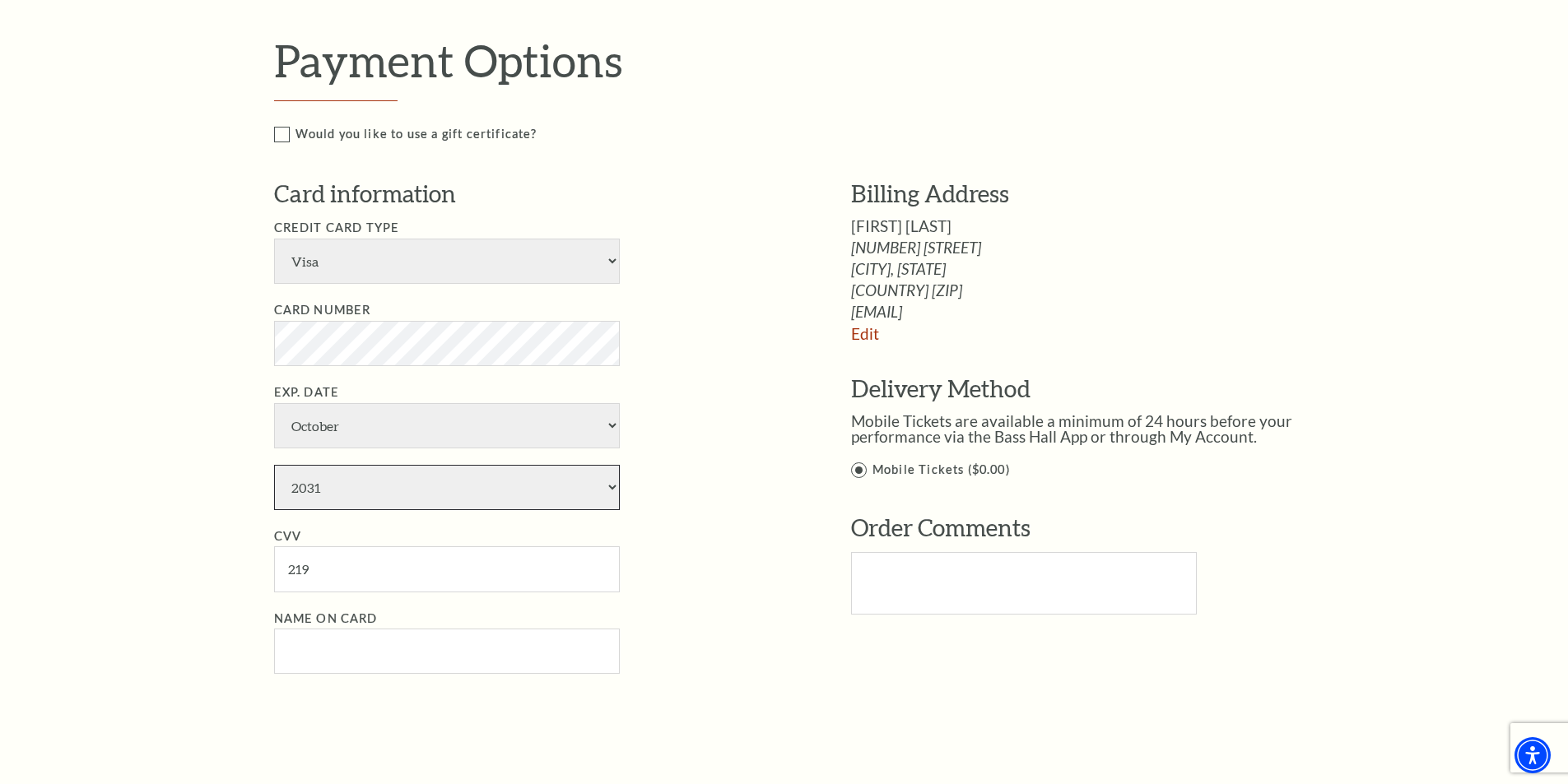 click on "2025
2026
2027
2028
2029
2030
2031
2032
2033
2034" at bounding box center (447, 487) 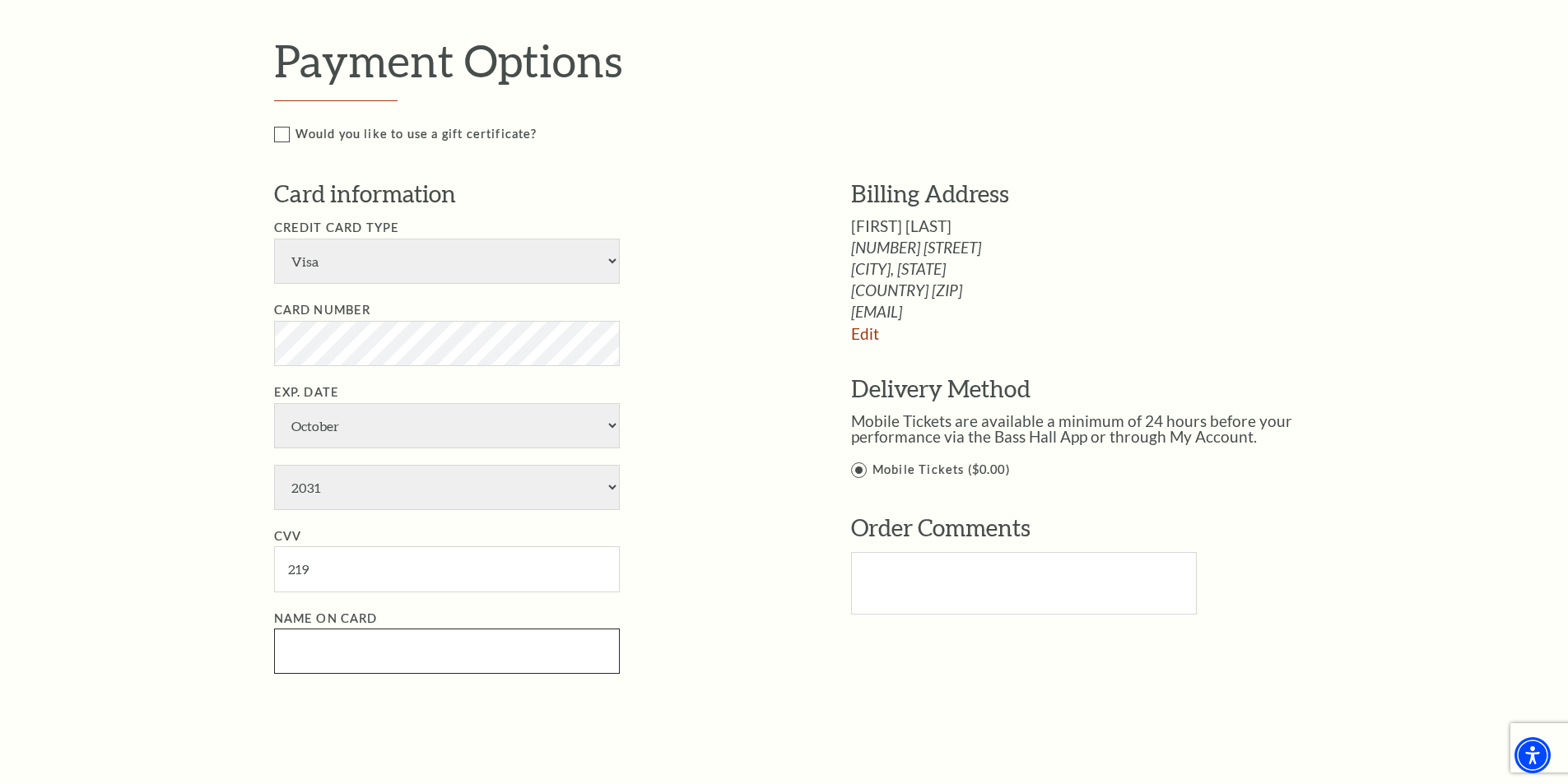 drag, startPoint x: 405, startPoint y: 647, endPoint x: 344, endPoint y: 744, distance: 114.58621 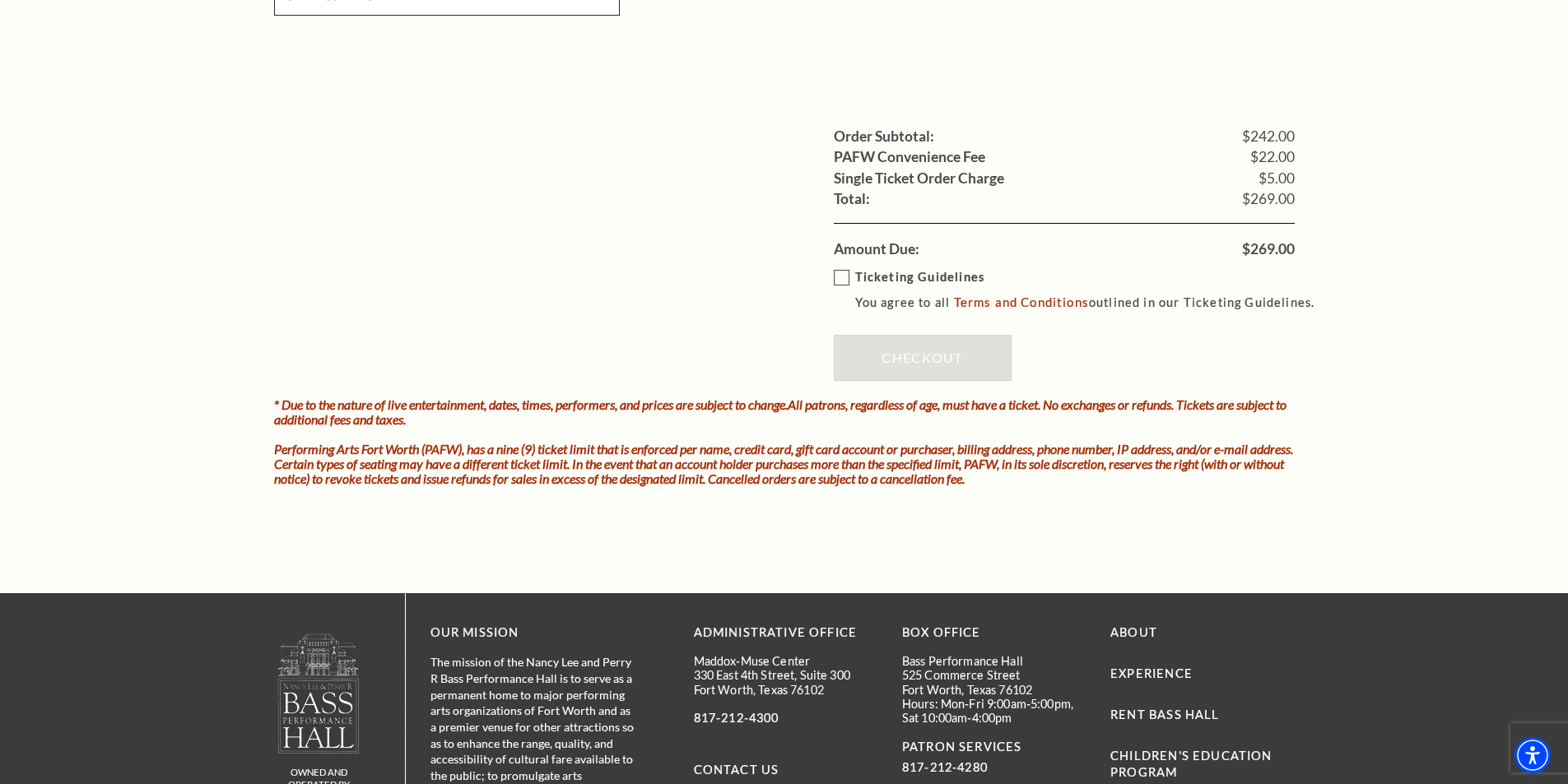 scroll, scrollTop: 1152, scrollLeft: 0, axis: vertical 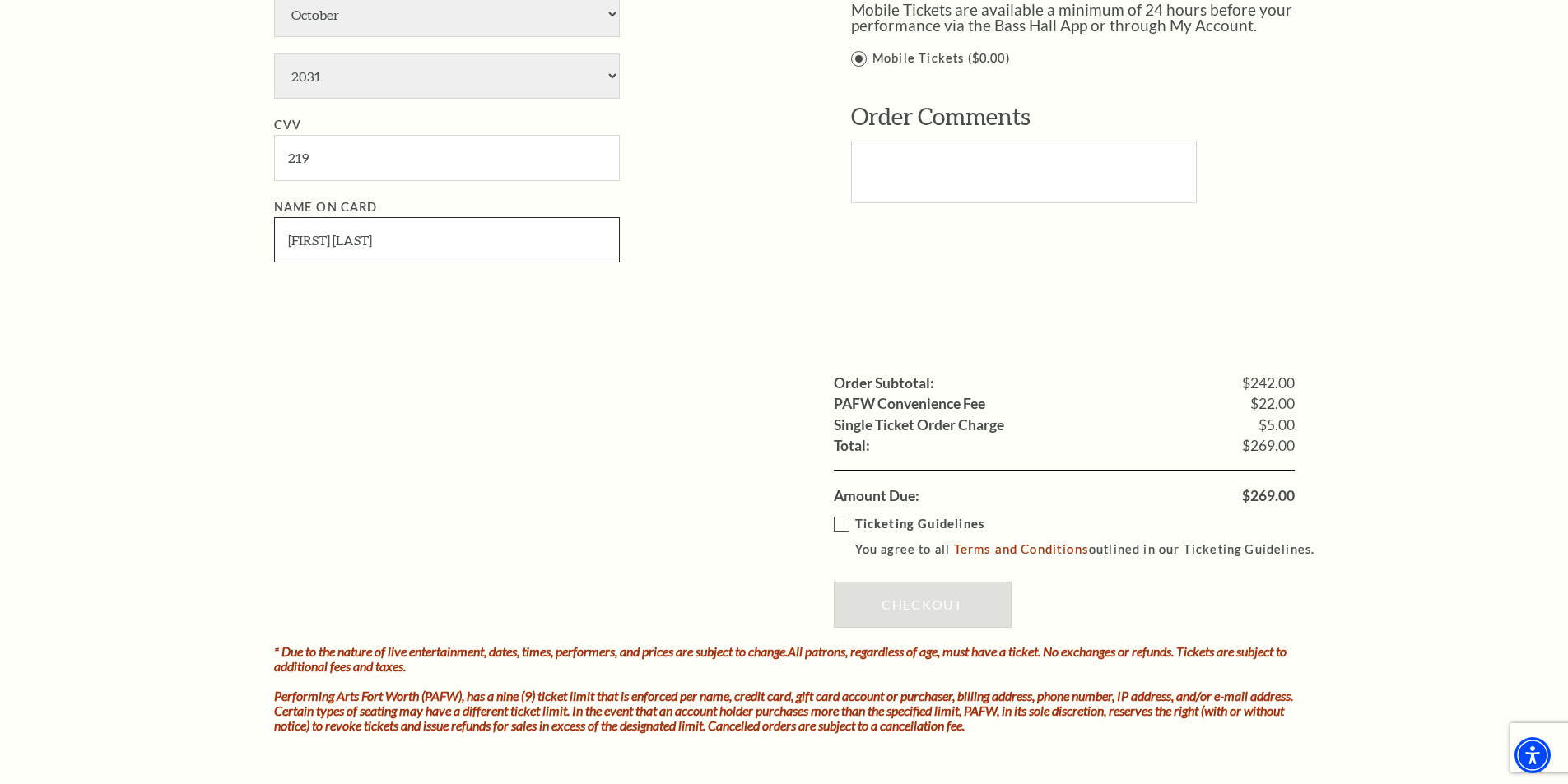 type on "Laura Ferguson" 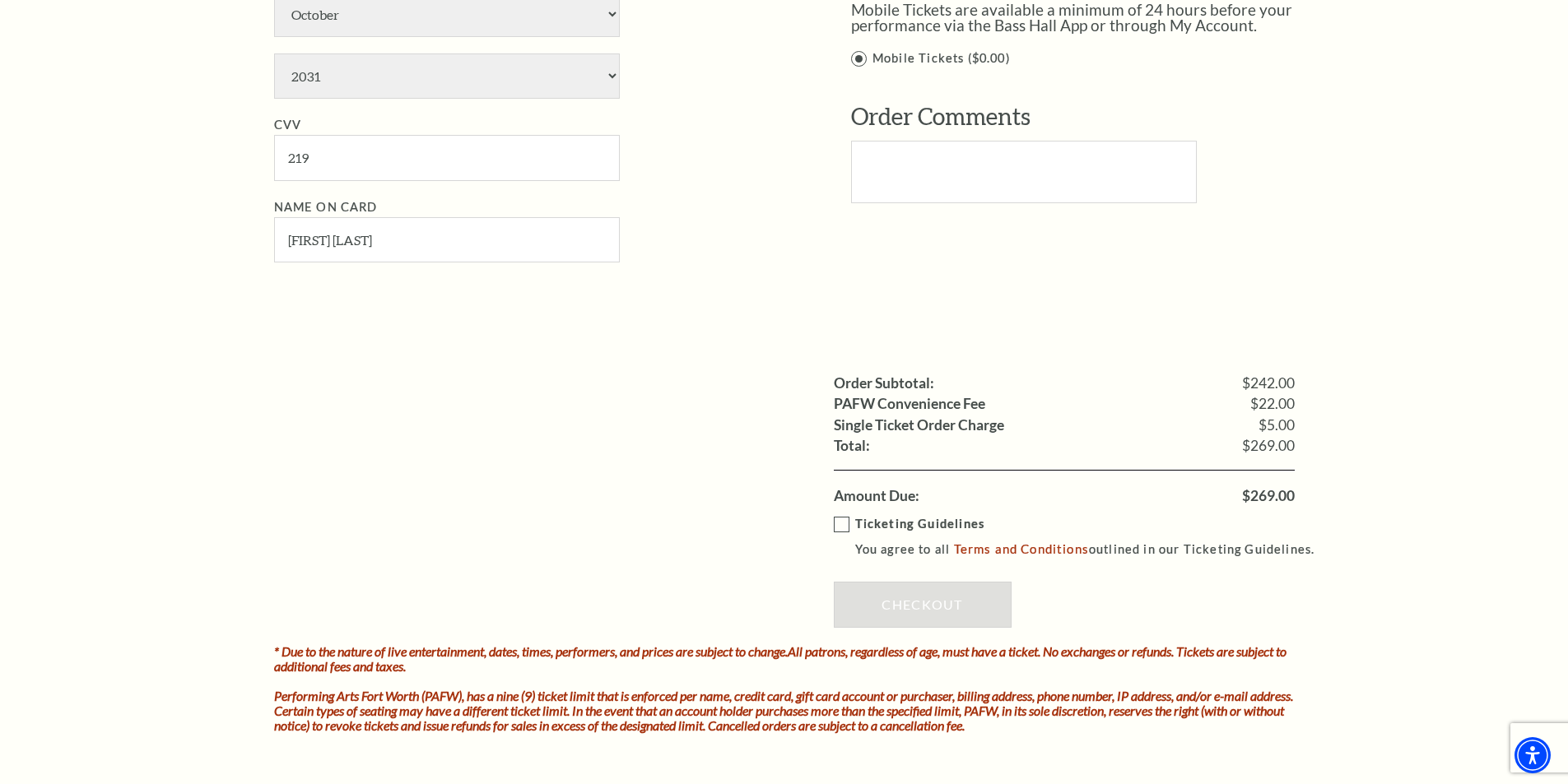 click on "Ticketing Guidelines
You agree to all   Terms and Conditions  outlined in our Ticketing Guidelines." at bounding box center [1082, 536] 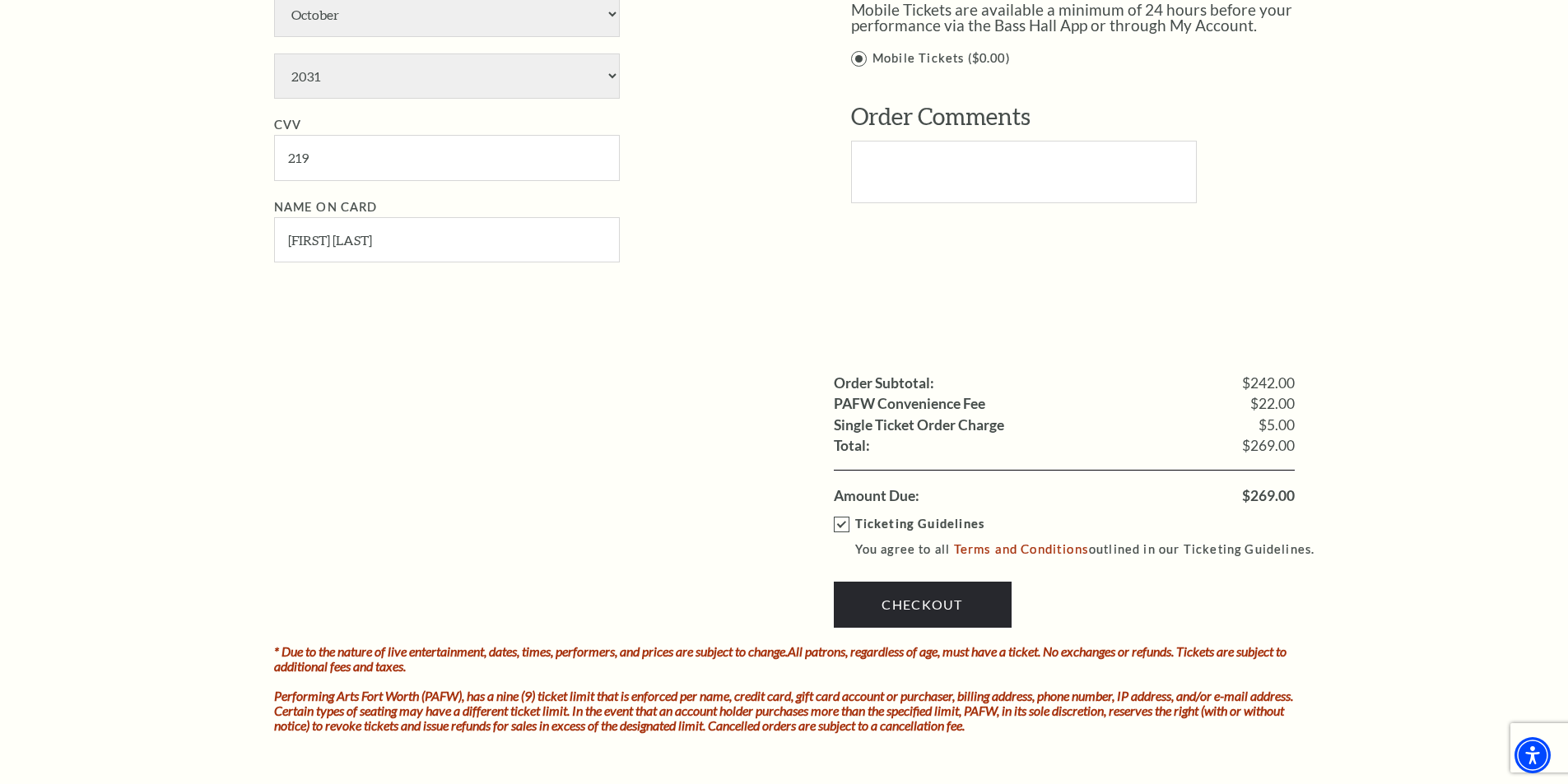 scroll, scrollTop: 1234, scrollLeft: 0, axis: vertical 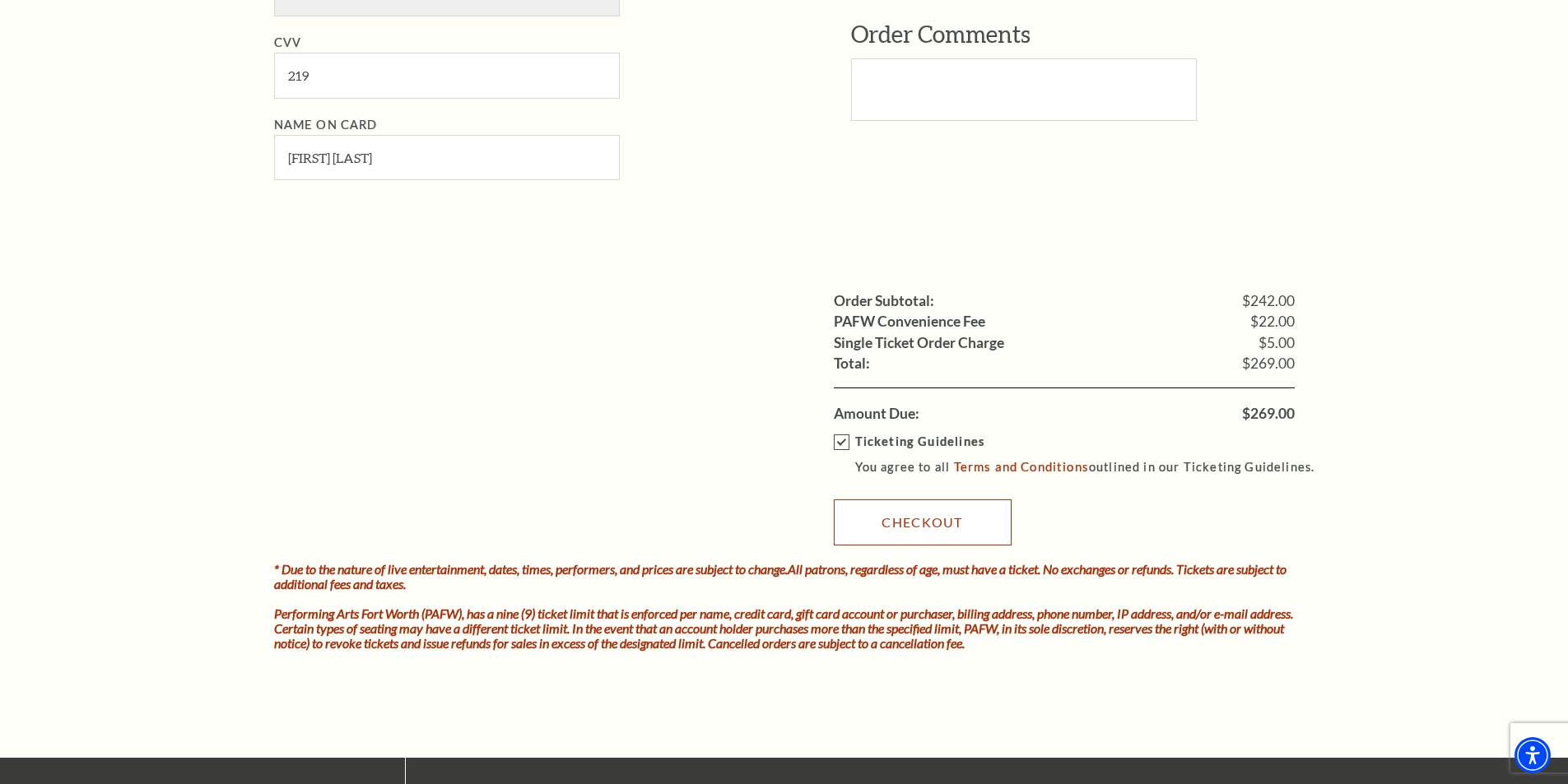 click on "Checkout" at bounding box center (923, 522) 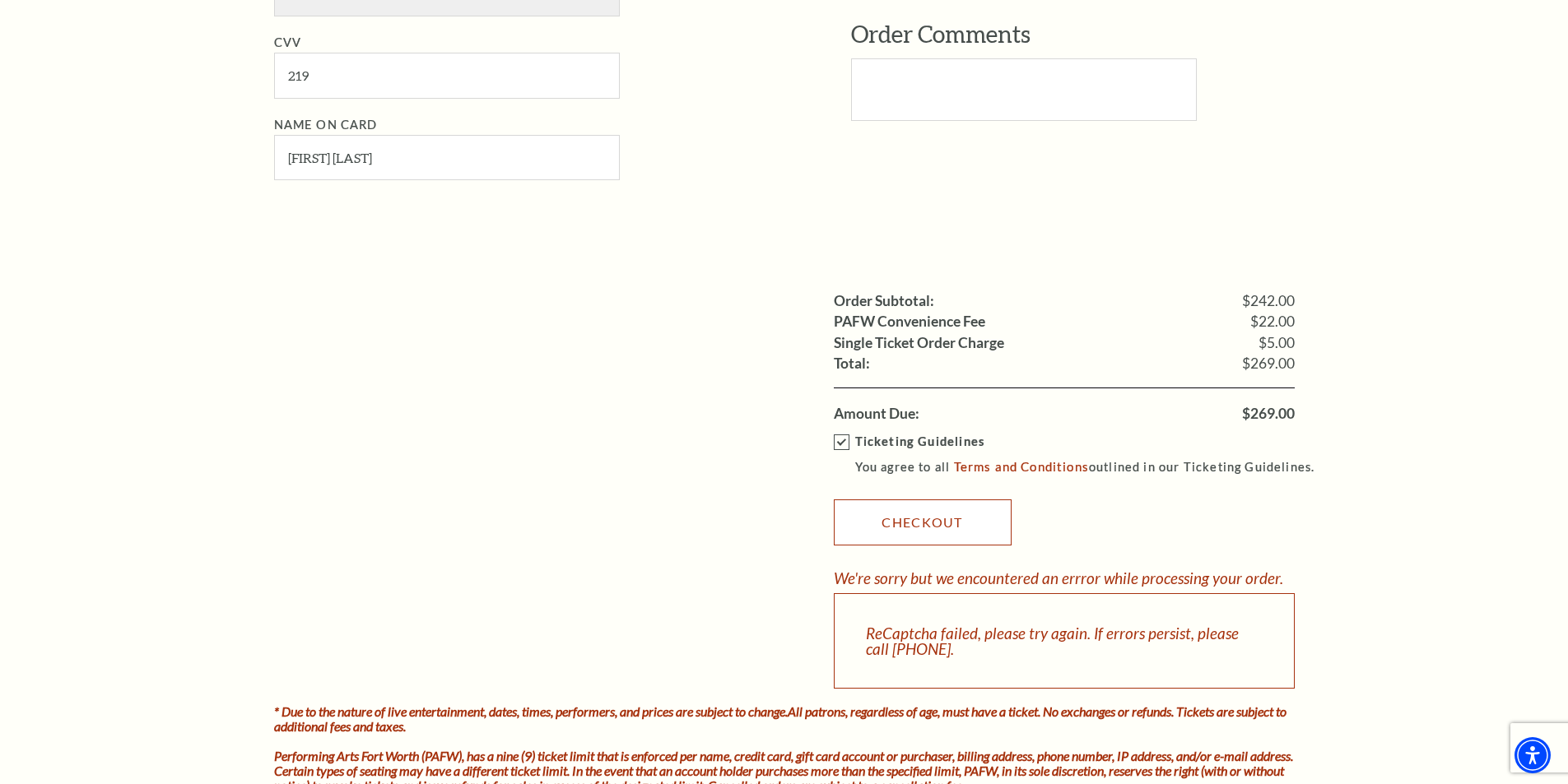 click on "Checkout" at bounding box center [923, 522] 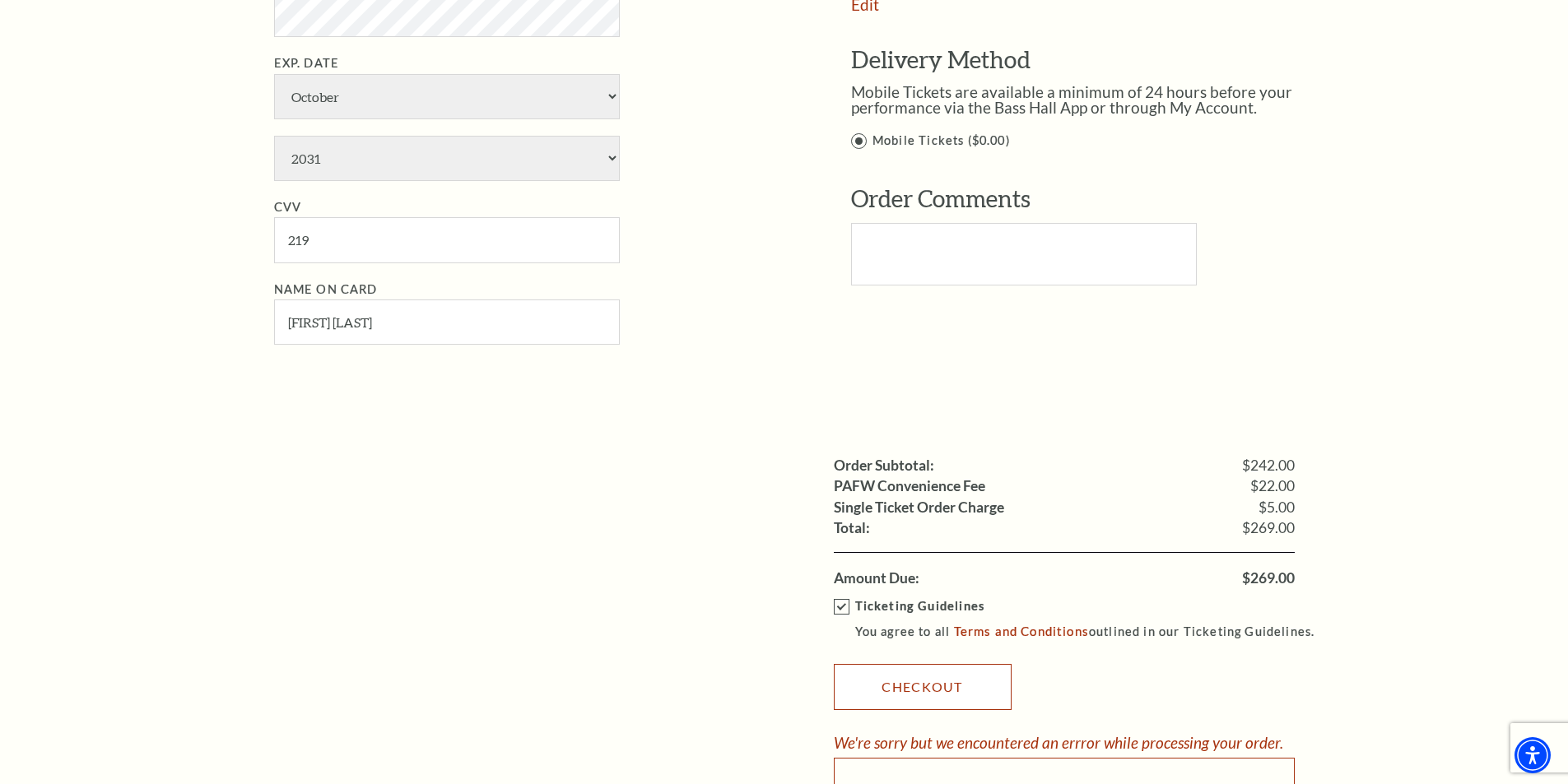 scroll, scrollTop: 1316, scrollLeft: 0, axis: vertical 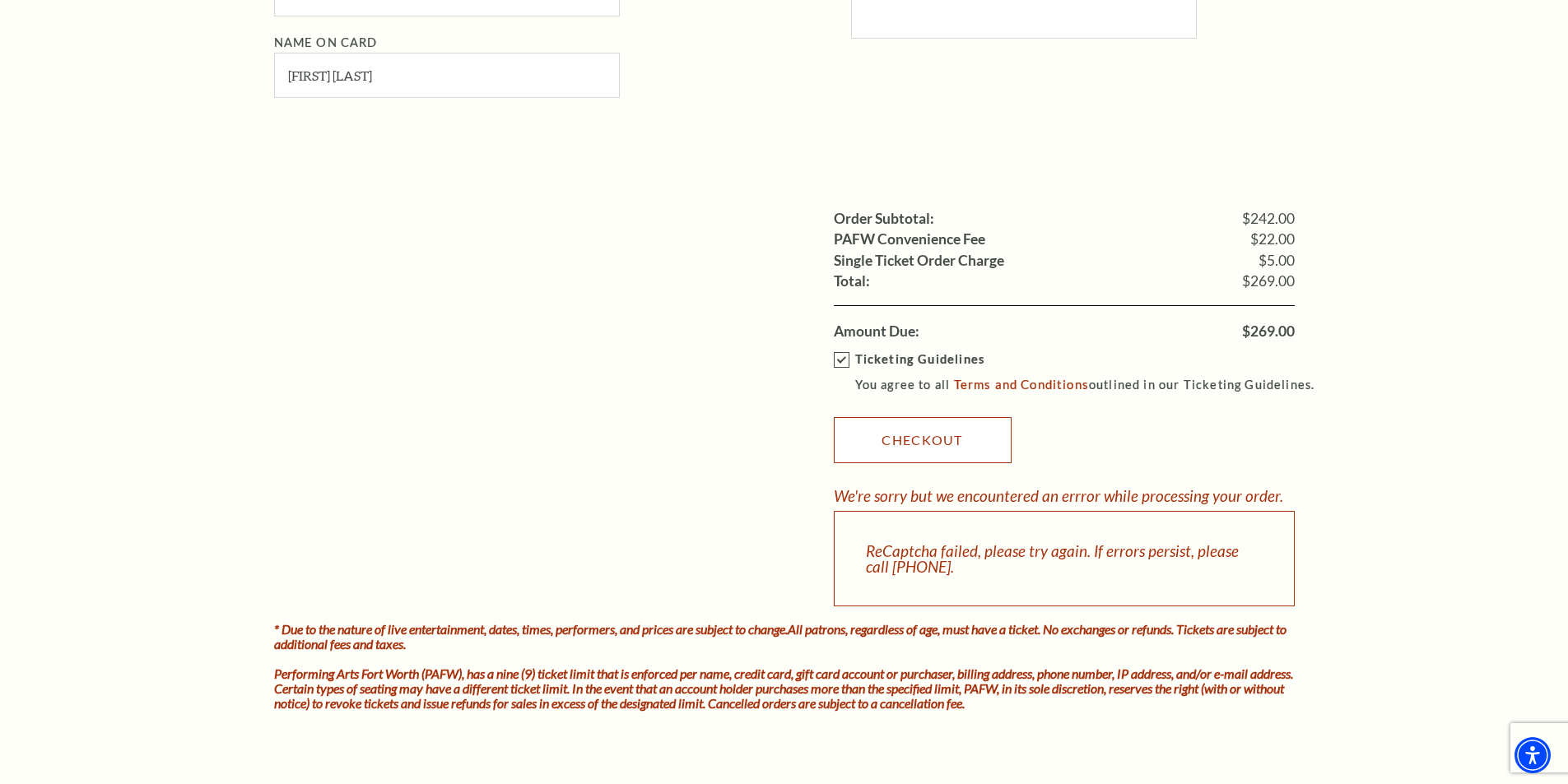 click on "Checkout" at bounding box center [923, 440] 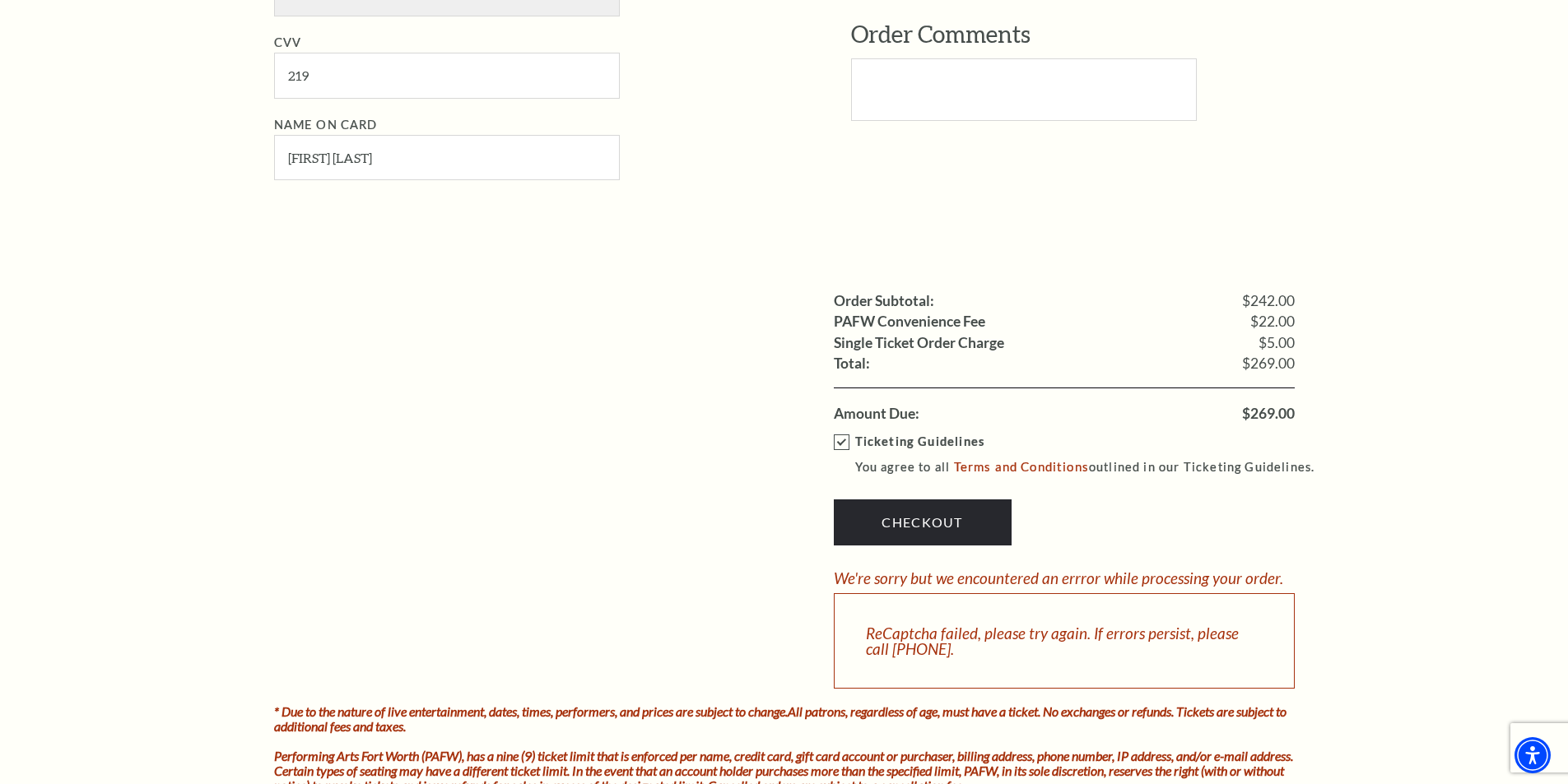 click on "Ticketing Guidelines
You agree to all   Terms and Conditions  outlined in our Ticketing Guidelines." at bounding box center (1082, 454) 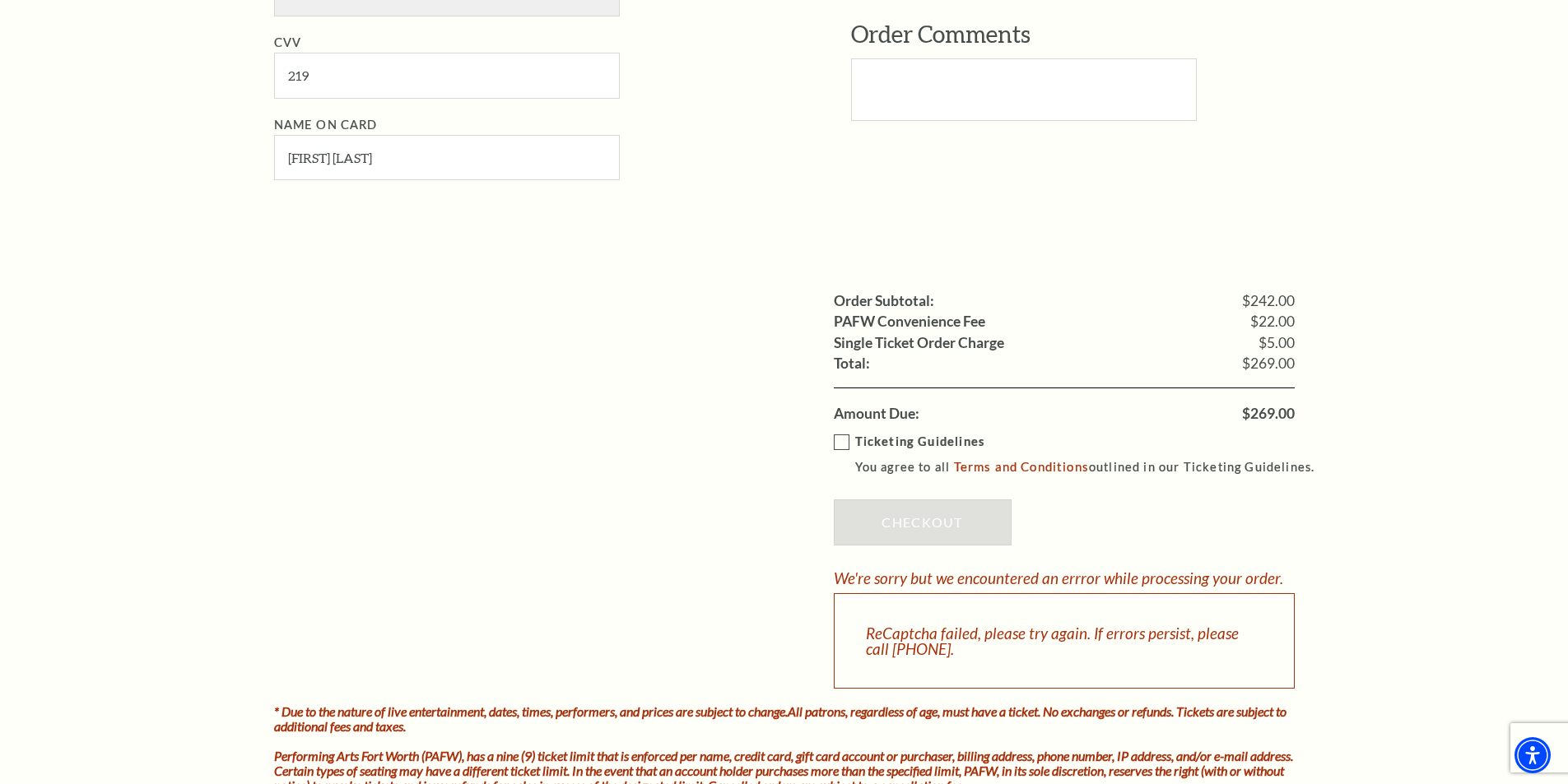 drag, startPoint x: 844, startPoint y: 440, endPoint x: 865, endPoint y: 485, distance: 49.6588 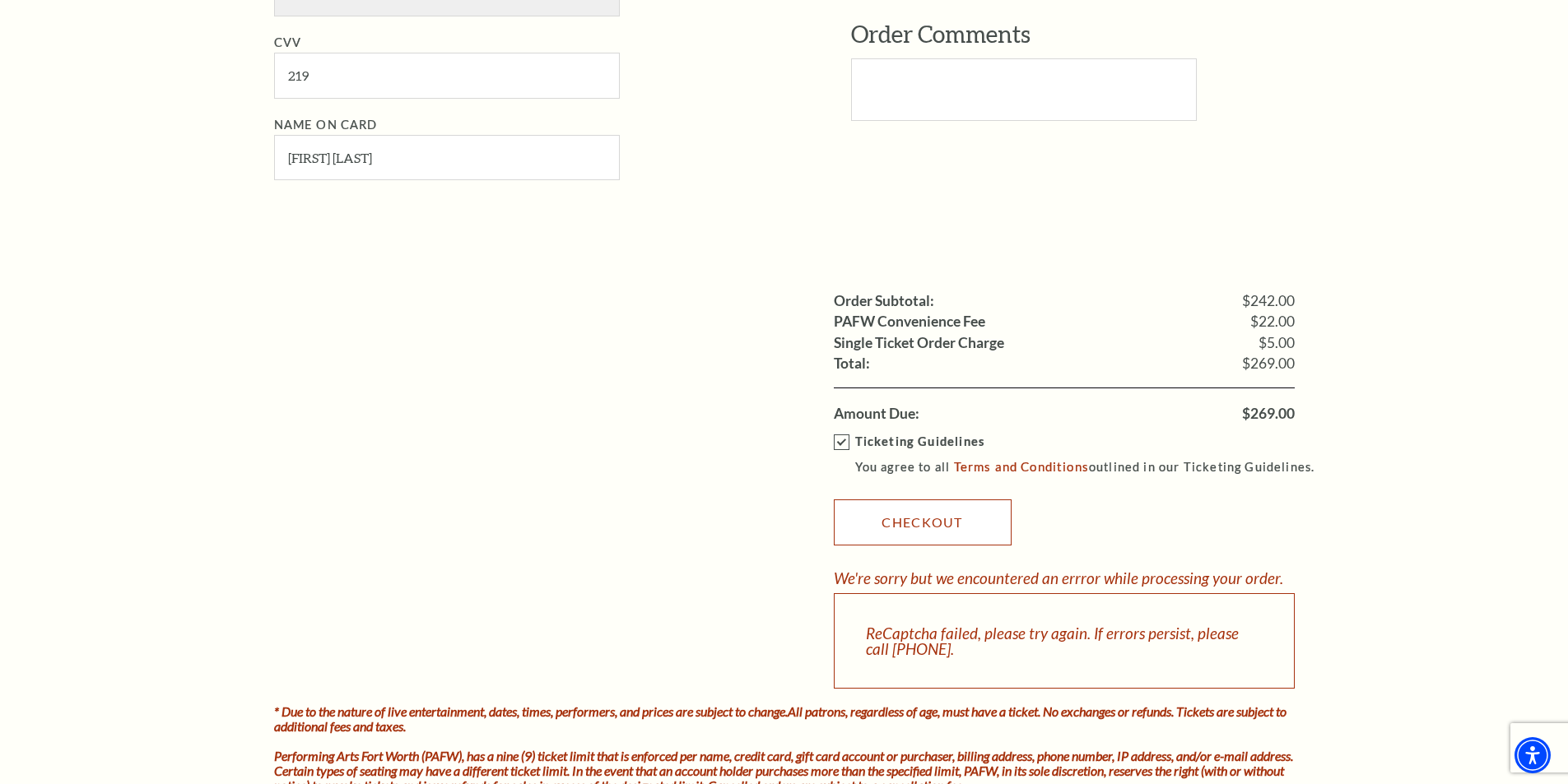 click on "Checkout" at bounding box center (923, 522) 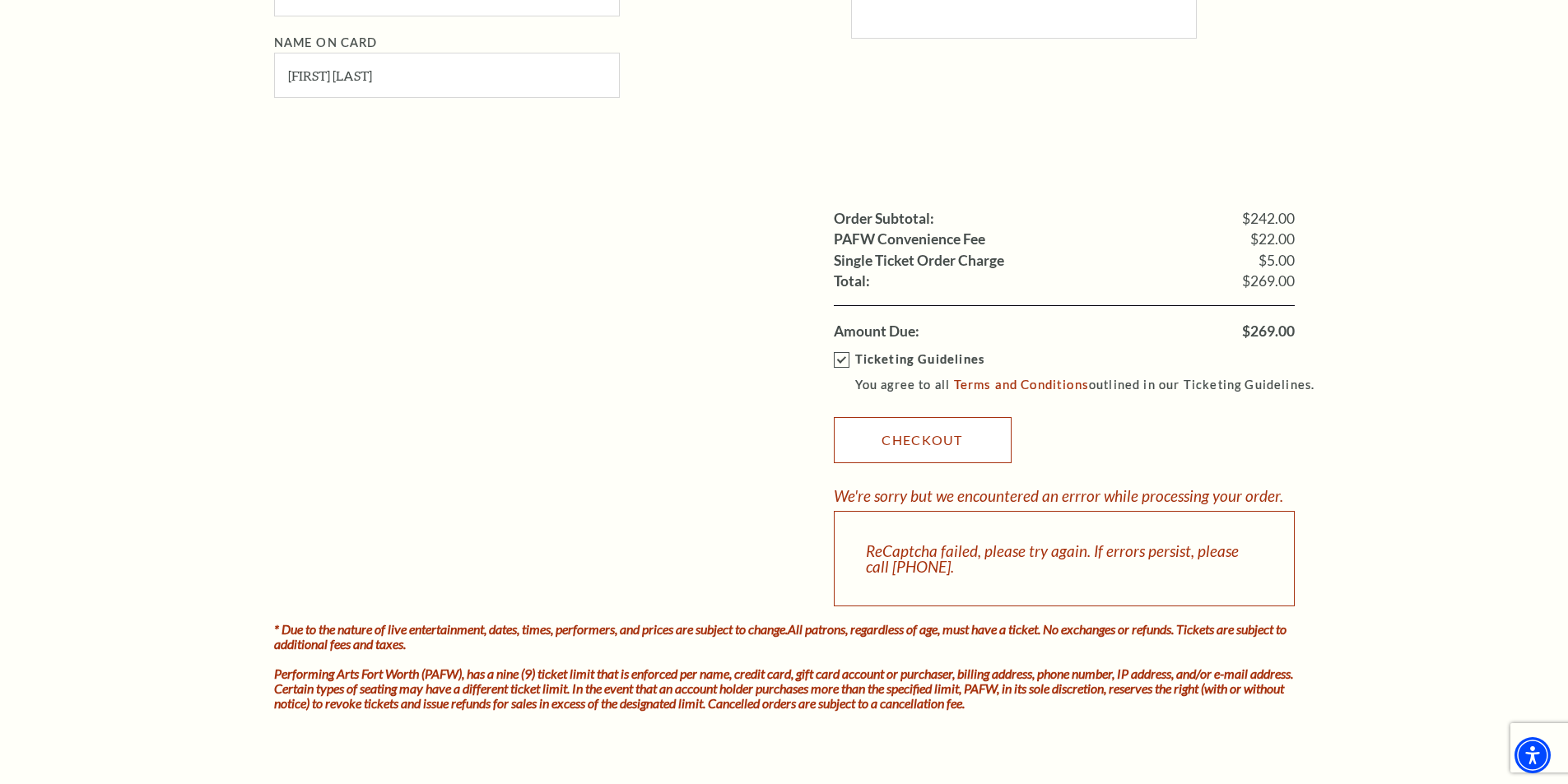 click on "Checkout" at bounding box center (923, 440) 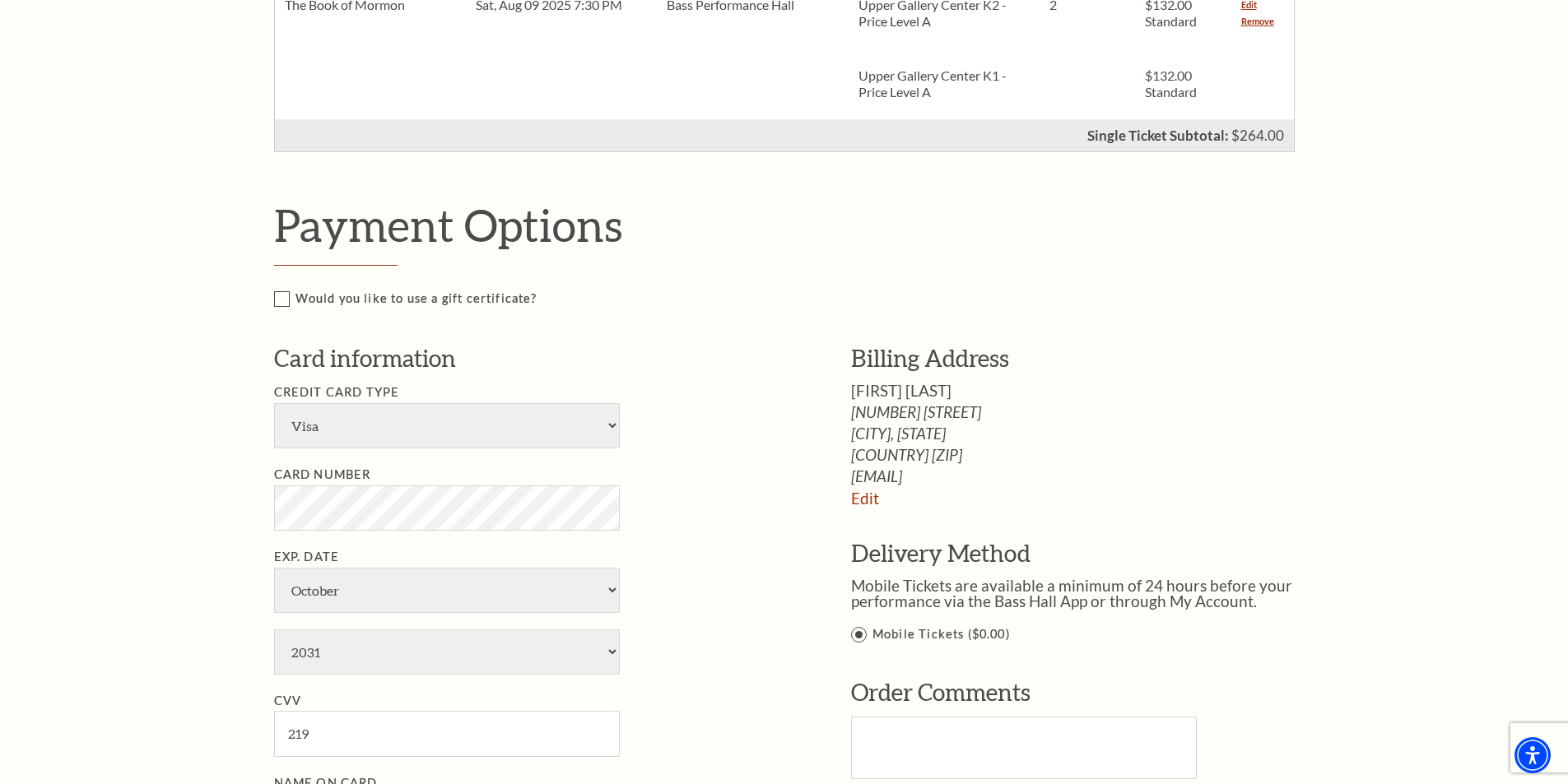 scroll, scrollTop: 1069, scrollLeft: 0, axis: vertical 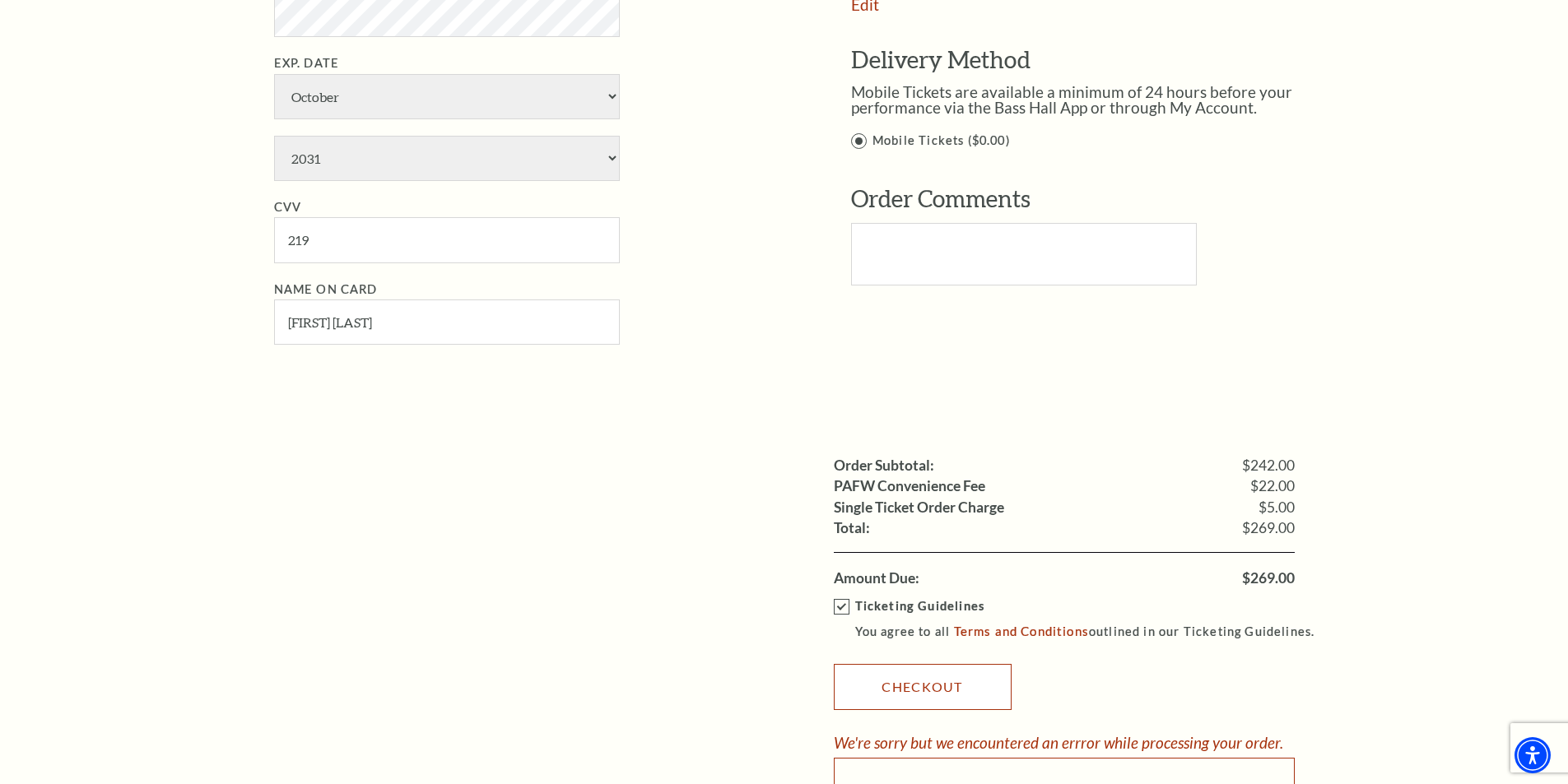 click on "Checkout" at bounding box center (923, 687) 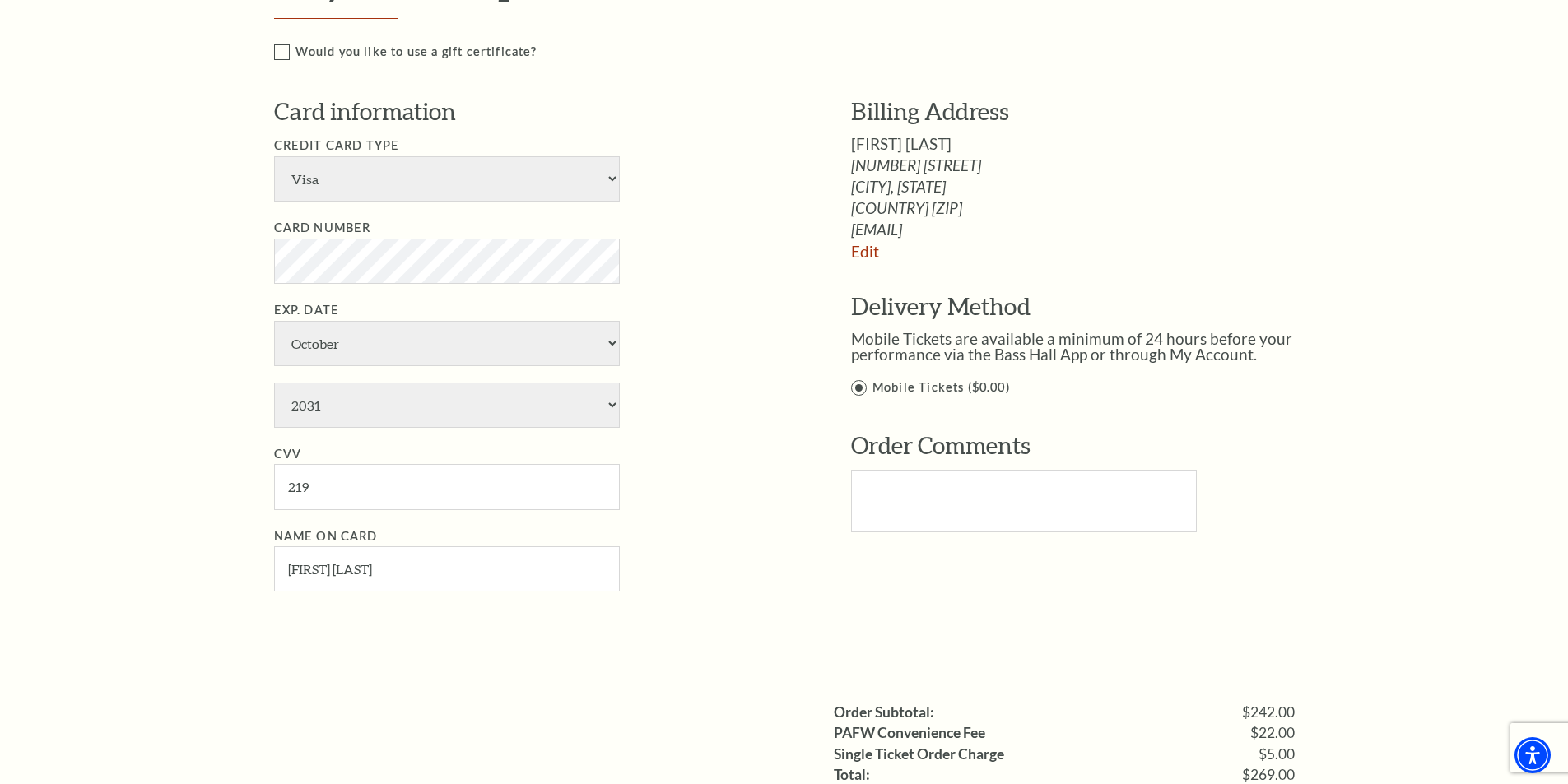 scroll, scrollTop: 1234, scrollLeft: 0, axis: vertical 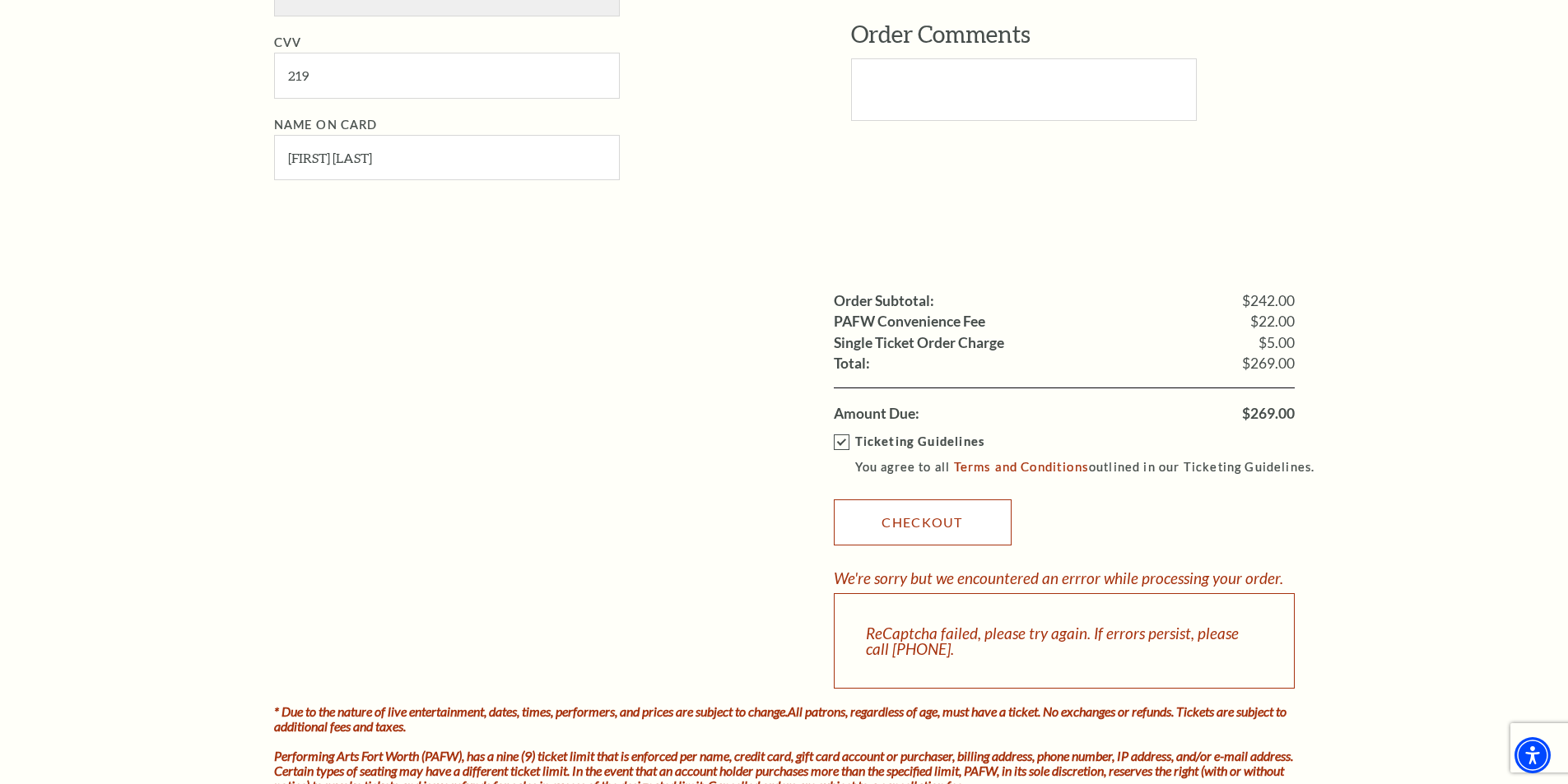 click on "Checkout" at bounding box center [923, 522] 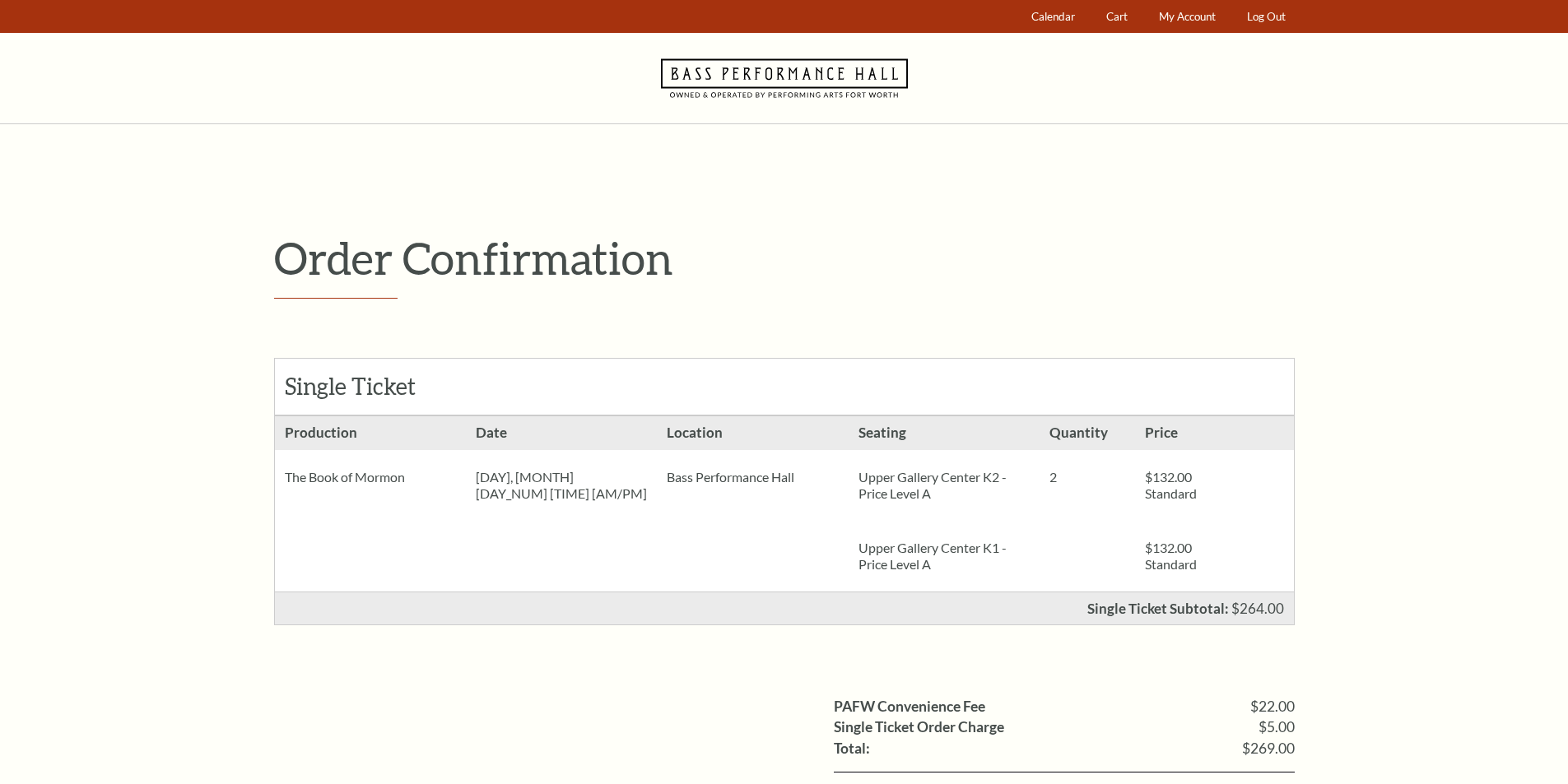 scroll, scrollTop: 0, scrollLeft: 0, axis: both 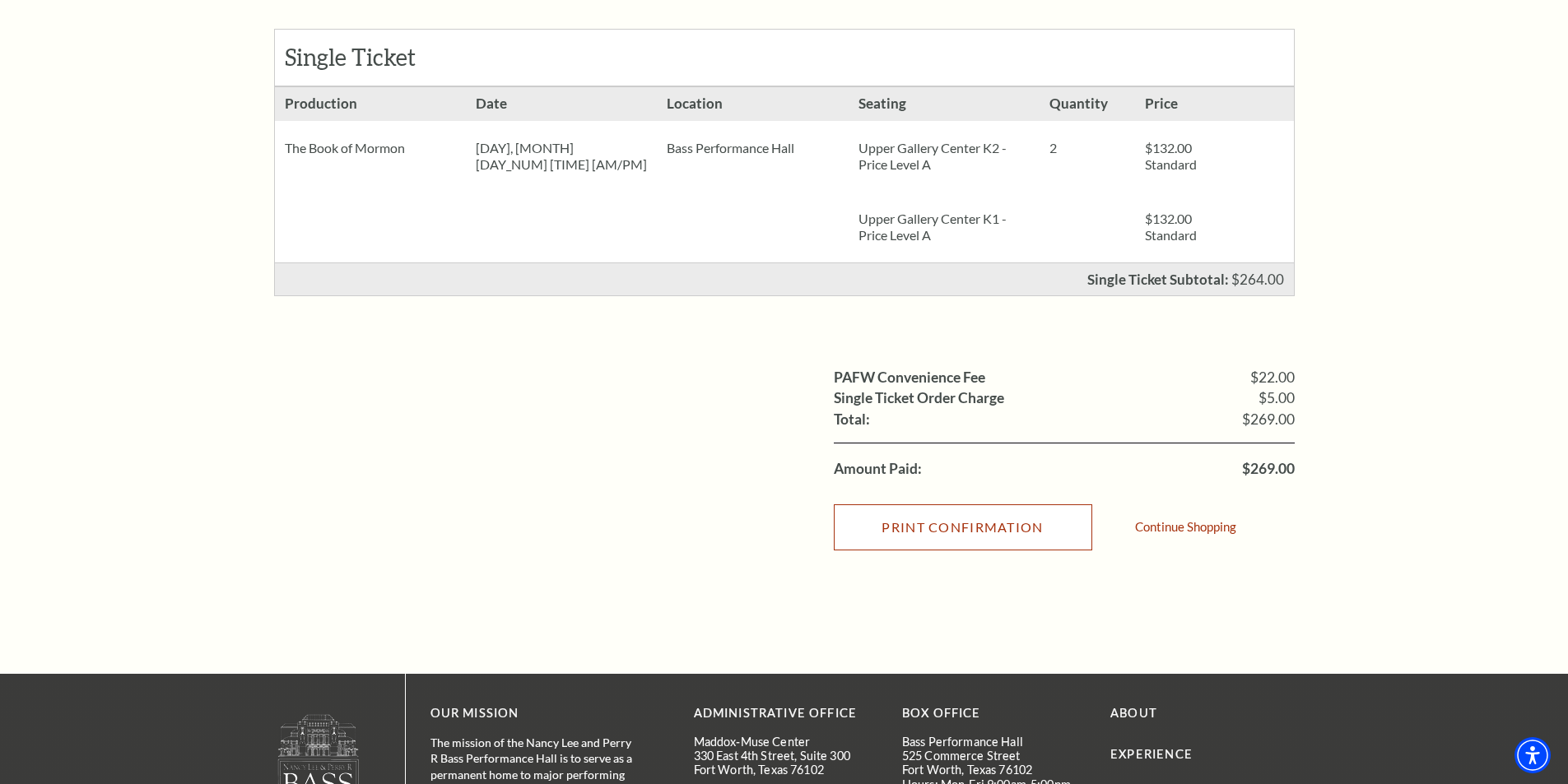 click on "Print Confirmation" at bounding box center (963, 527) 